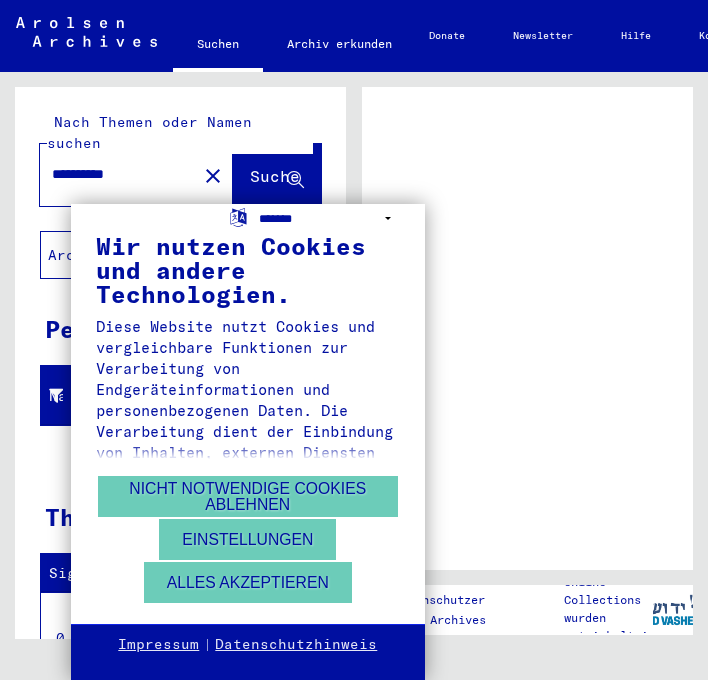 scroll, scrollTop: 0, scrollLeft: 0, axis: both 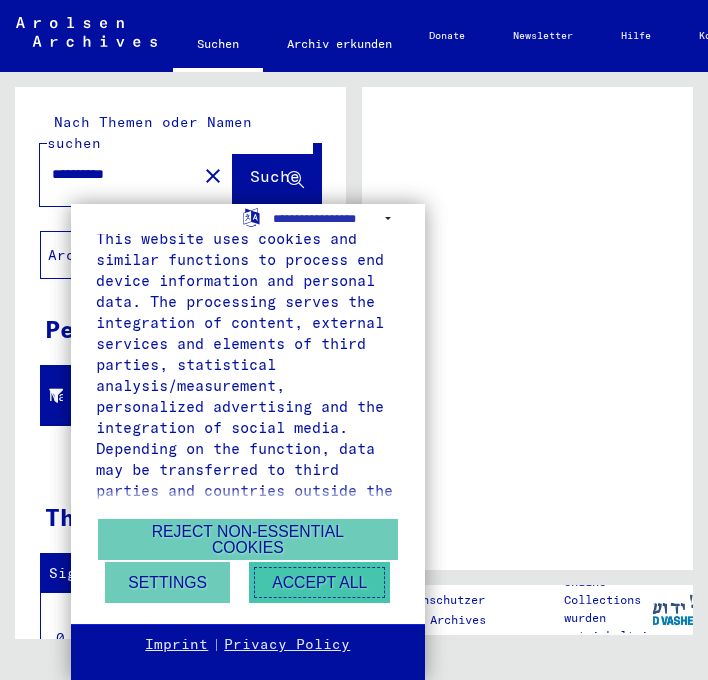 click on "Accept all" at bounding box center (319, 582) 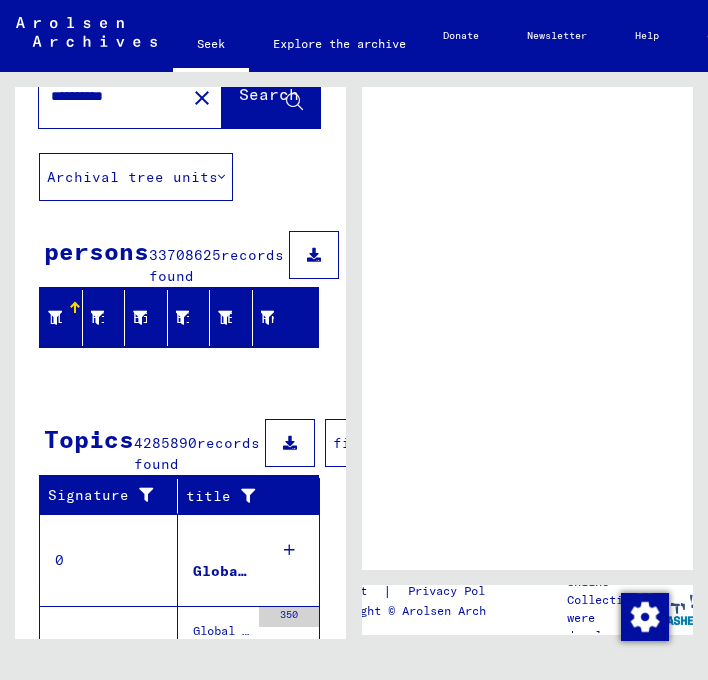 scroll, scrollTop: 1, scrollLeft: 1, axis: both 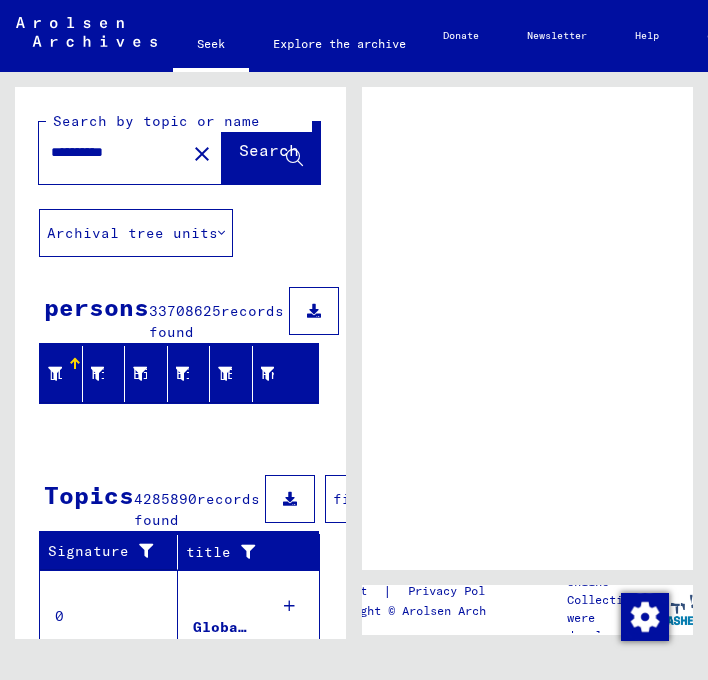 click on "**********" at bounding box center (116, 152) 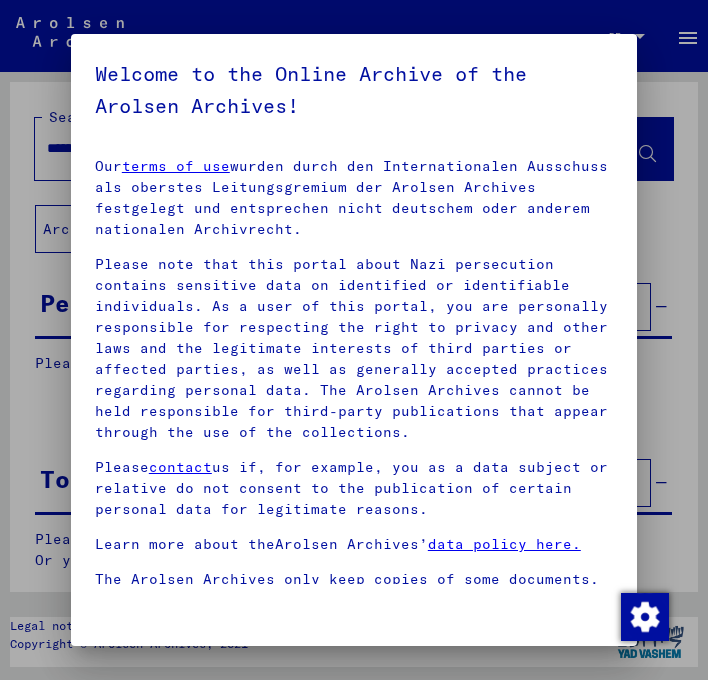 scroll, scrollTop: 285, scrollLeft: 0, axis: vertical 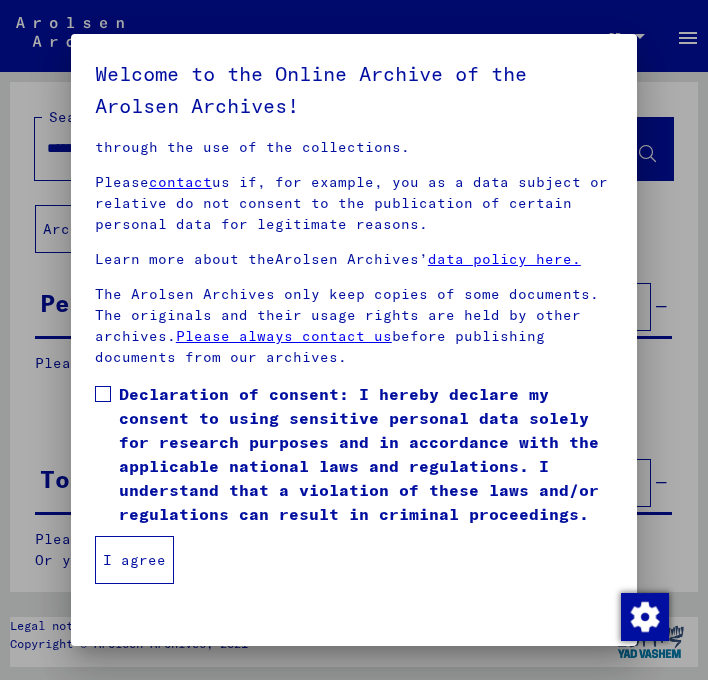 click on "I agree" at bounding box center (134, 560) 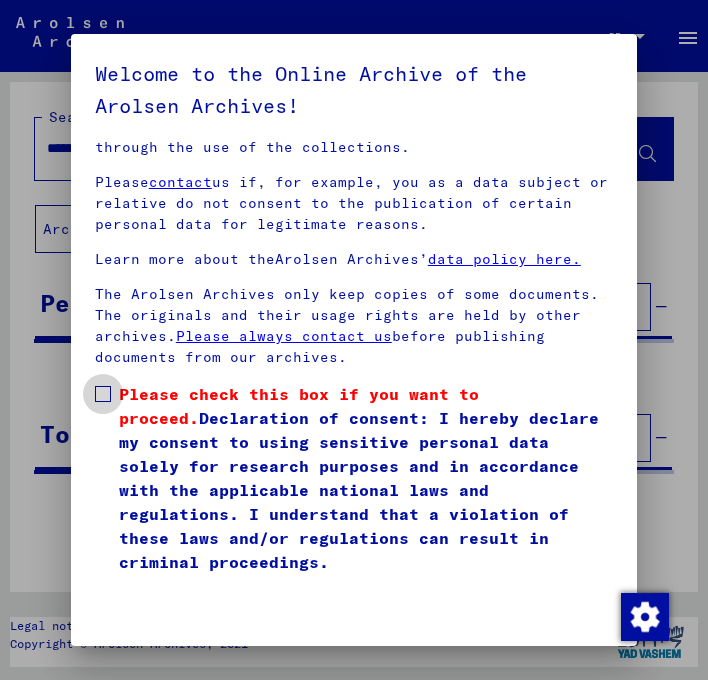 click at bounding box center (103, 394) 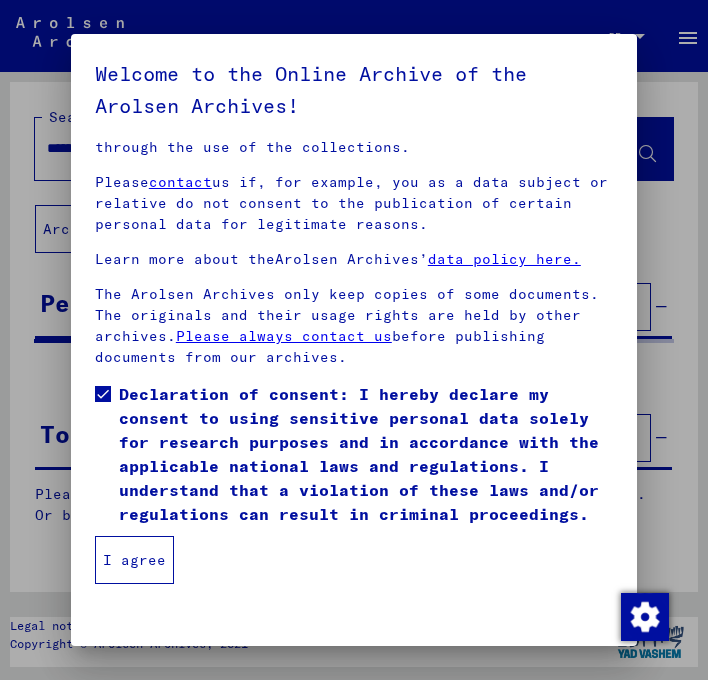 click on "I agree" at bounding box center (134, 560) 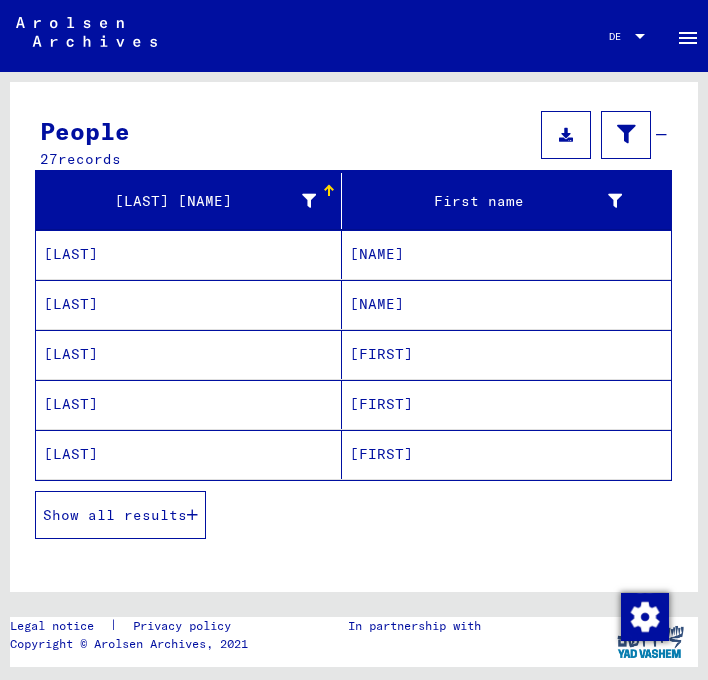 scroll, scrollTop: 168, scrollLeft: 0, axis: vertical 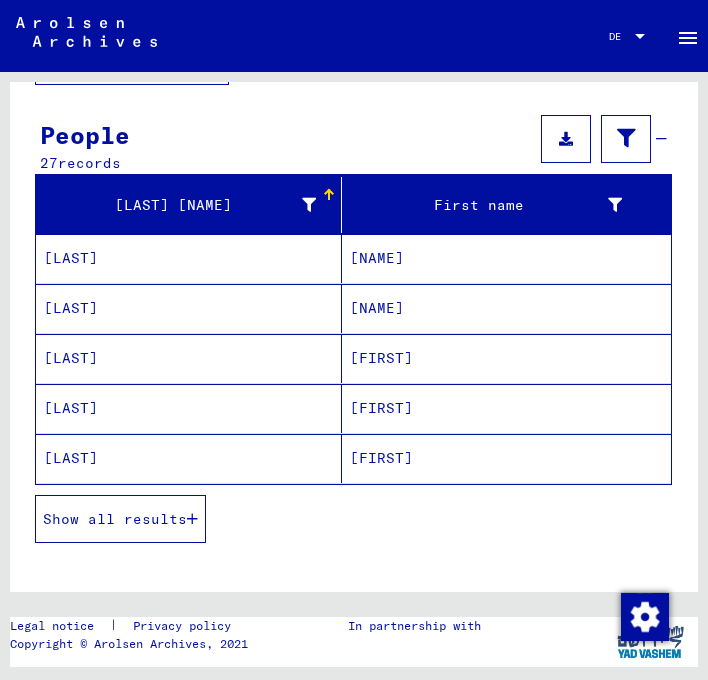 click on "[LAST]" at bounding box center (71, 258) 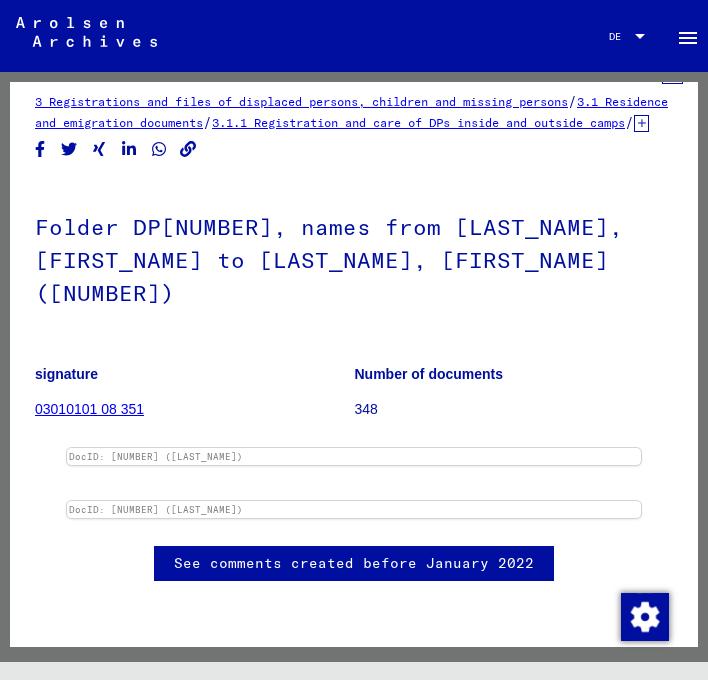 scroll, scrollTop: 353, scrollLeft: 0, axis: vertical 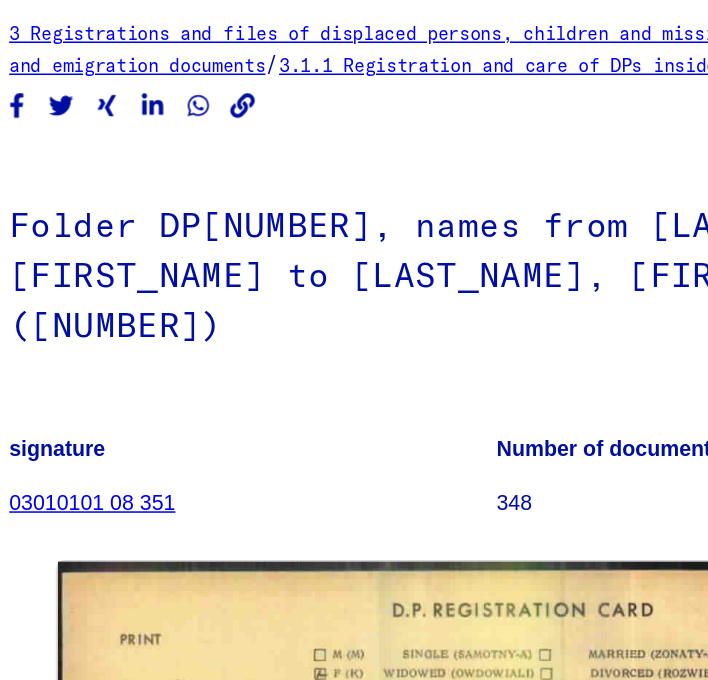 click at bounding box center (188, 151) 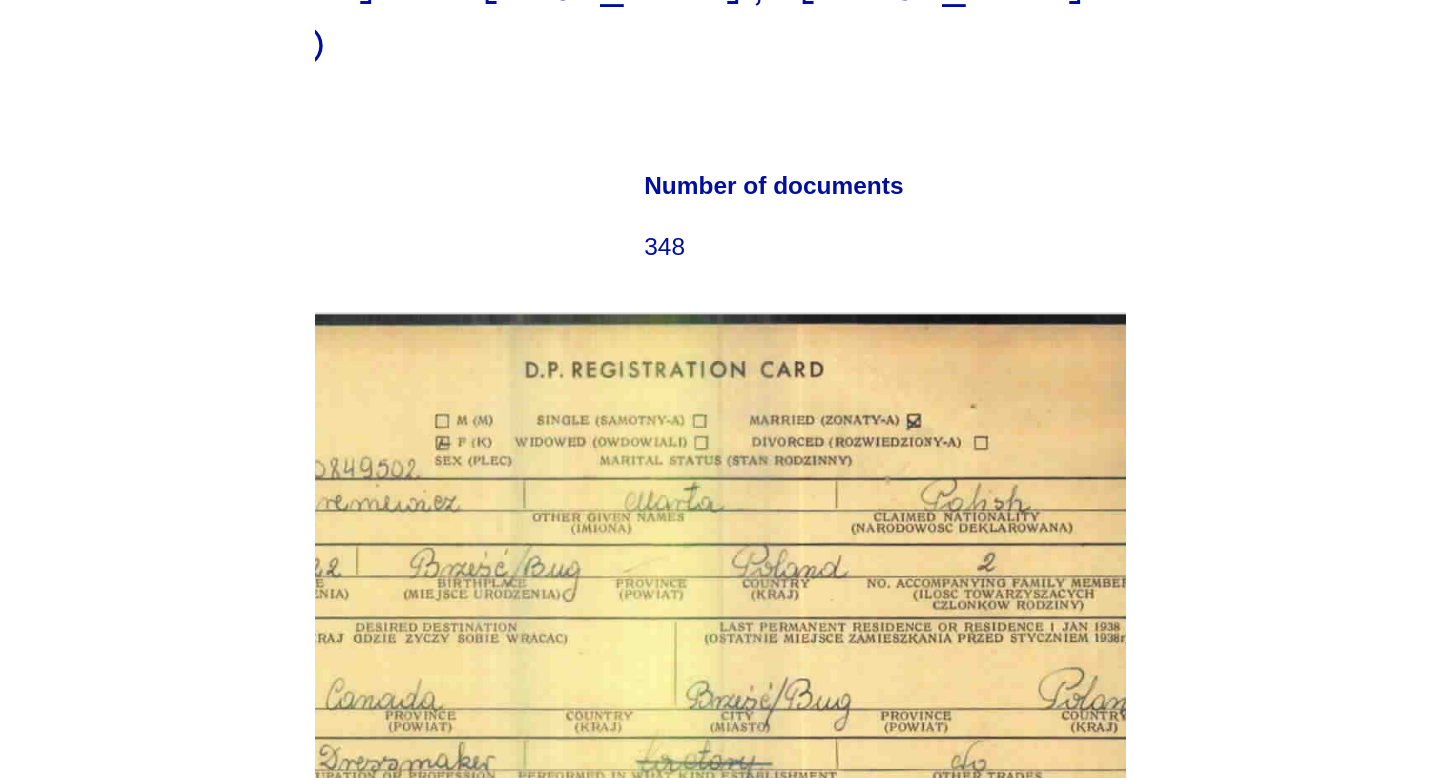 scroll, scrollTop: 219, scrollLeft: 0, axis: vertical 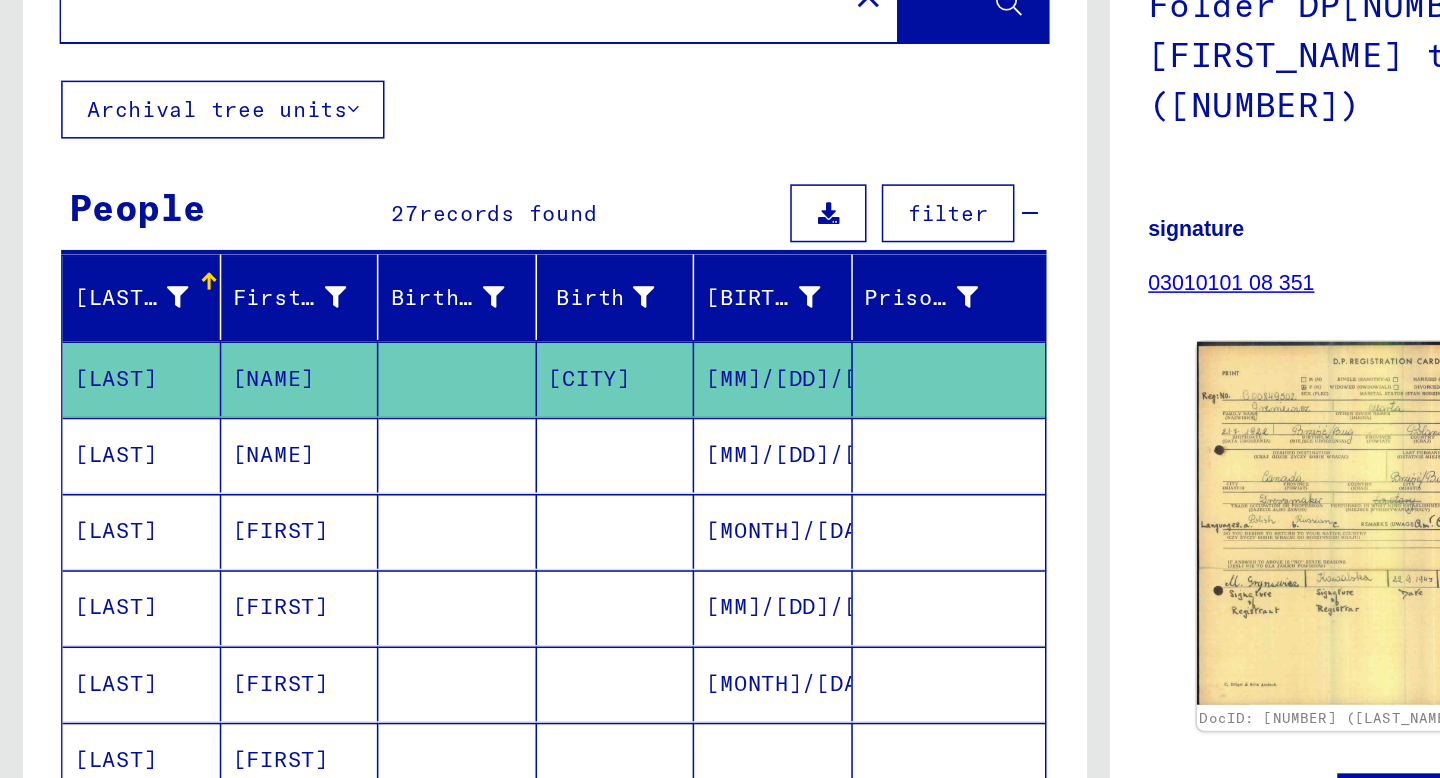 click at bounding box center [300, 429] 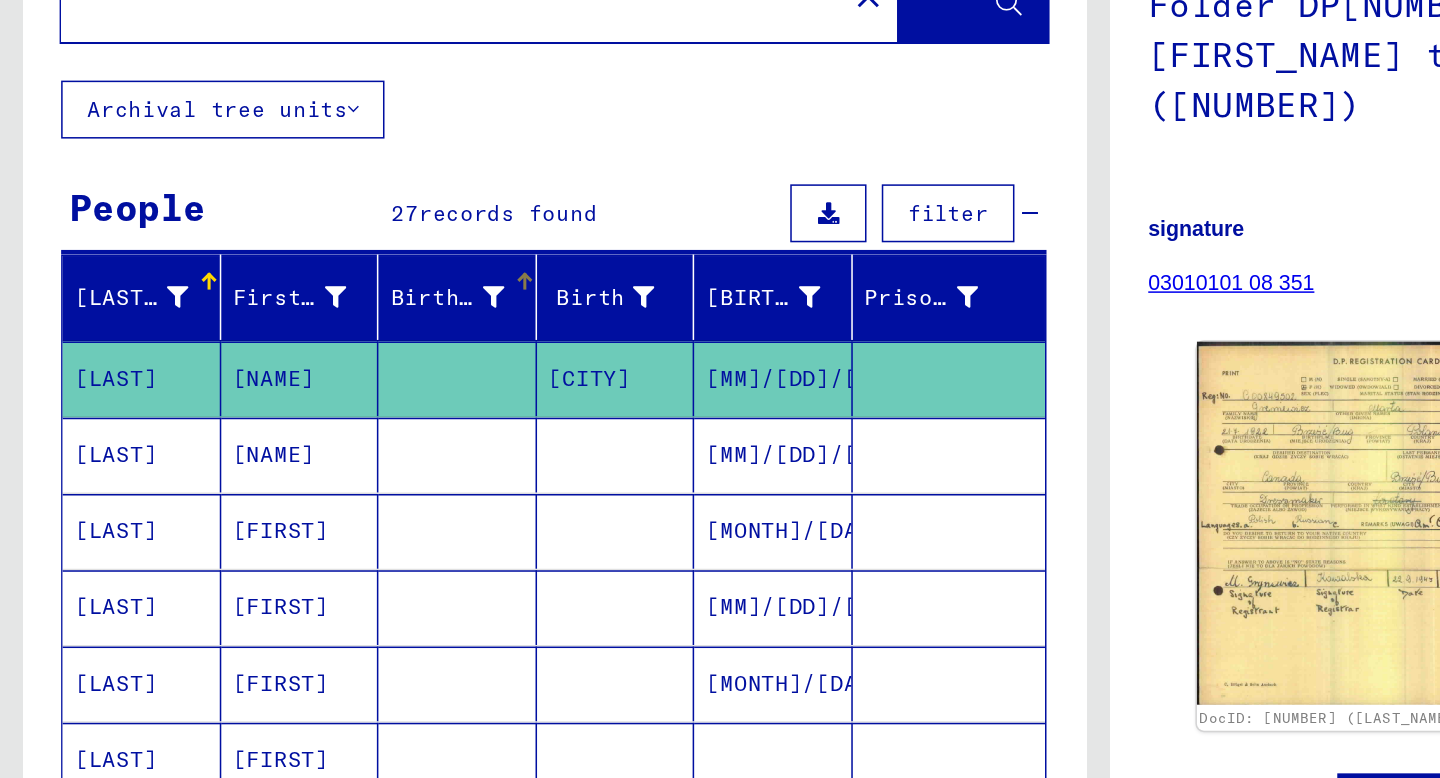 click on "Birth name" at bounding box center (301, 376) 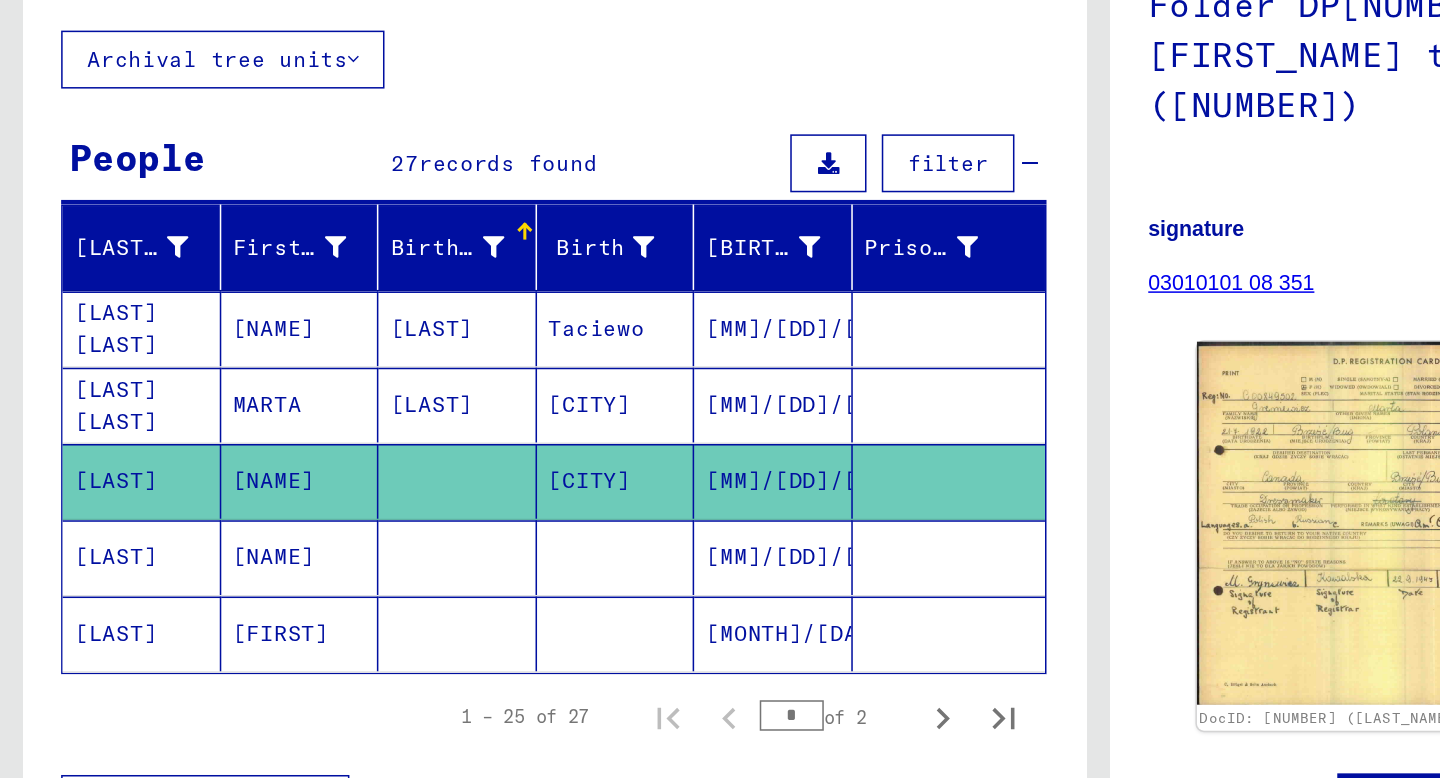 scroll, scrollTop: 36, scrollLeft: 0, axis: vertical 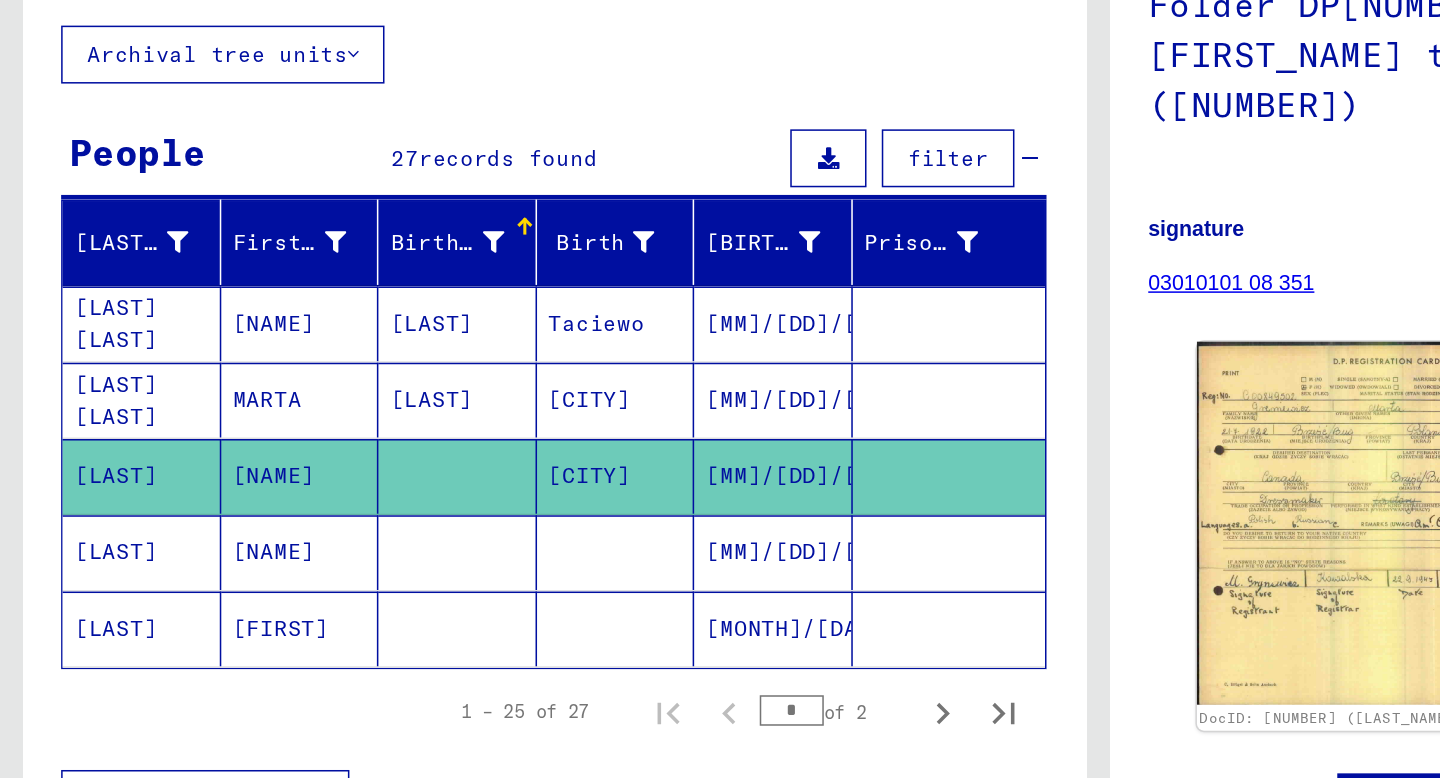 click on "[LAST] [LAST]" at bounding box center (76, 393) 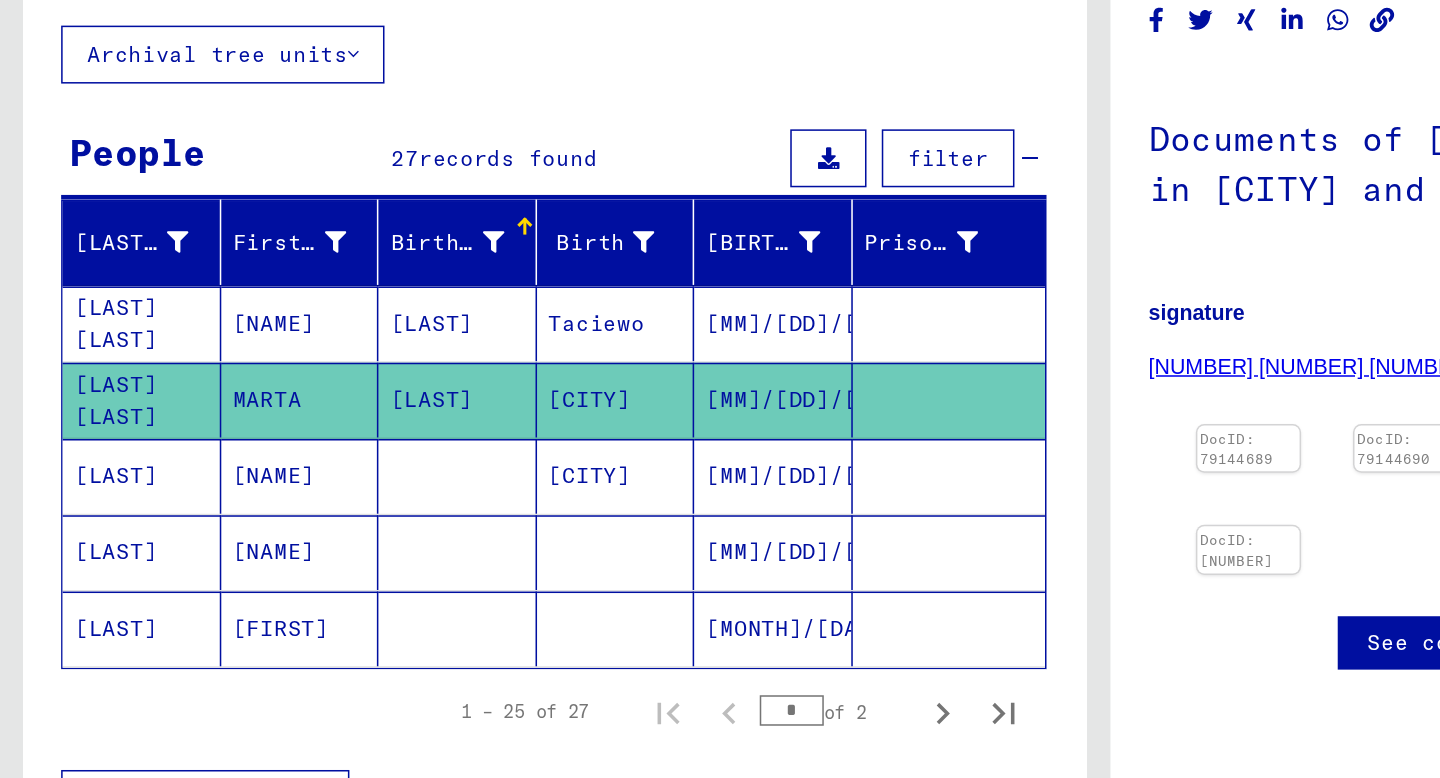 scroll, scrollTop: 0, scrollLeft: 0, axis: both 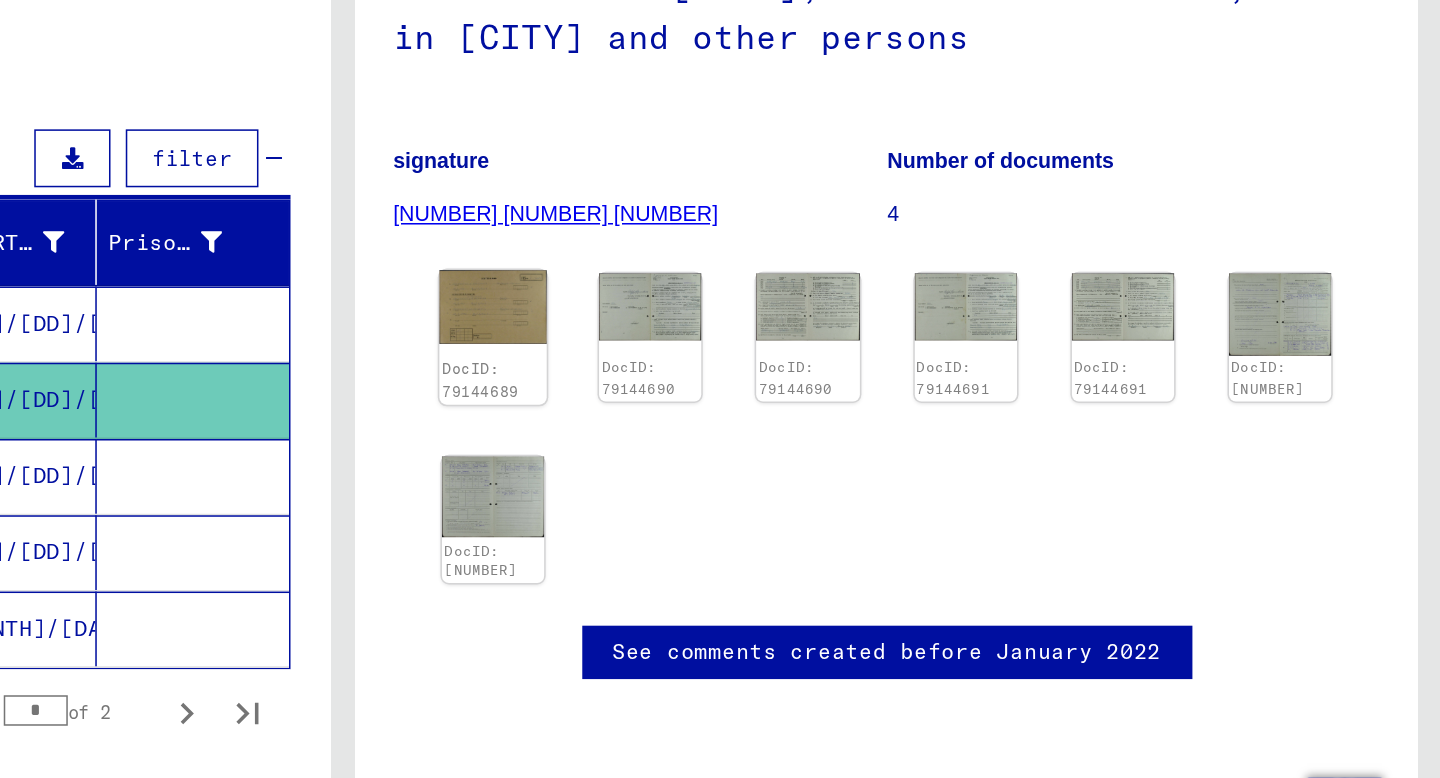 click at bounding box center [818, 382] 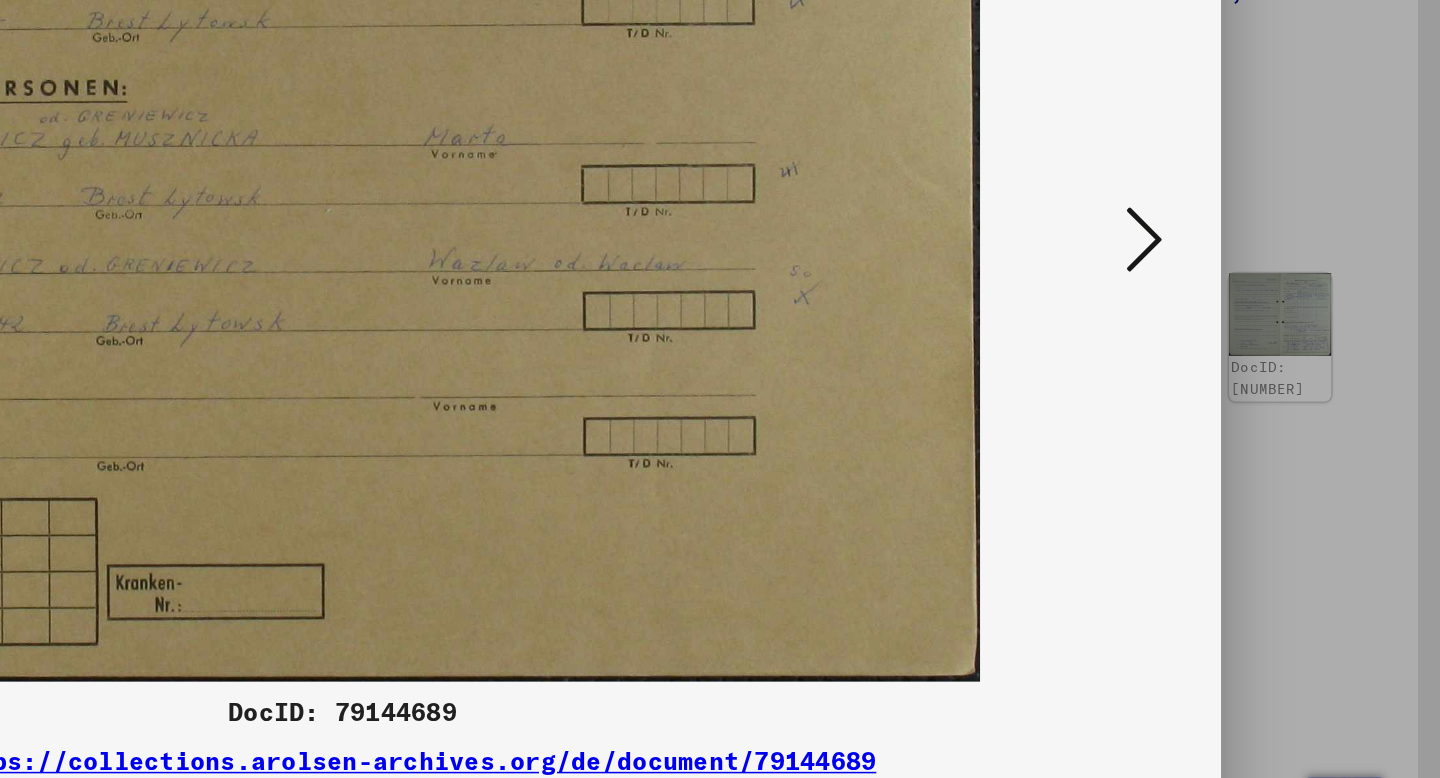 click at bounding box center [720, 339] 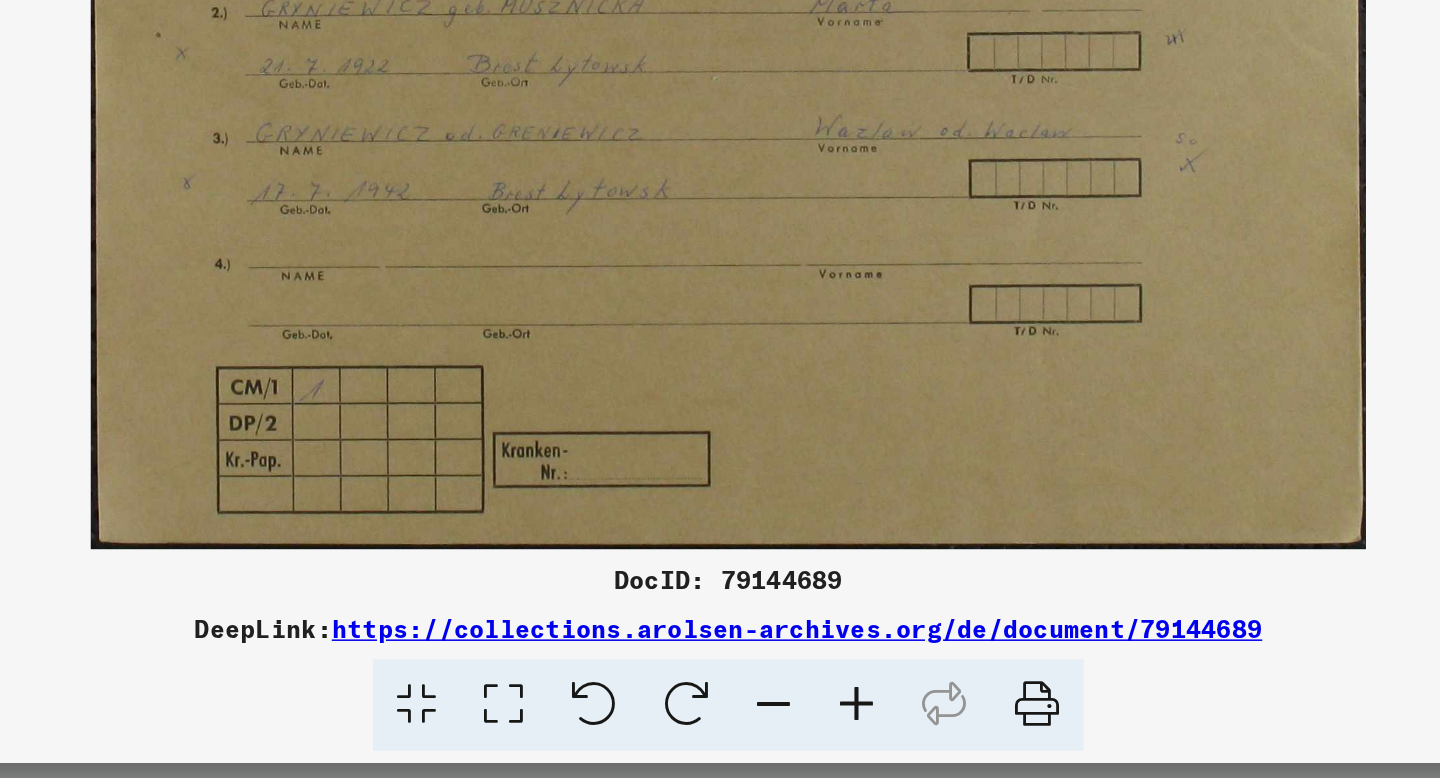 scroll, scrollTop: 0, scrollLeft: 0, axis: both 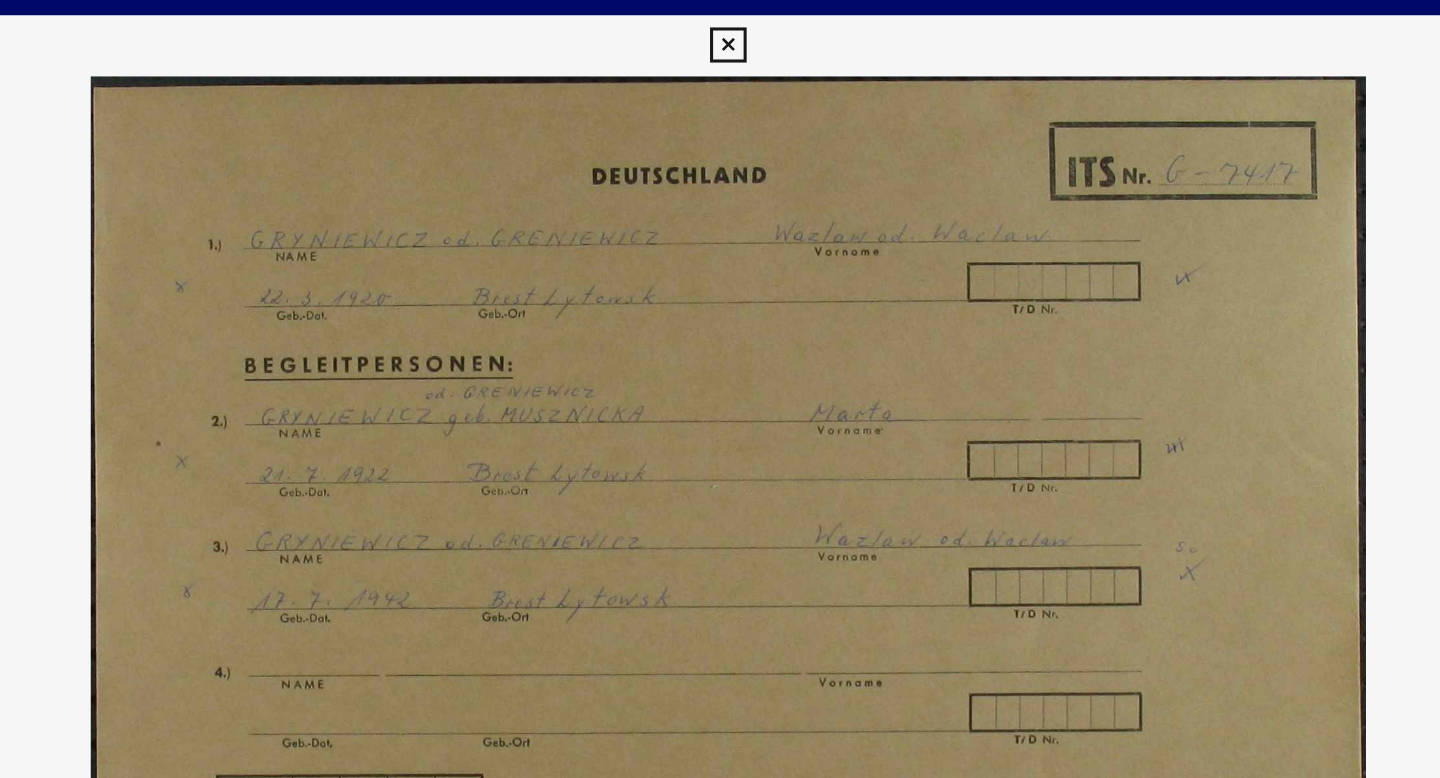 click at bounding box center [719, 30] 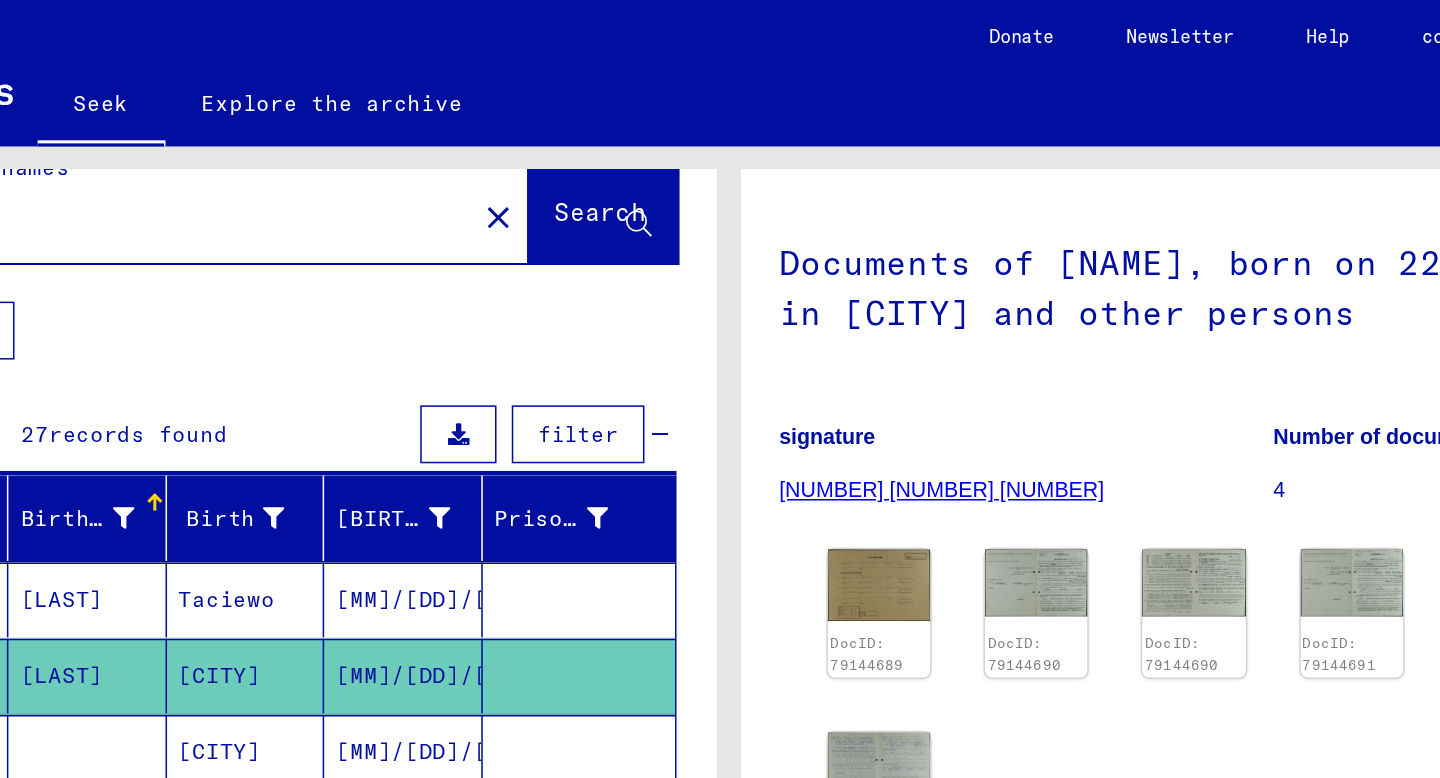 scroll, scrollTop: 187, scrollLeft: 0, axis: vertical 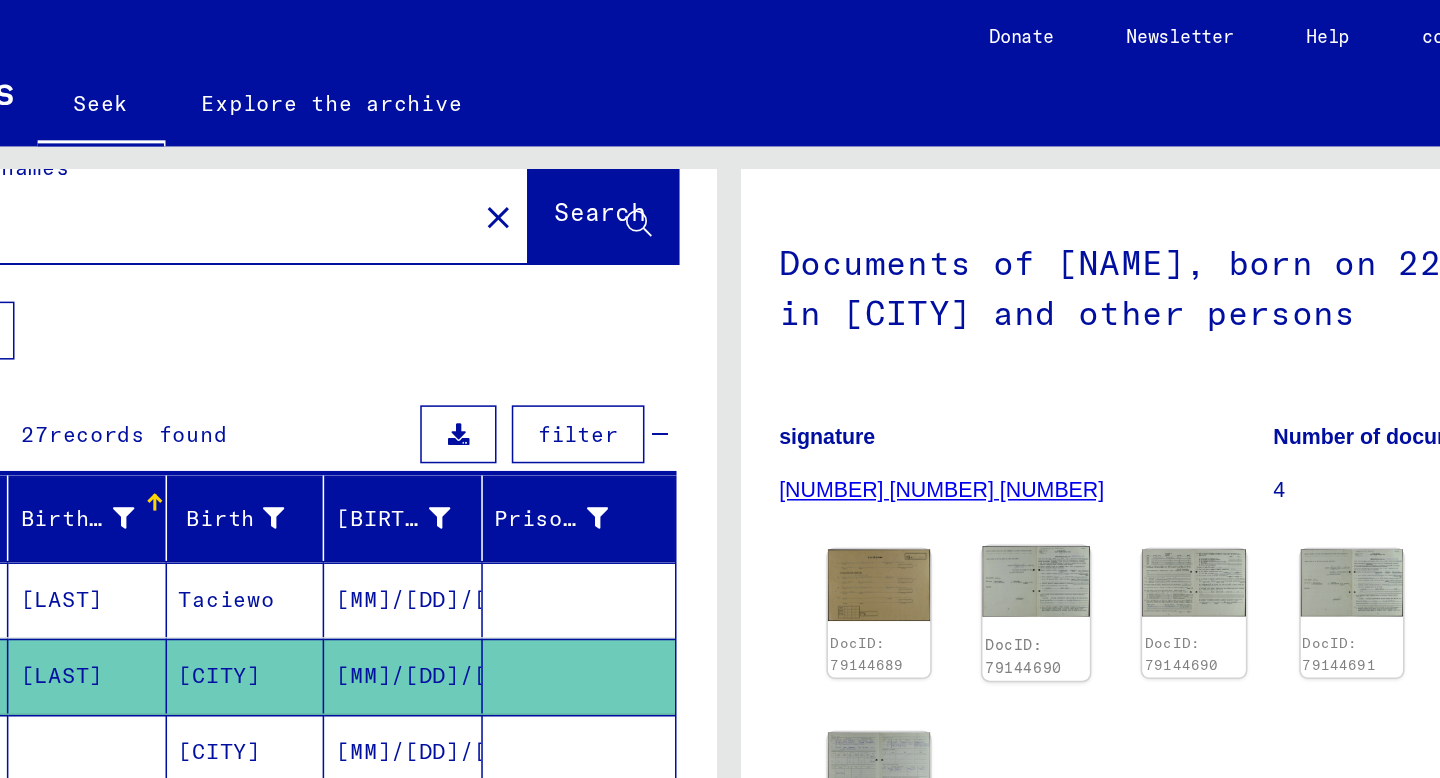 click at bounding box center [818, 383] 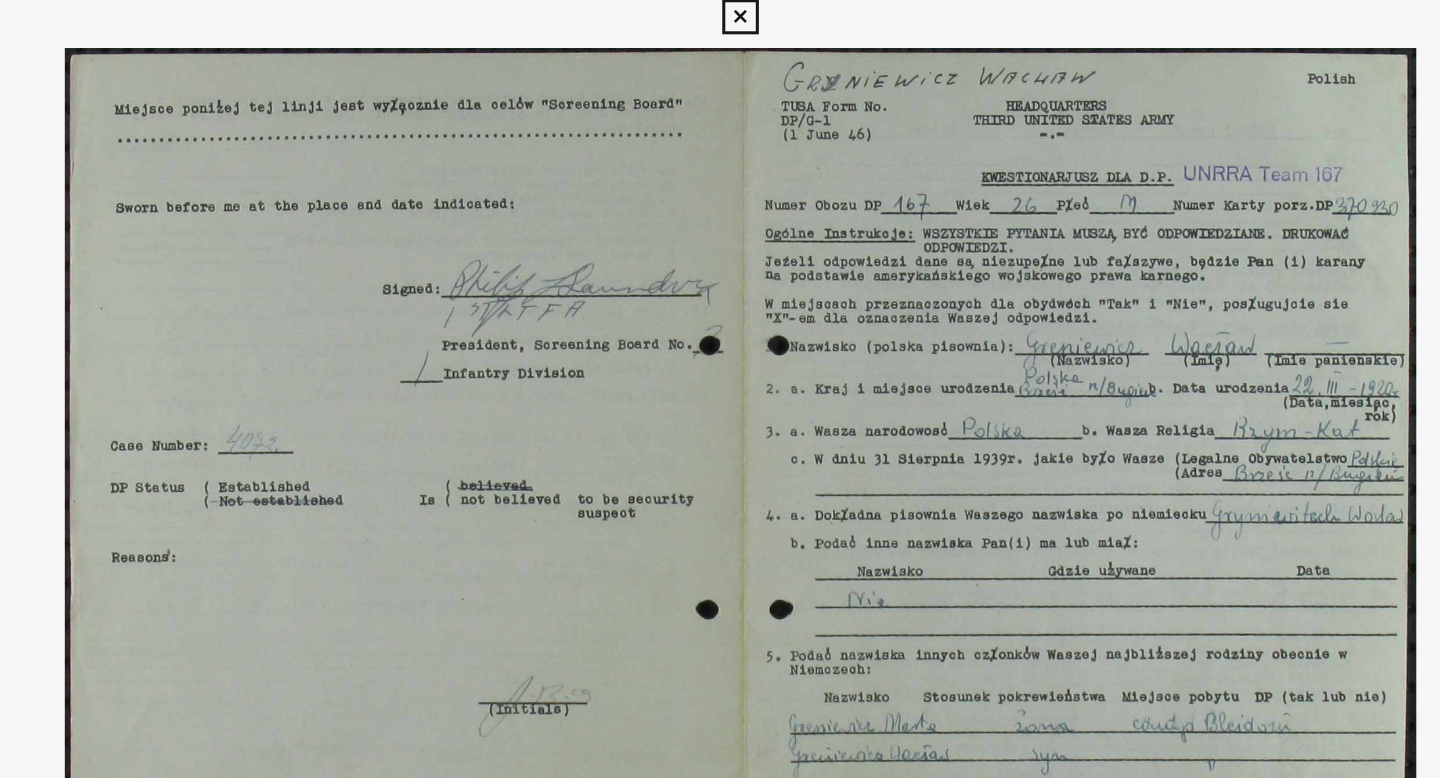 click at bounding box center [719, 30] 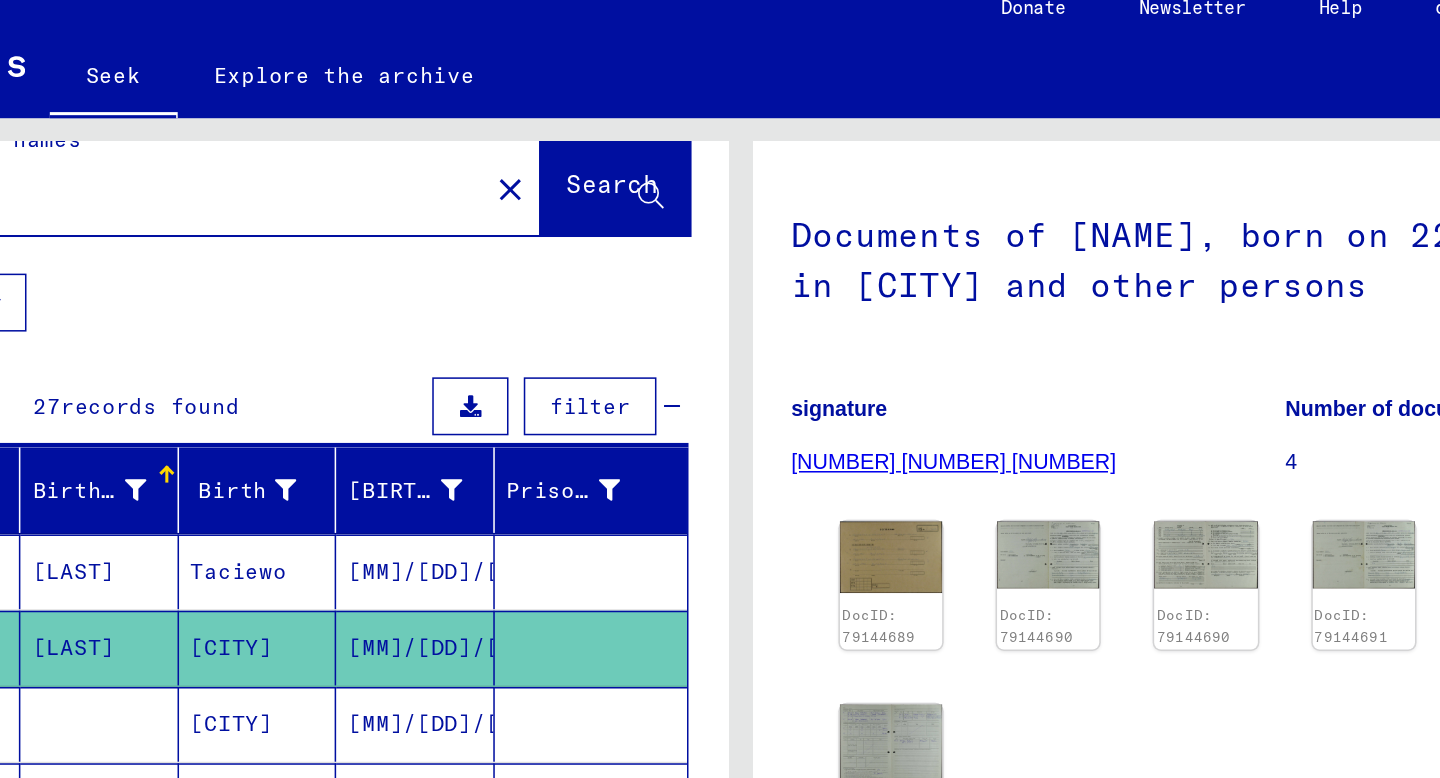 scroll, scrollTop: 301, scrollLeft: 0, axis: vertical 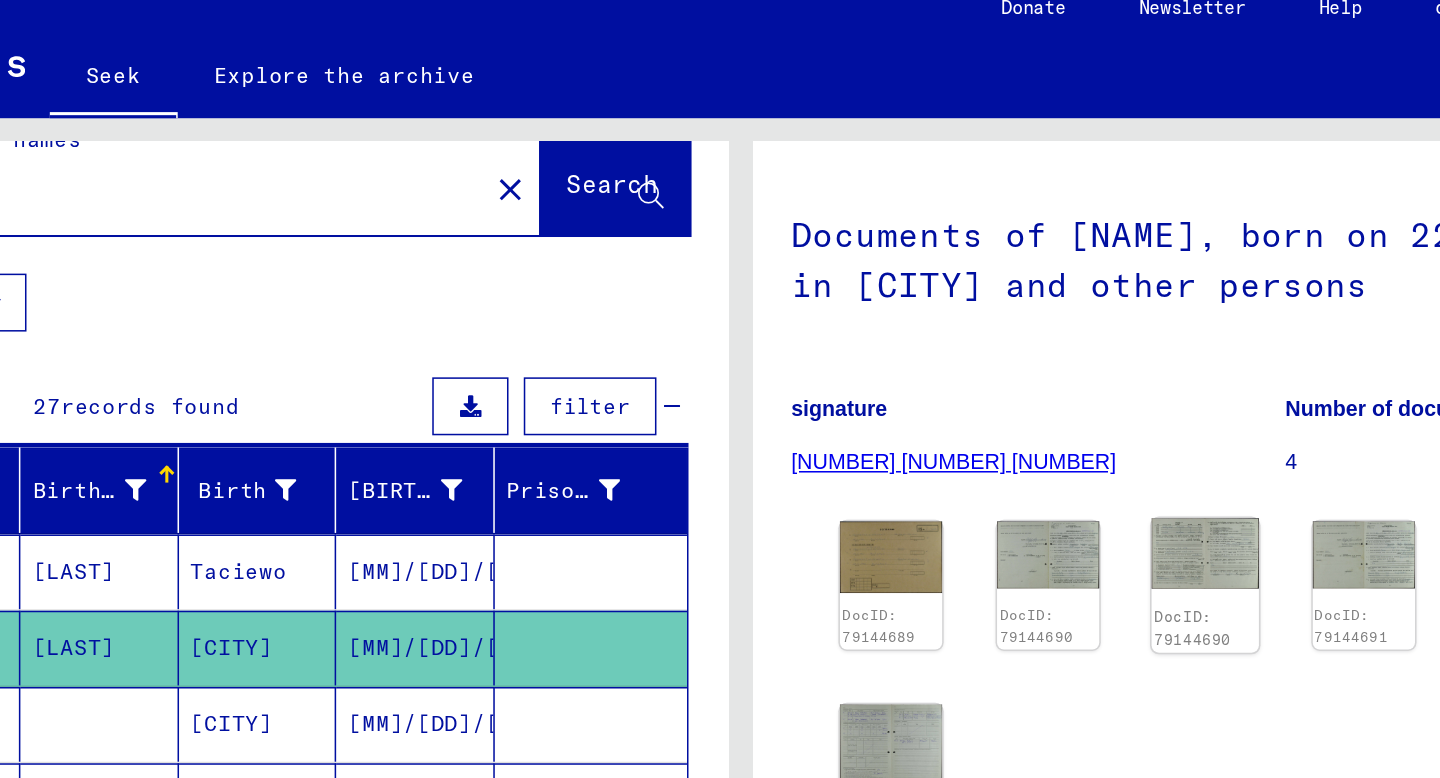 click at bounding box center [818, 383] 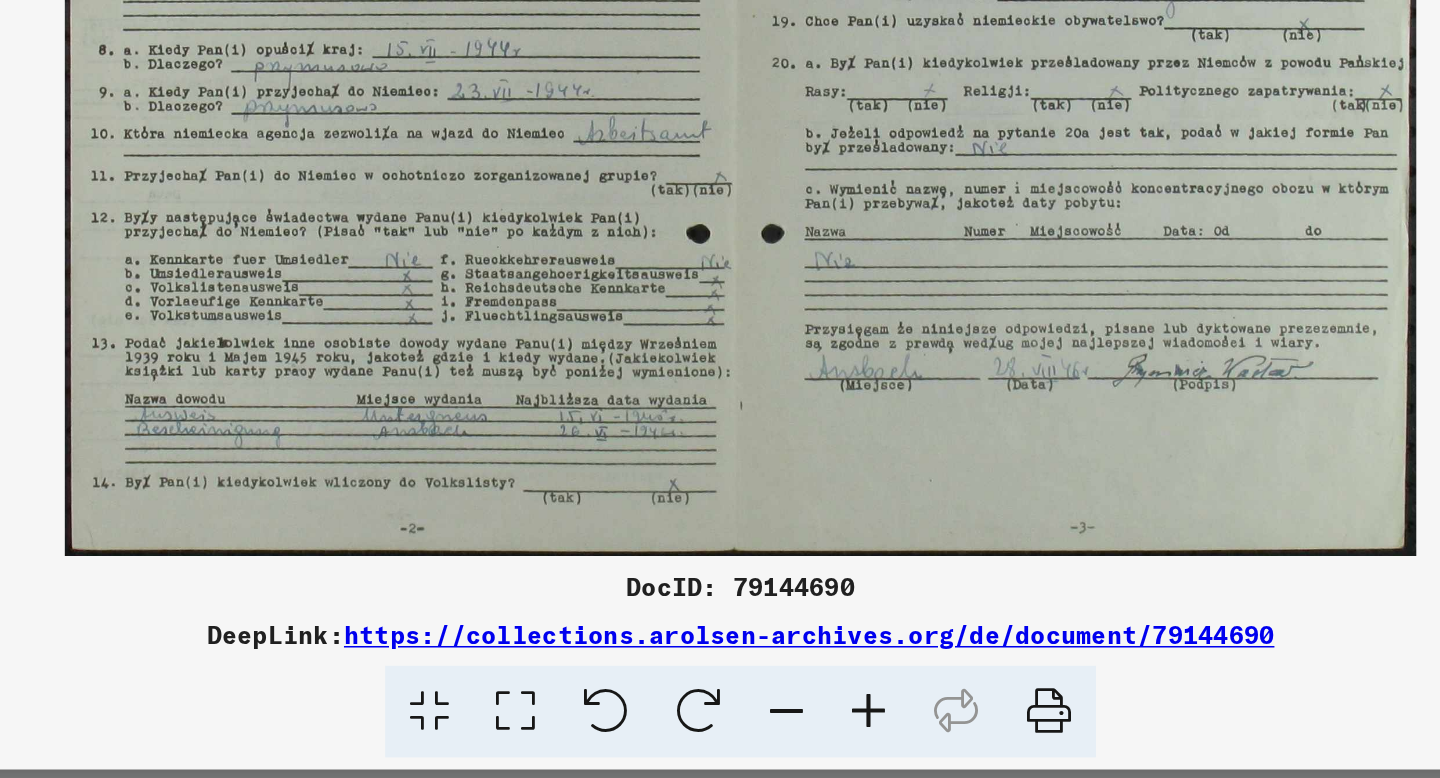 scroll, scrollTop: 0, scrollLeft: 0, axis: both 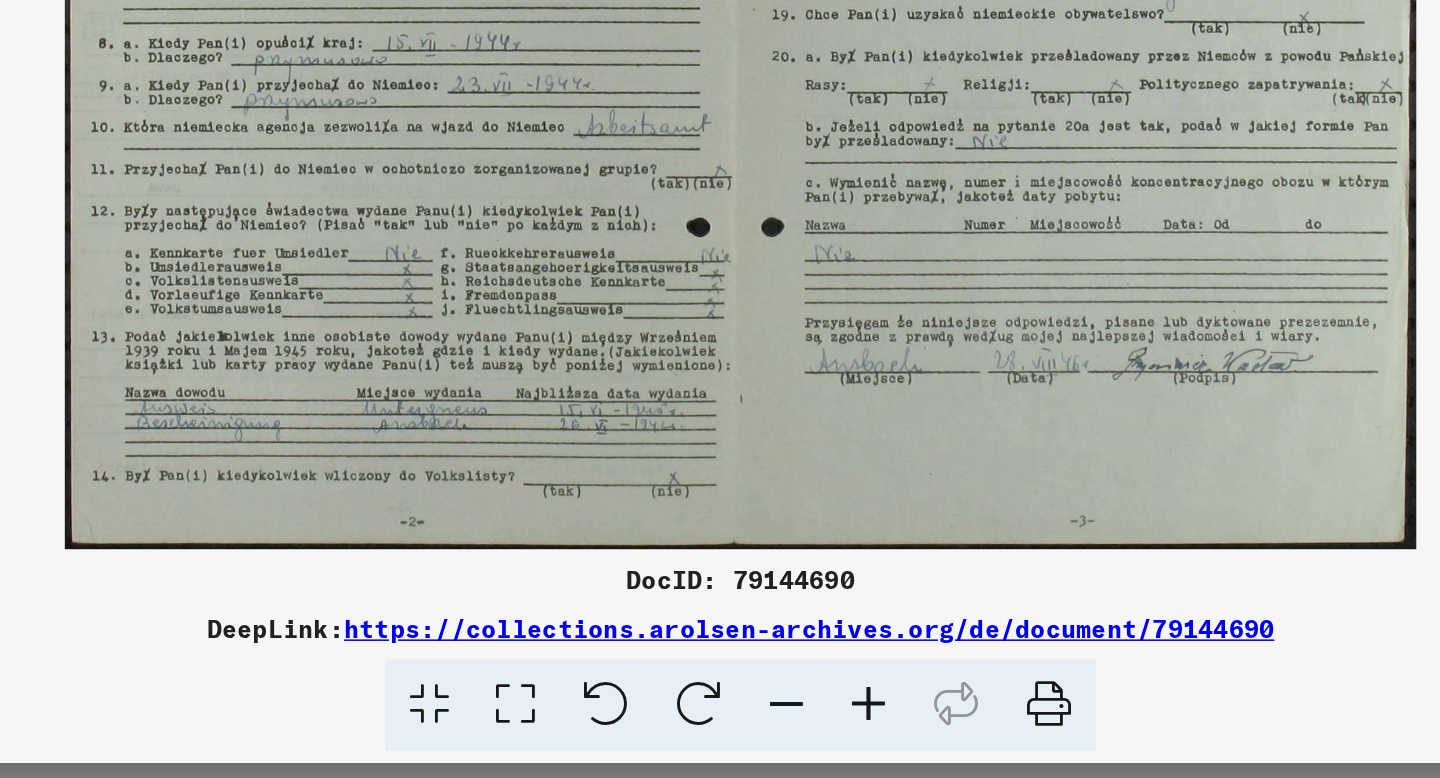 click at bounding box center (922, 730) 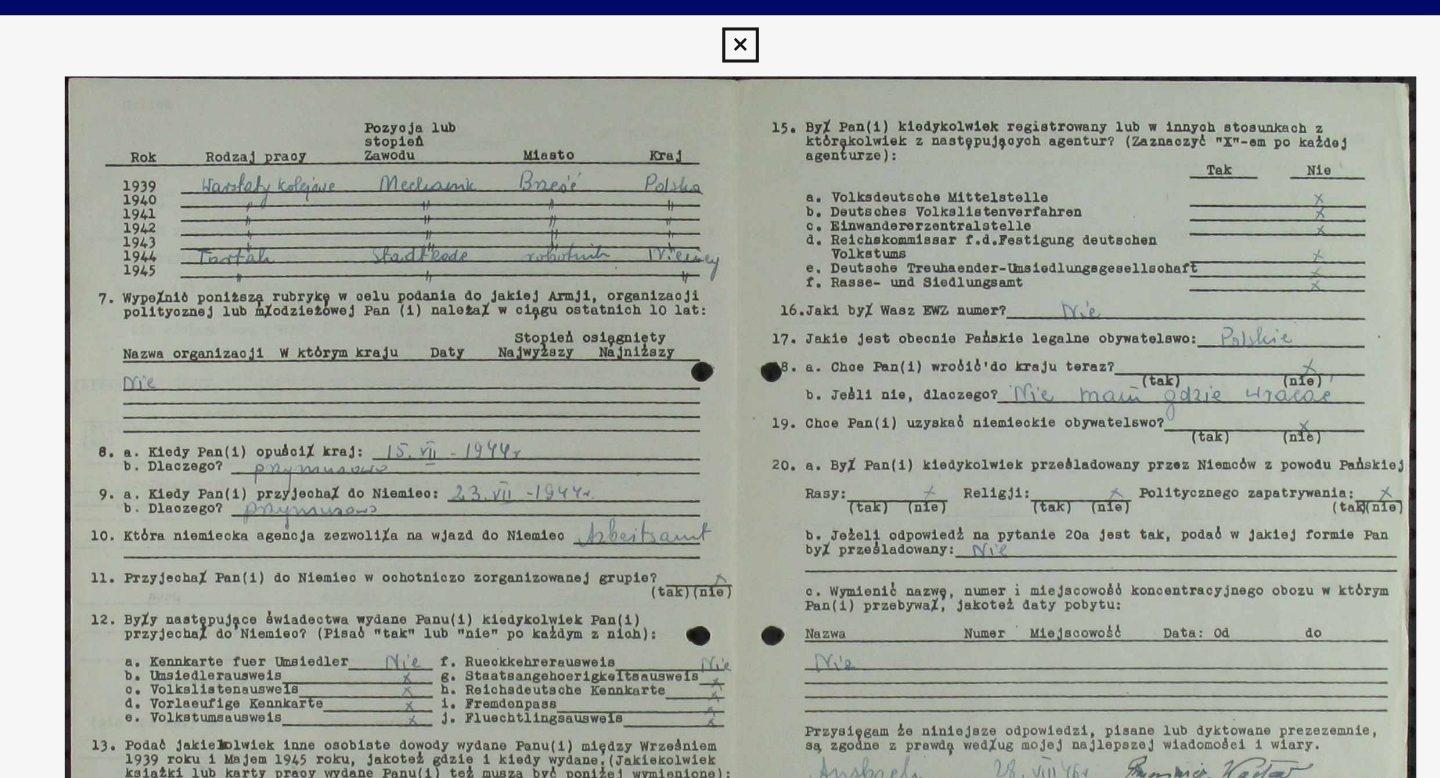 click at bounding box center (719, 30) 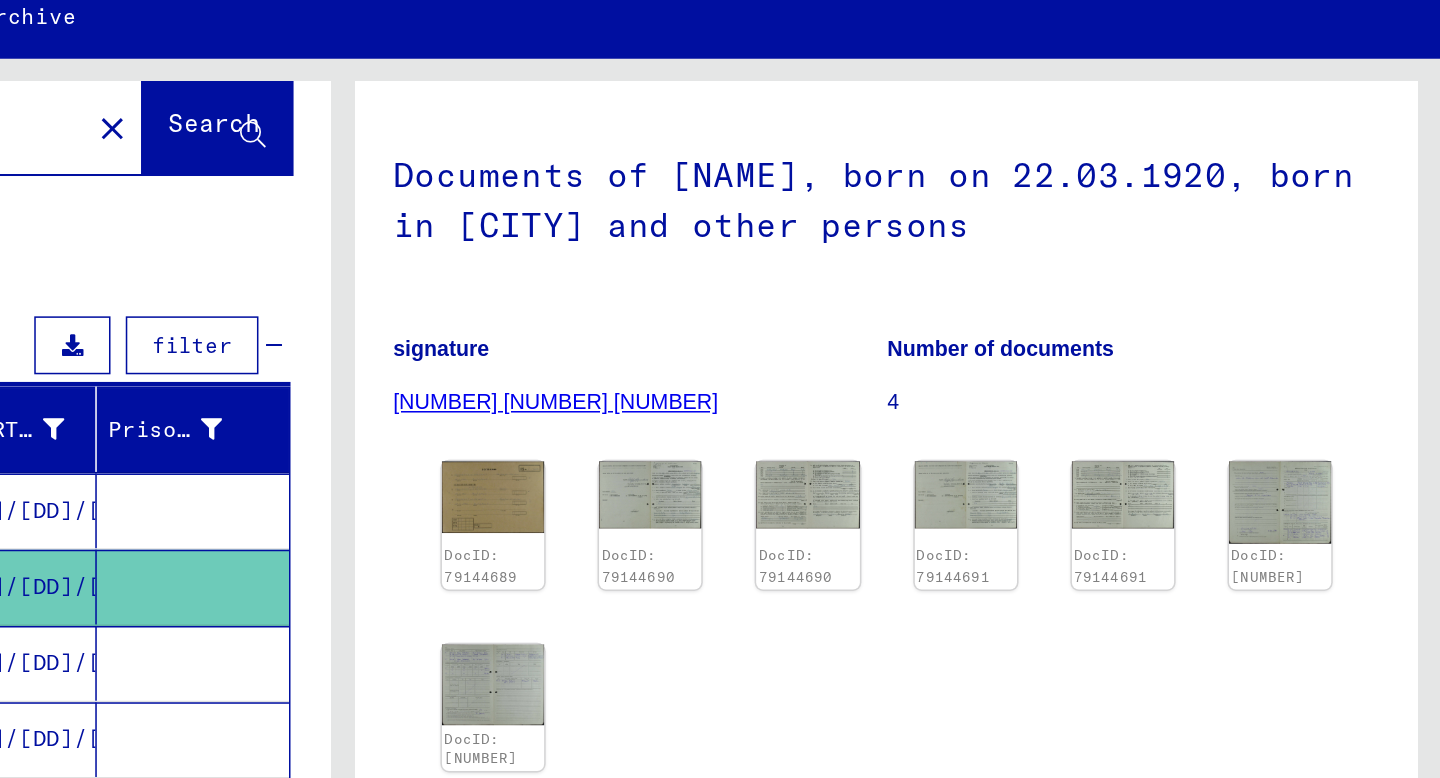 scroll, scrollTop: 185, scrollLeft: 0, axis: vertical 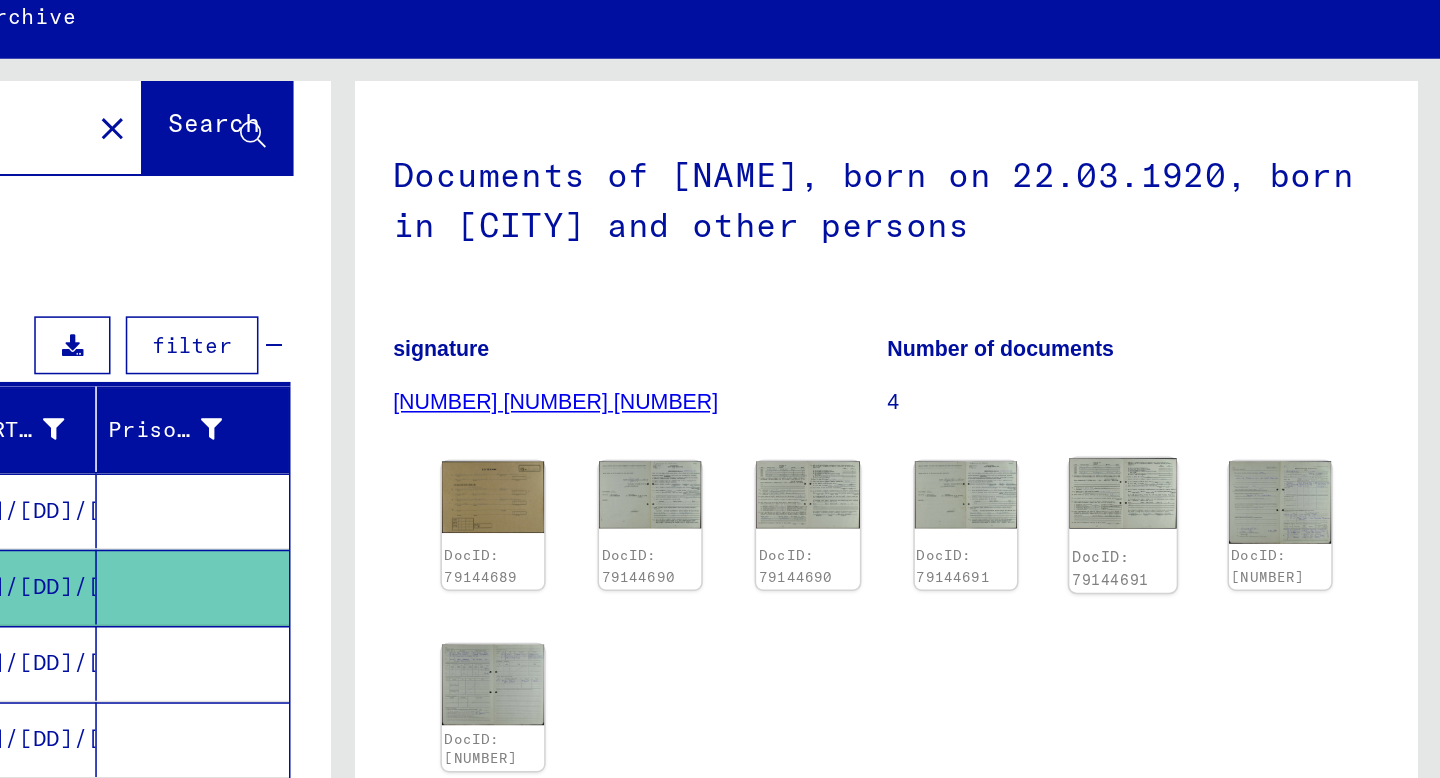 click at bounding box center (818, 383) 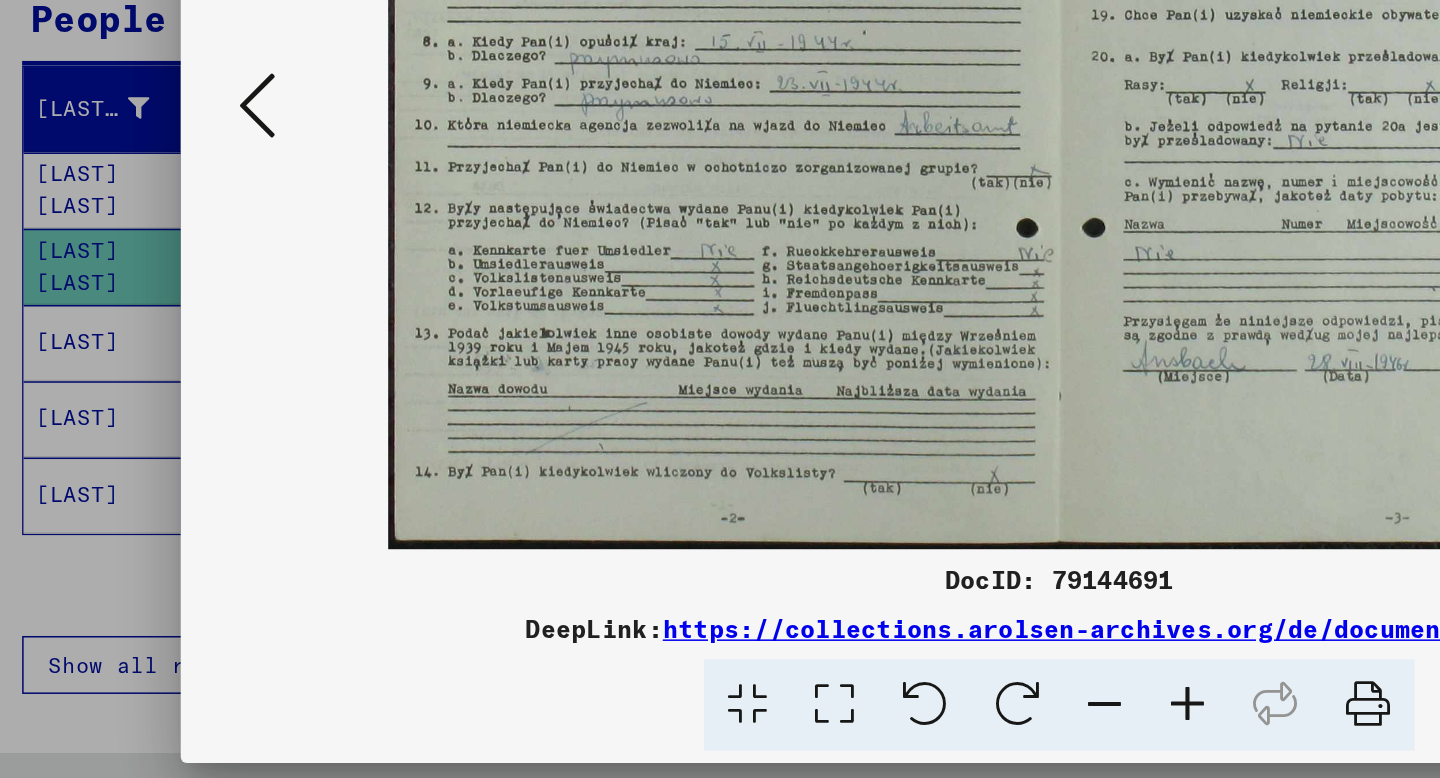scroll, scrollTop: 0, scrollLeft: 0, axis: both 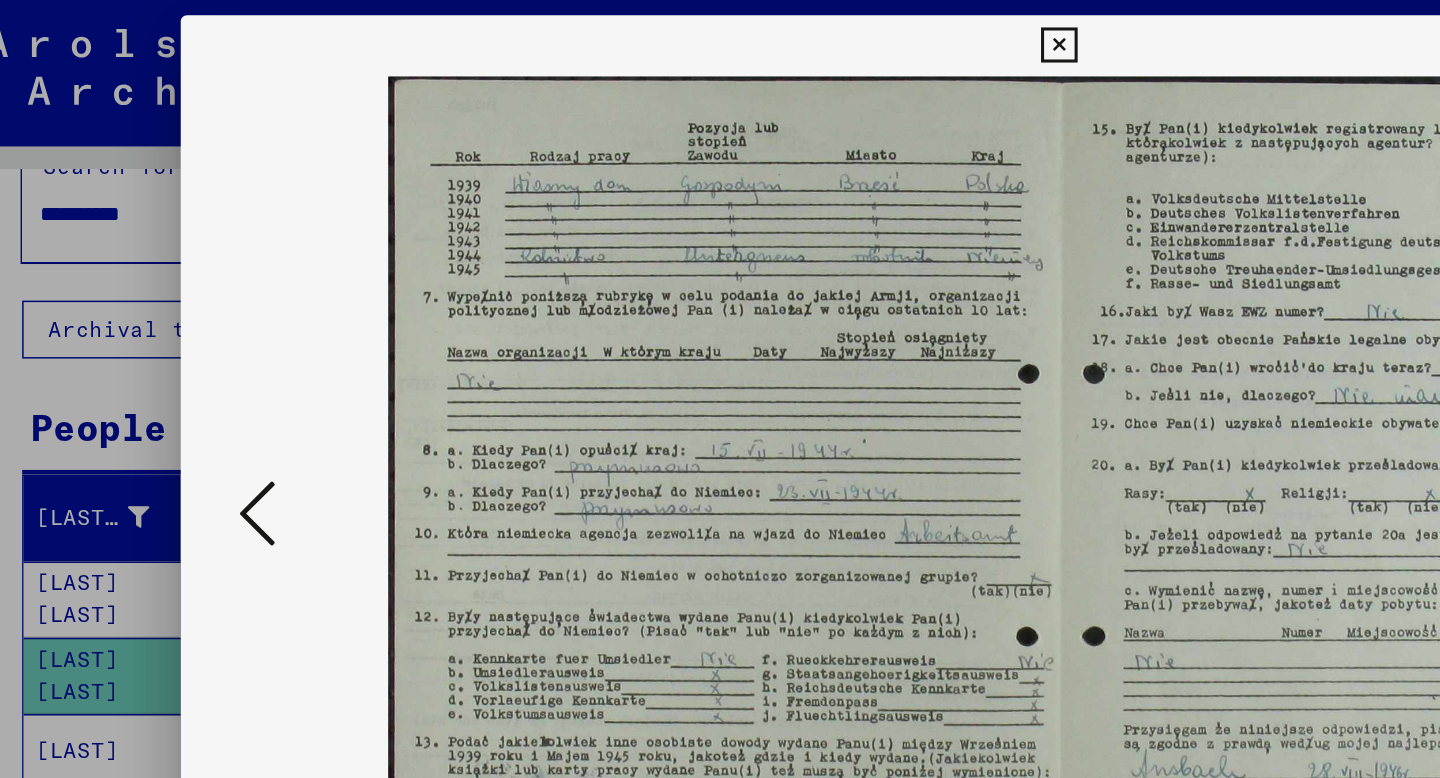 click at bounding box center (719, 30) 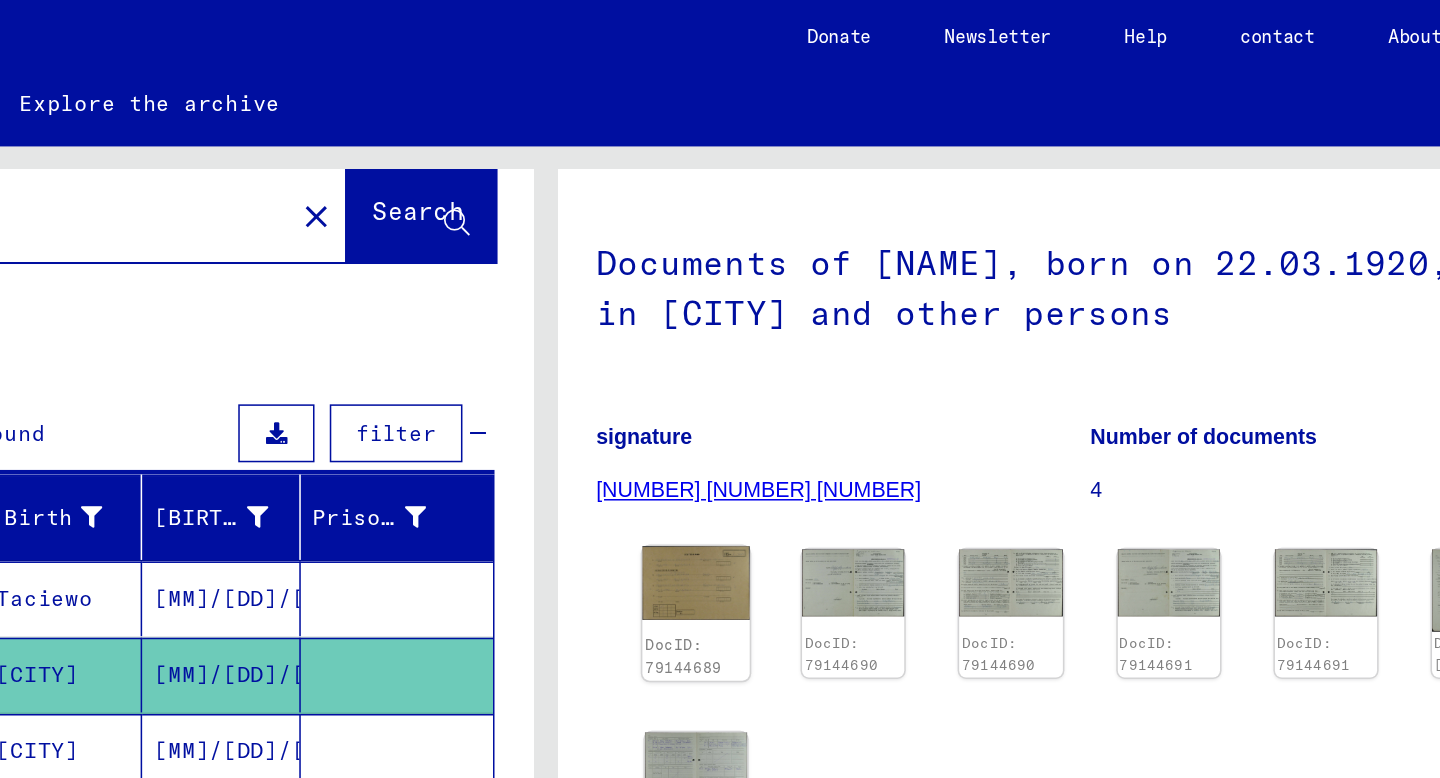 click at bounding box center [818, 382] 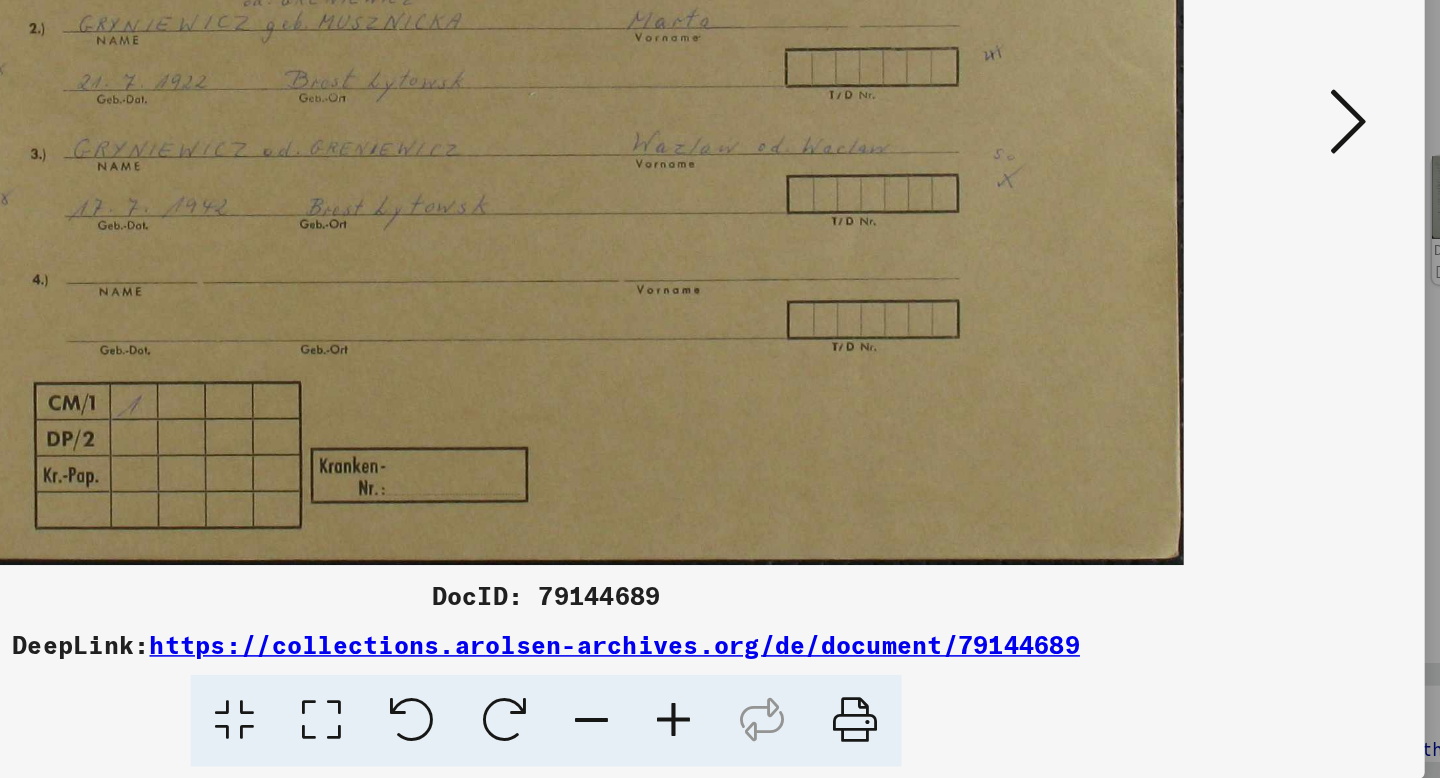 scroll, scrollTop: 0, scrollLeft: 0, axis: both 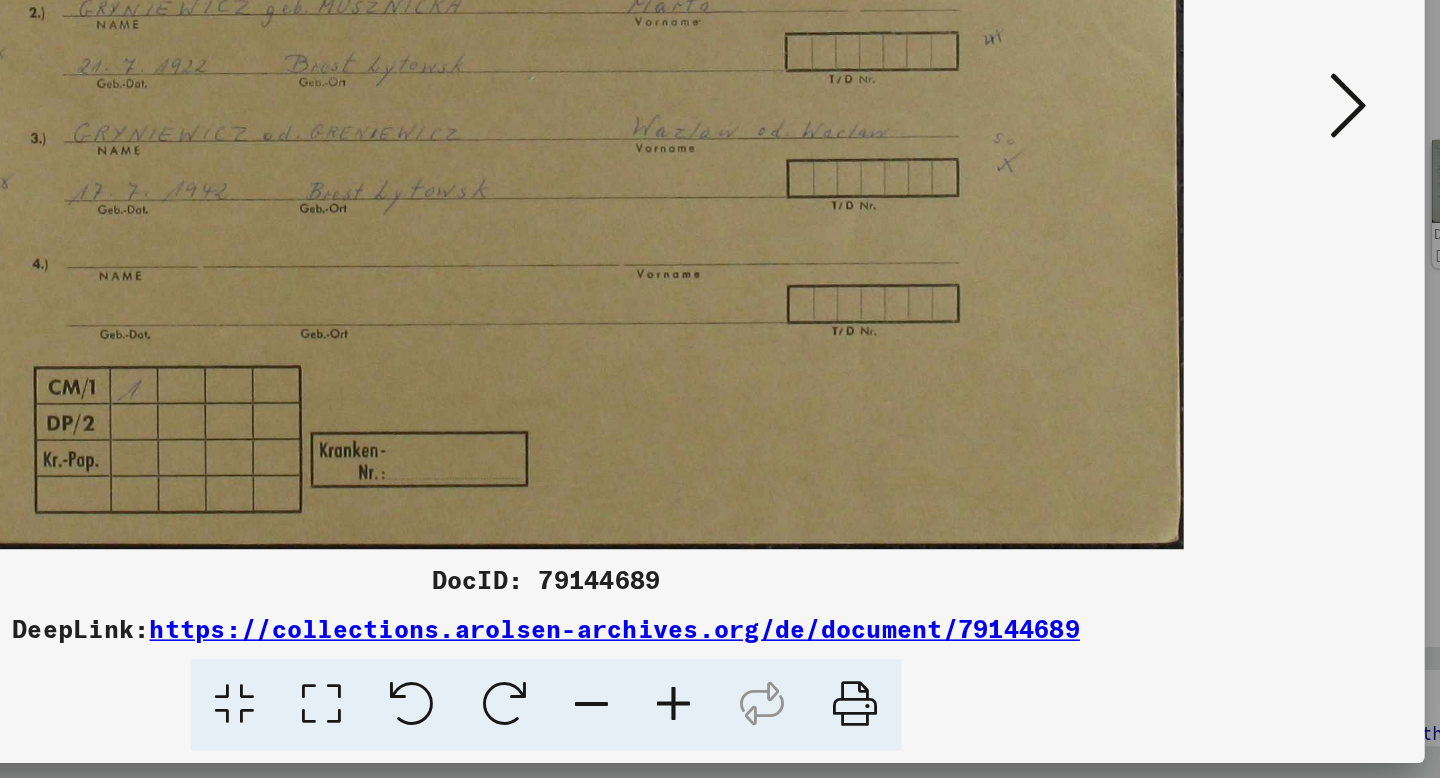 click at bounding box center [922, 730] 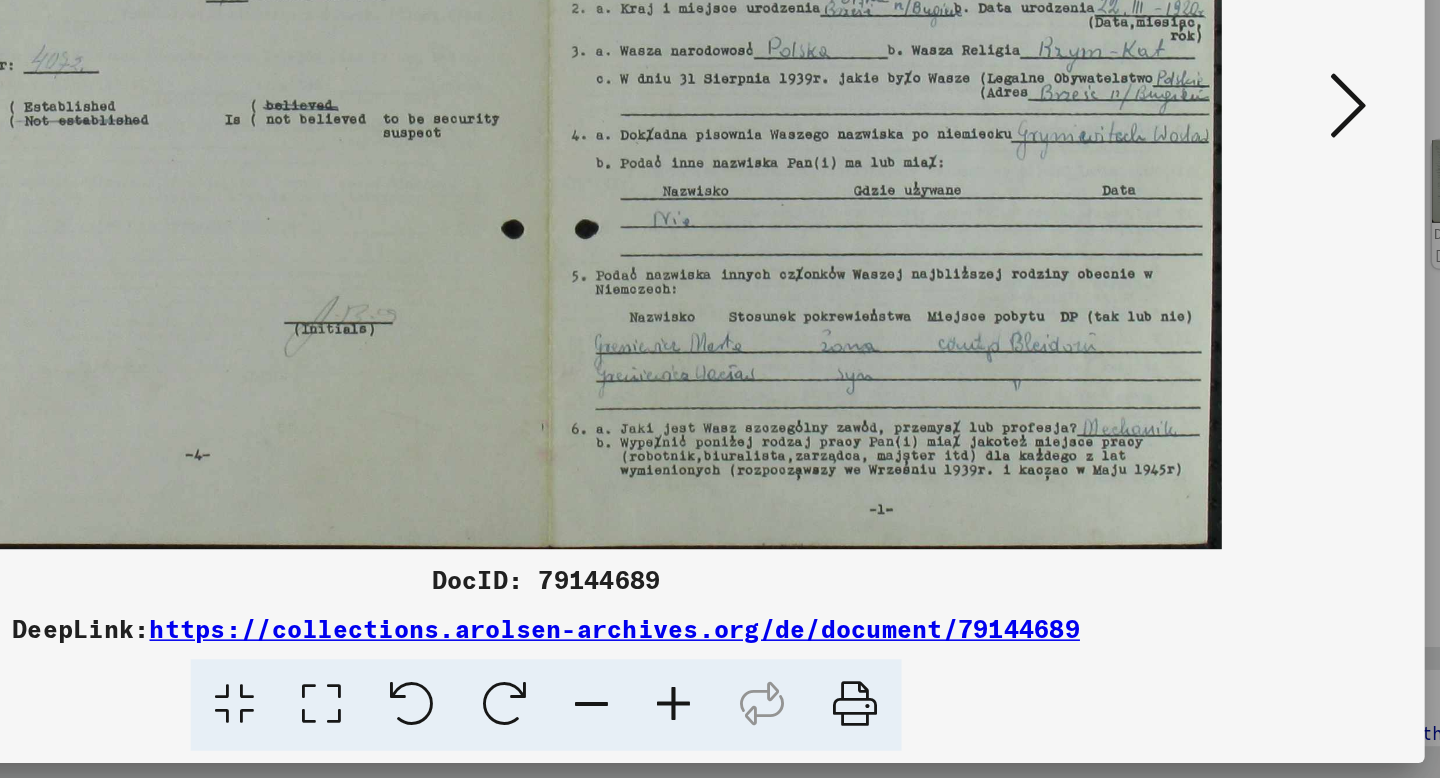 click at bounding box center (194, 337) 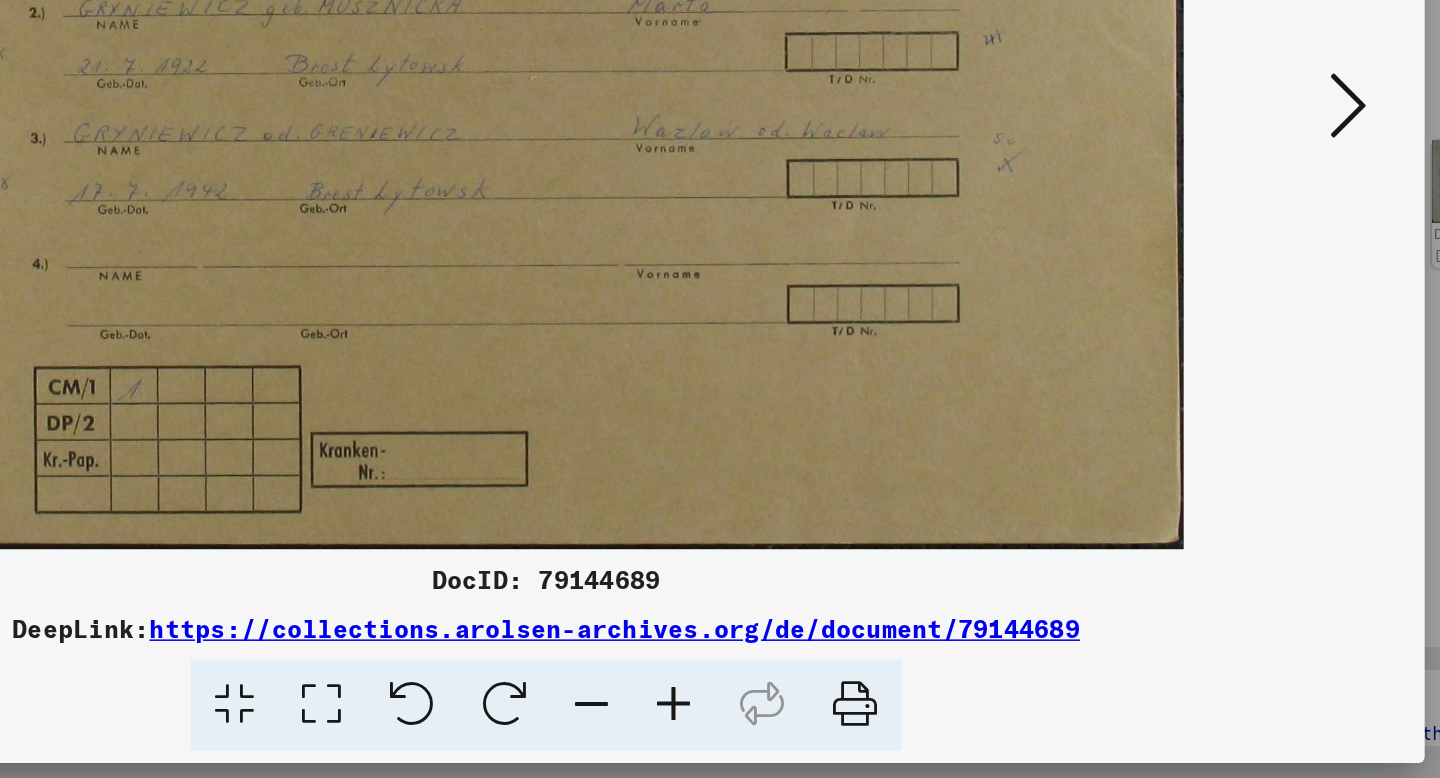 click at bounding box center (1246, 337) 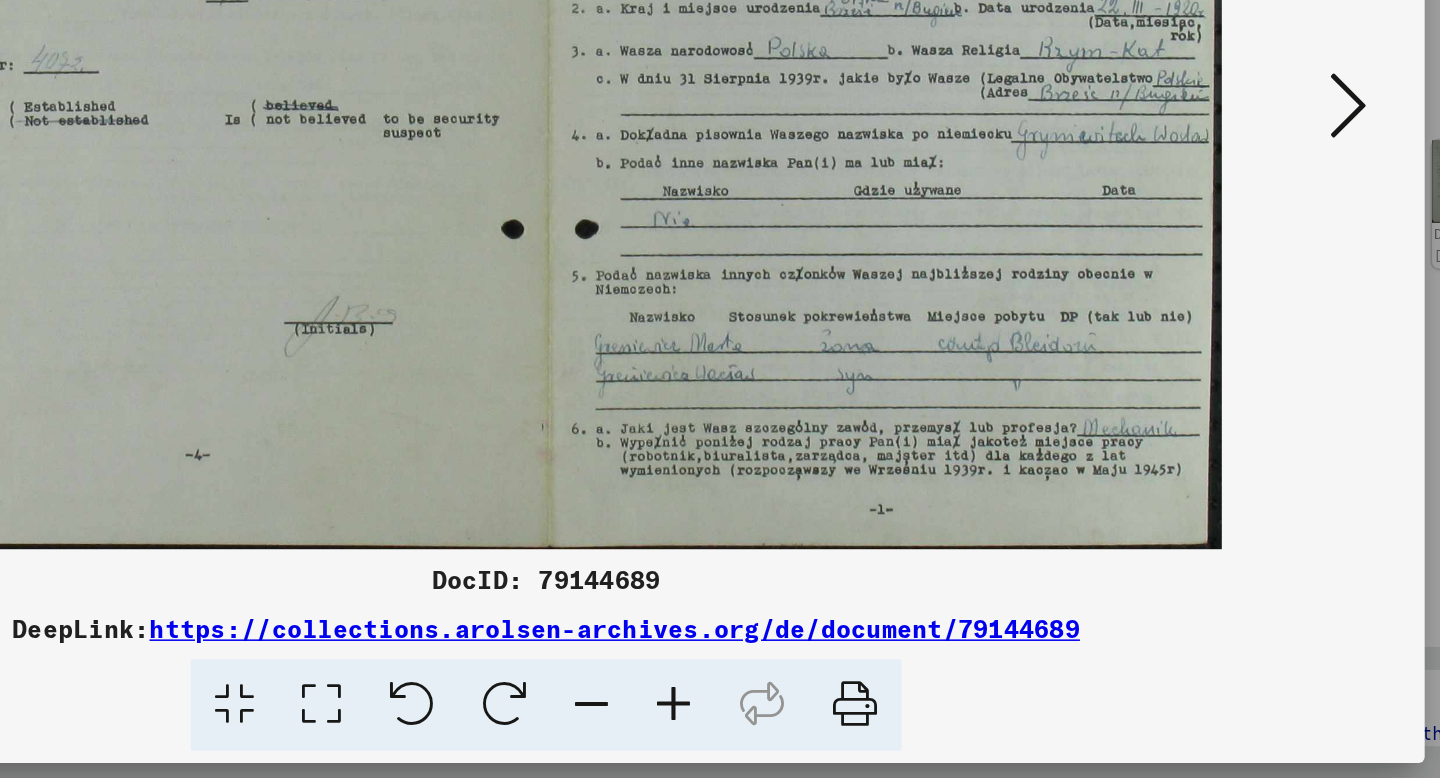 click at bounding box center (922, 730) 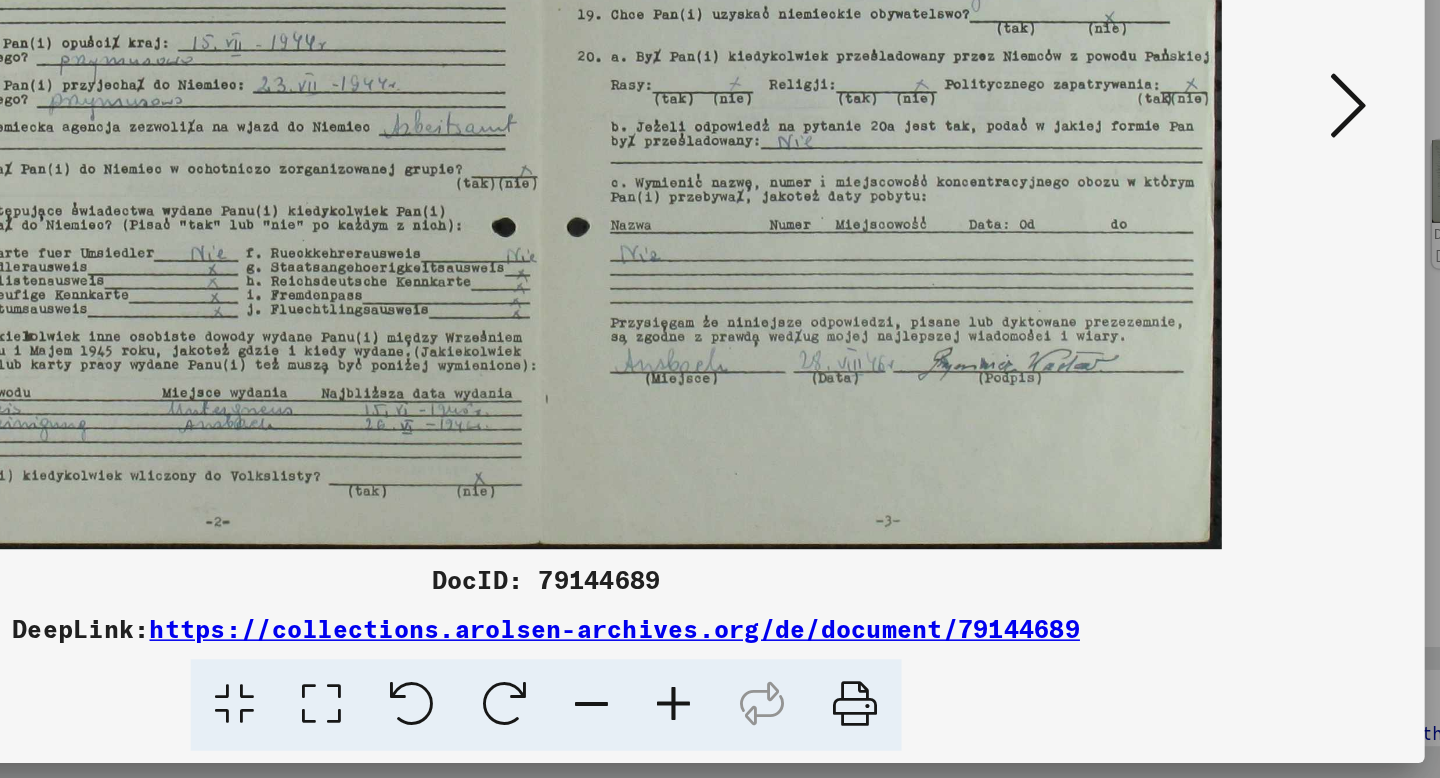 click at bounding box center [922, 730] 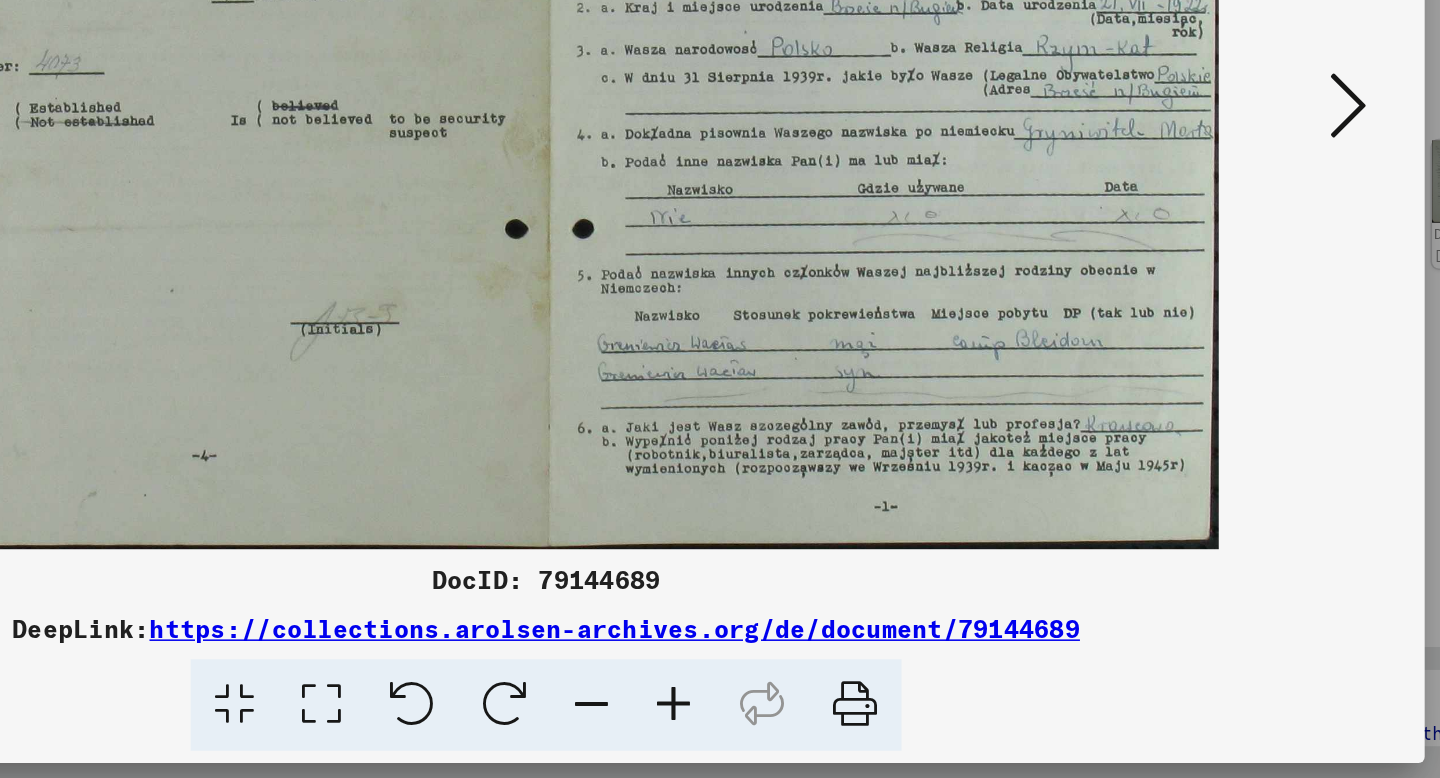 click at bounding box center [922, 730] 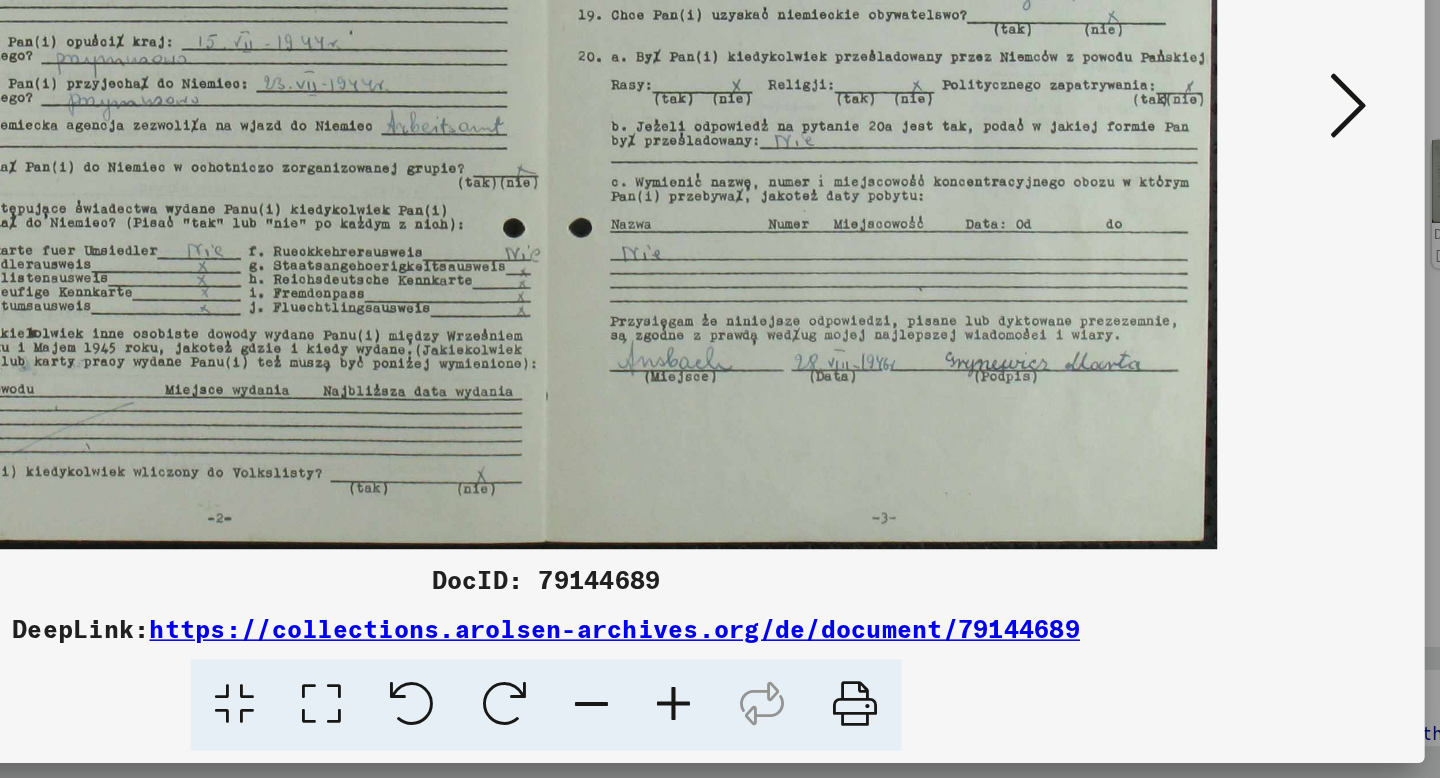 click at bounding box center (1246, 337) 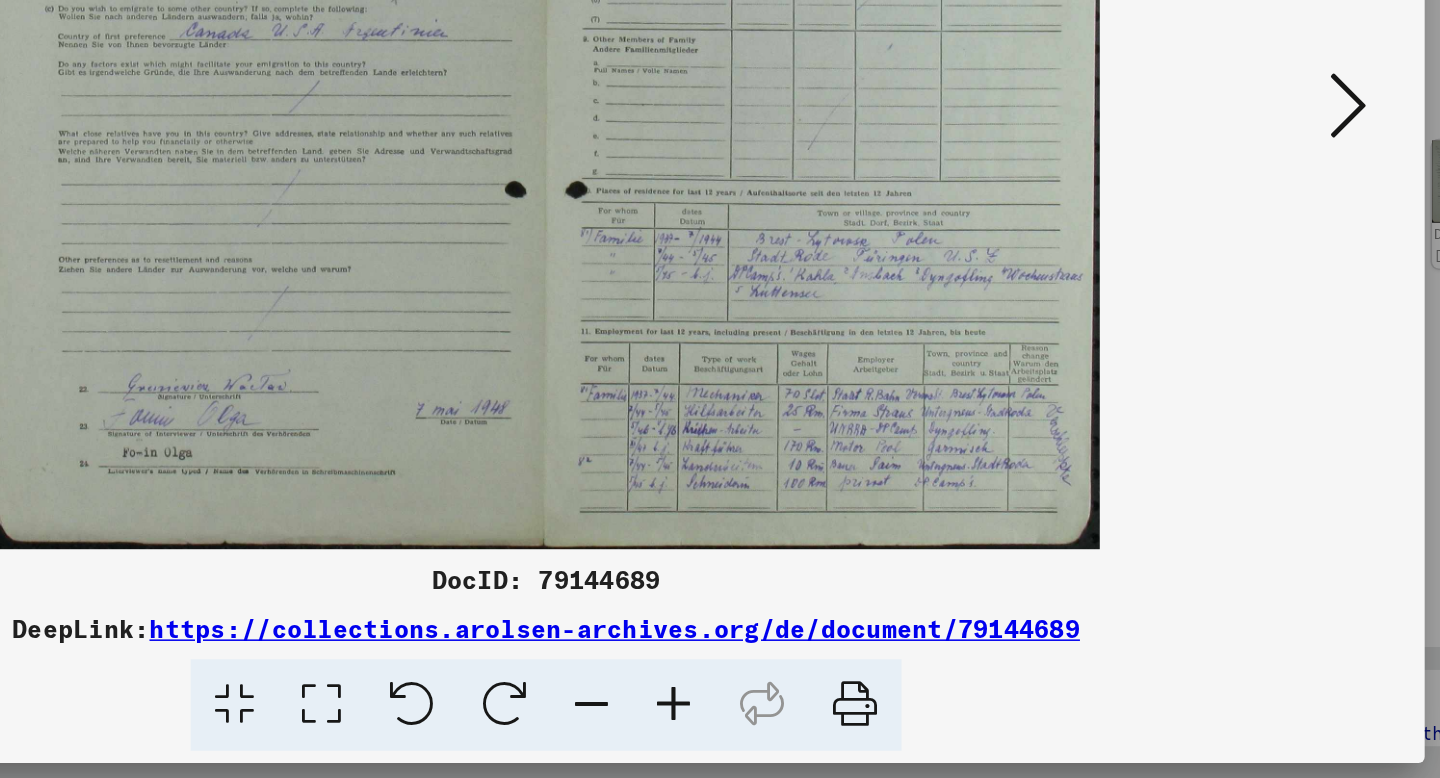 click at bounding box center (922, 730) 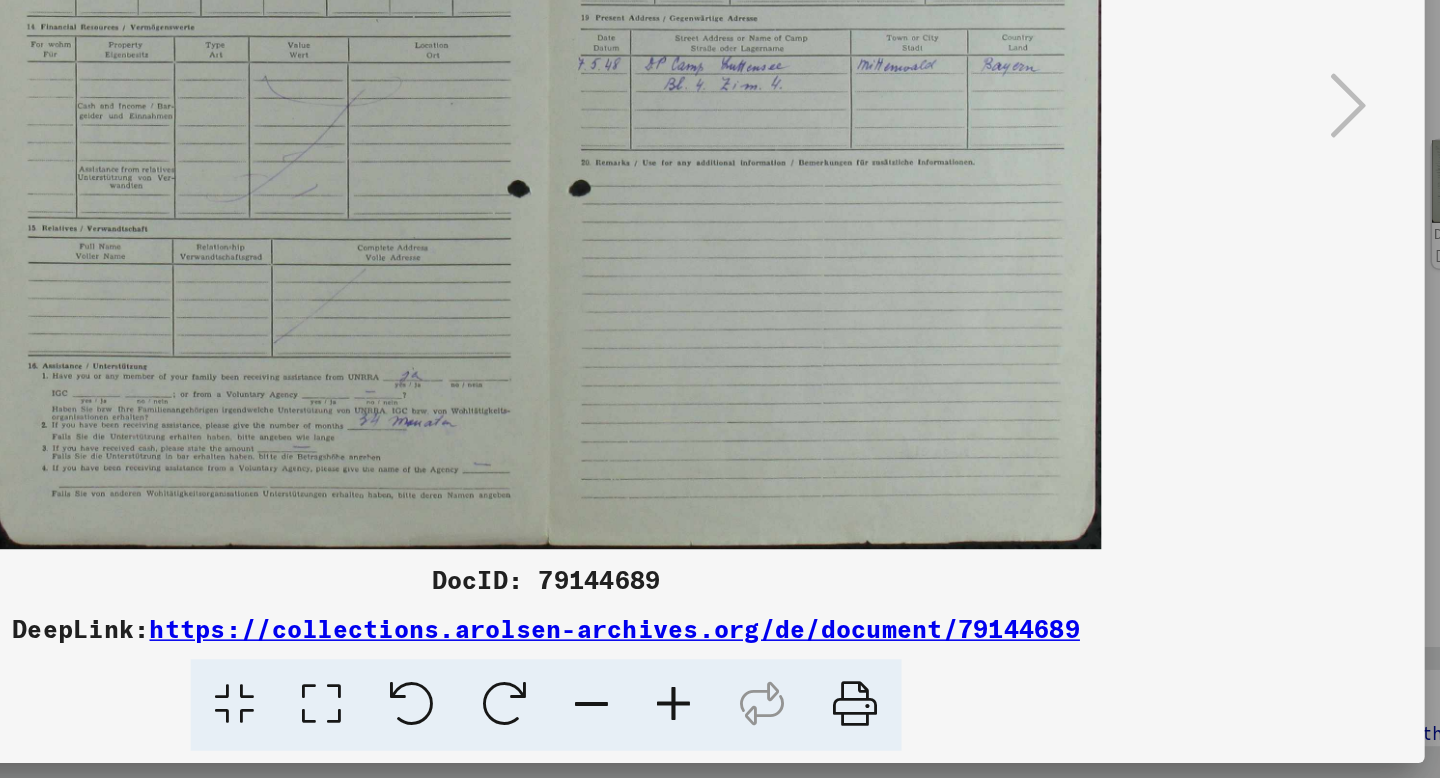 click at bounding box center (922, 730) 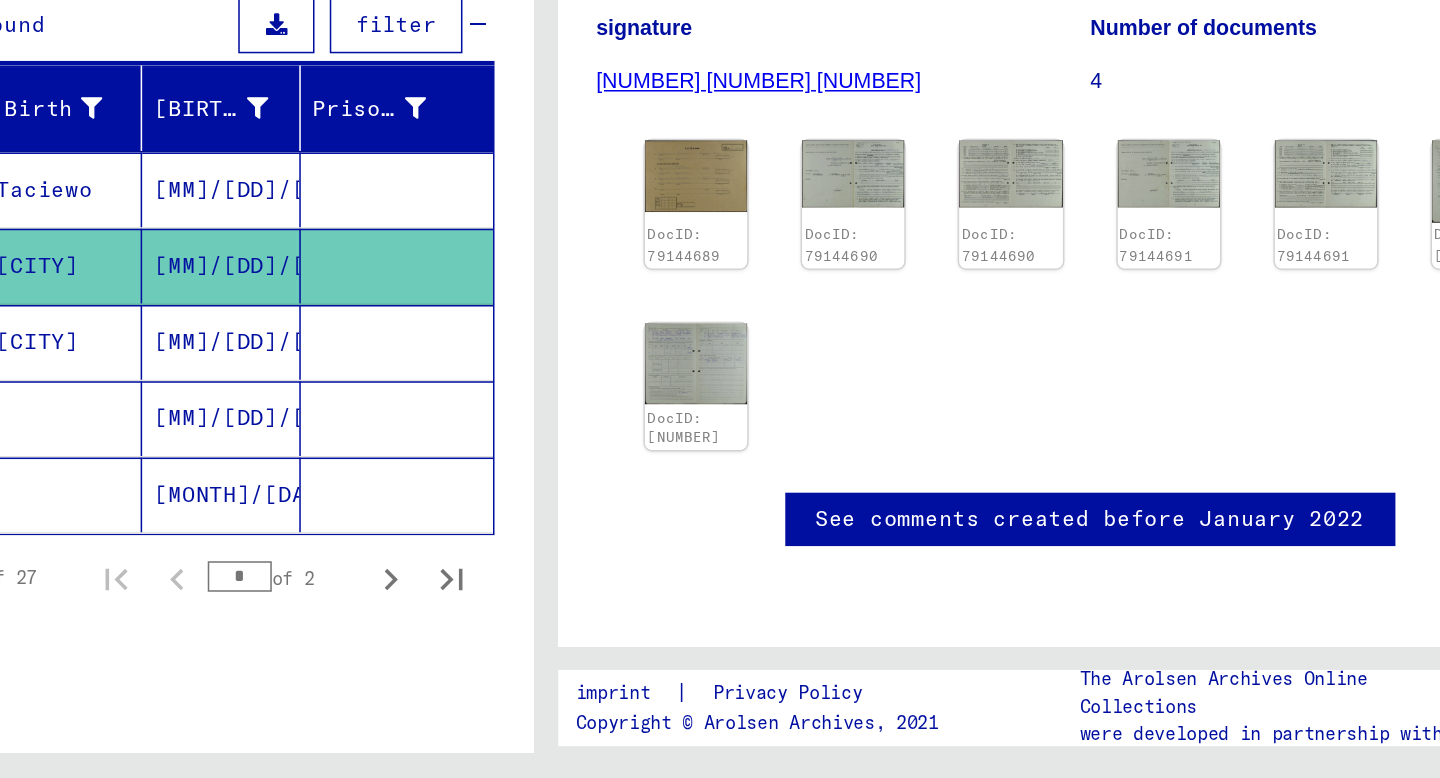 click on "[CITY]" at bounding box center (391, 392) 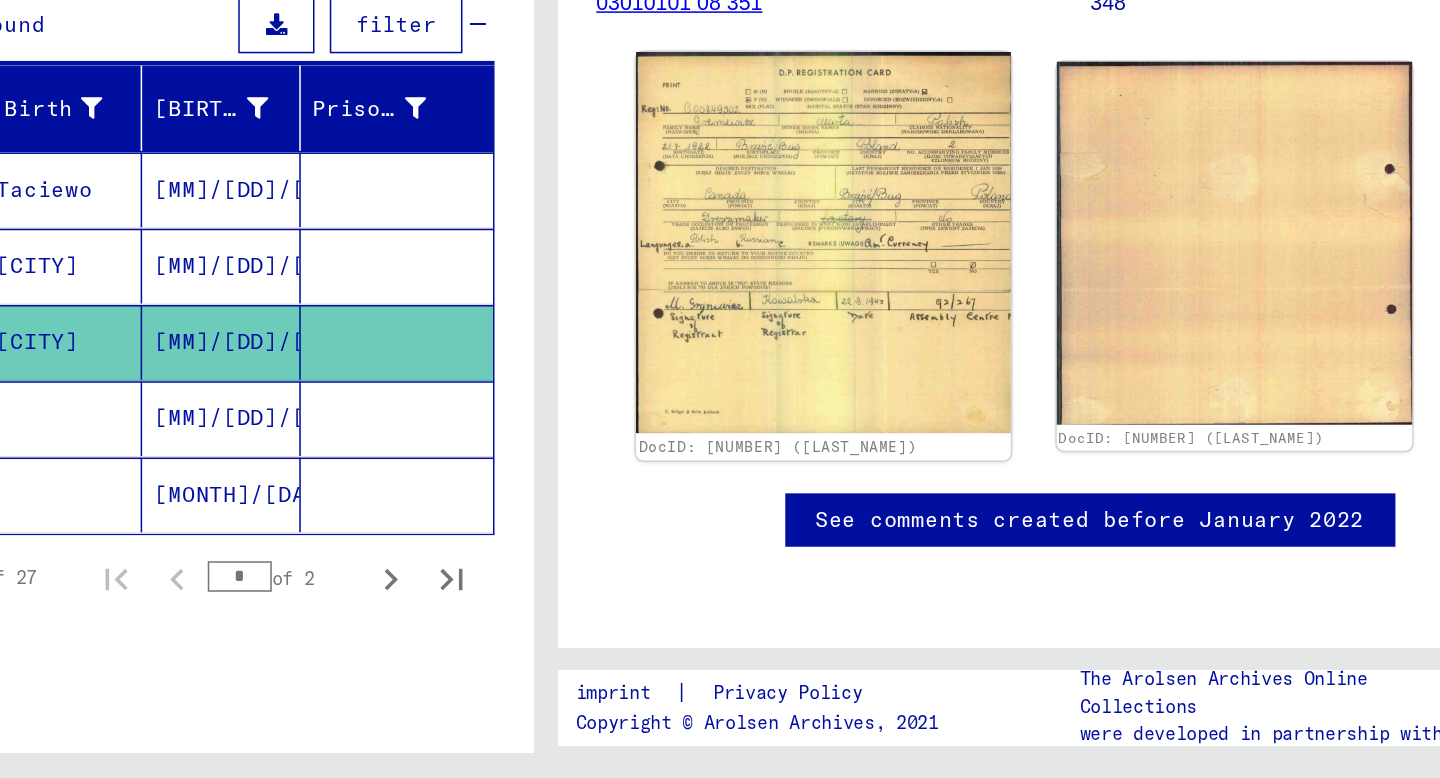 click at bounding box center [901, 427] 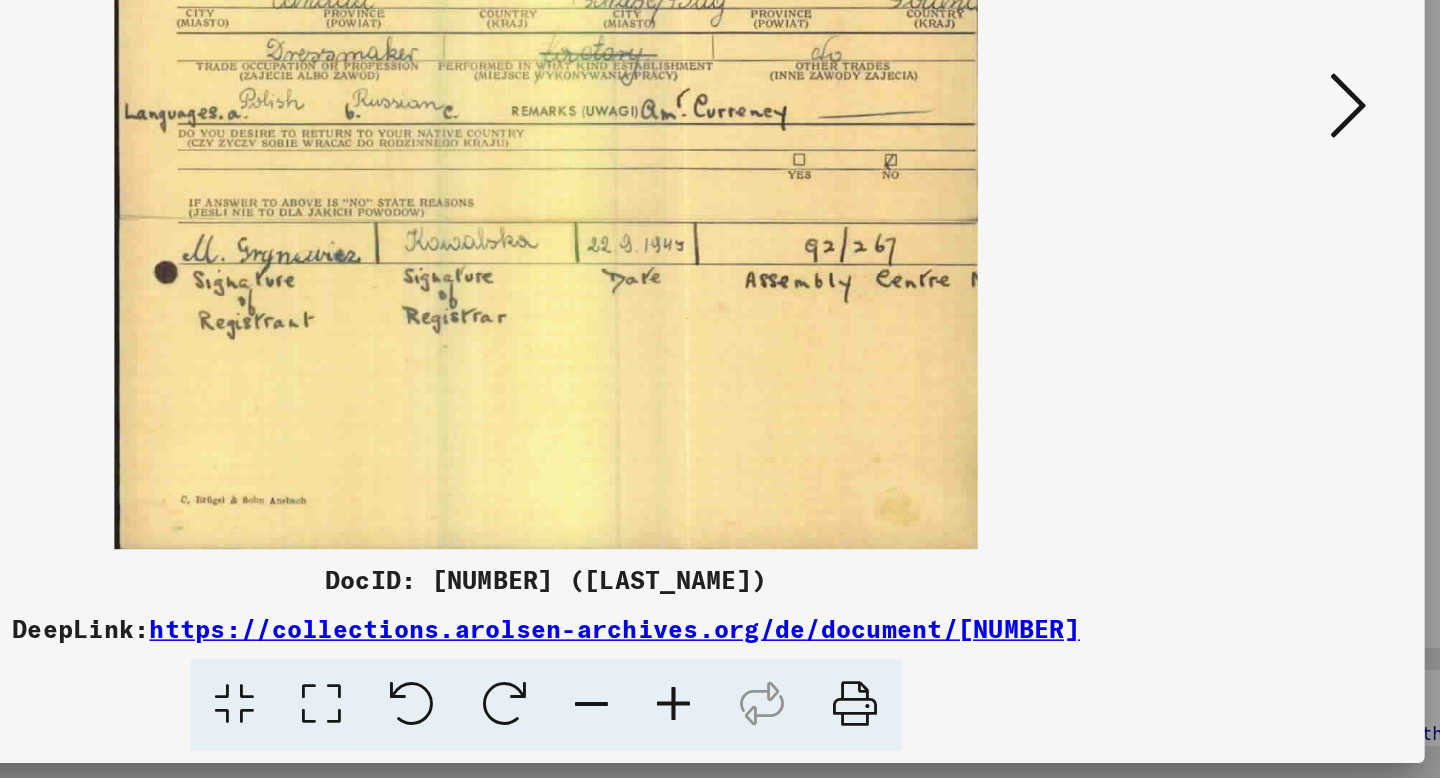 click at bounding box center [922, 730] 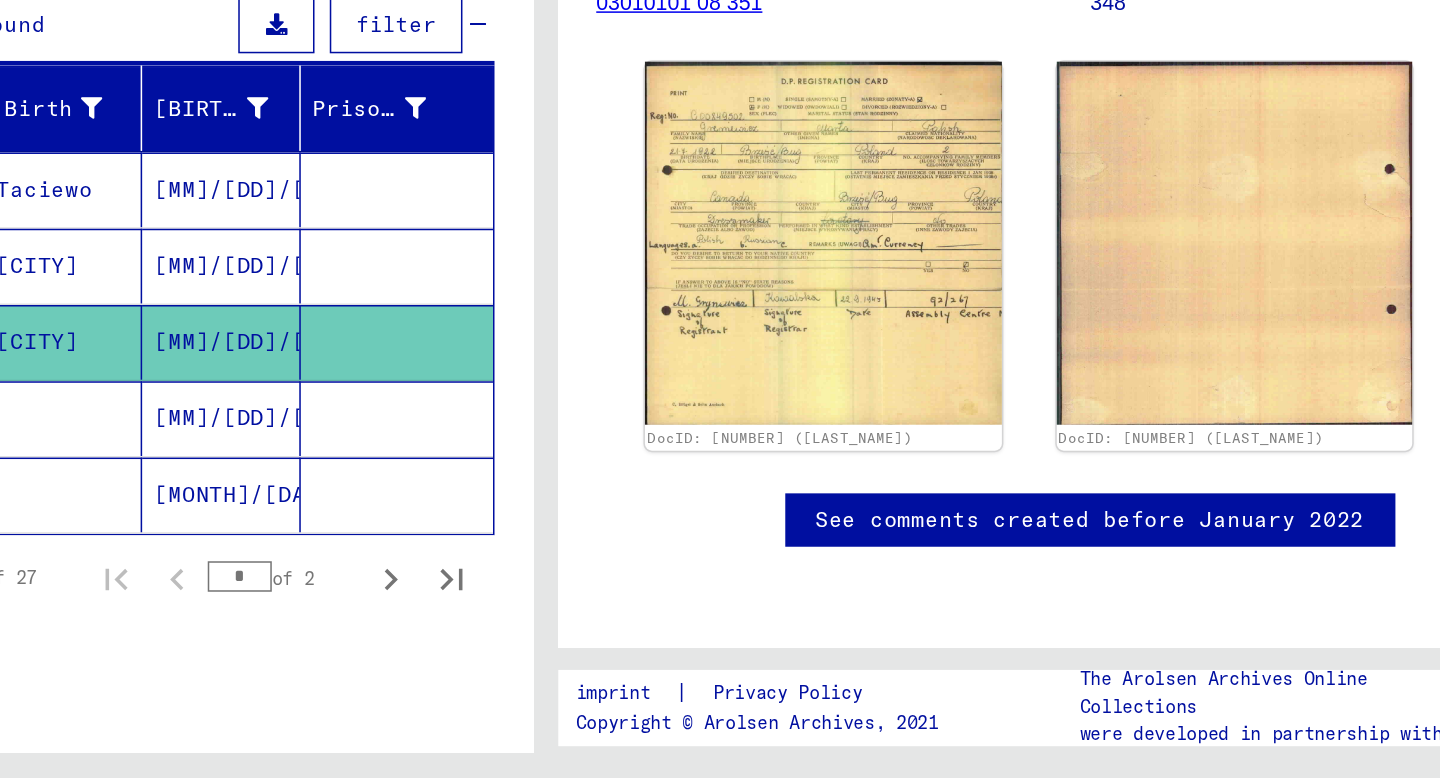 click on "[MM]/[DD]/[YYYY]" at bounding box center (535, 392) 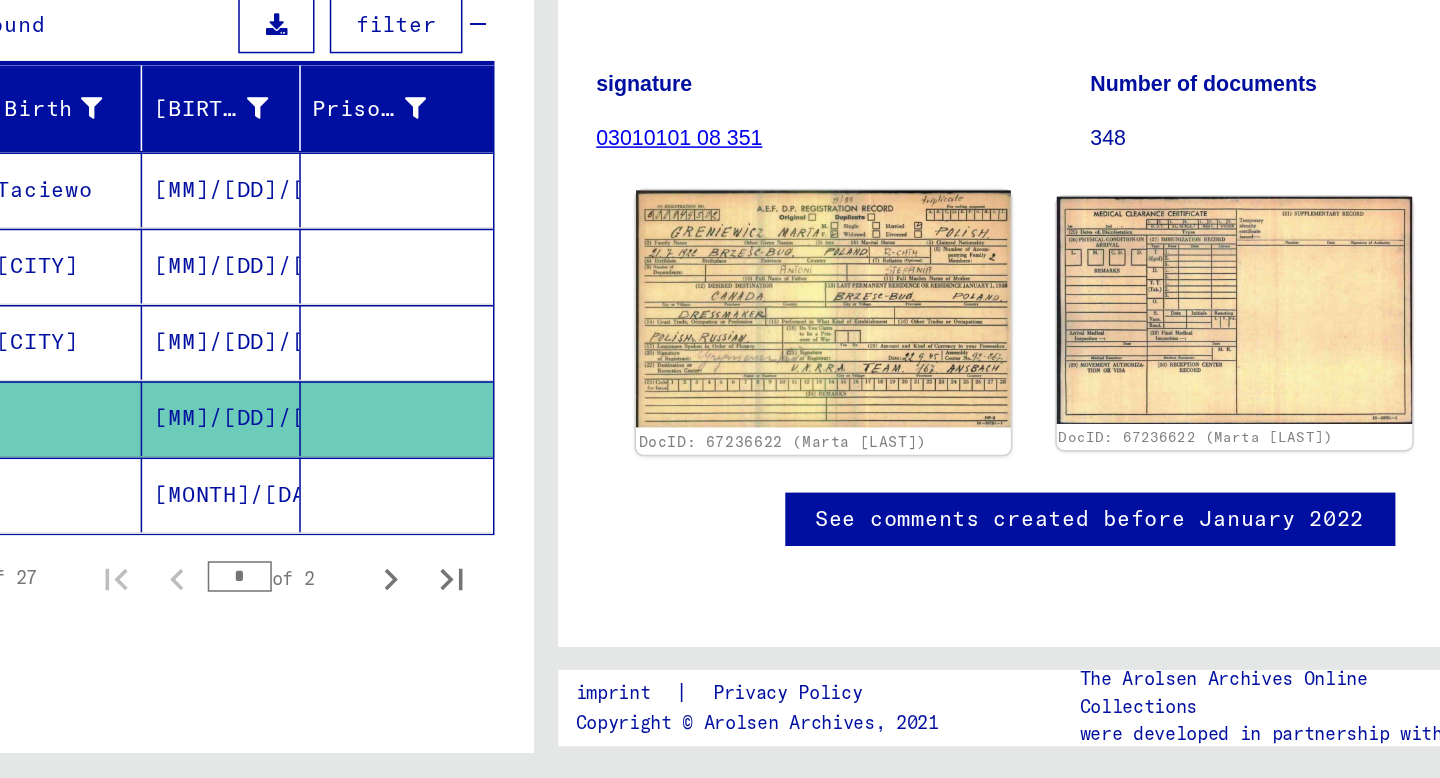 click at bounding box center (901, 471) 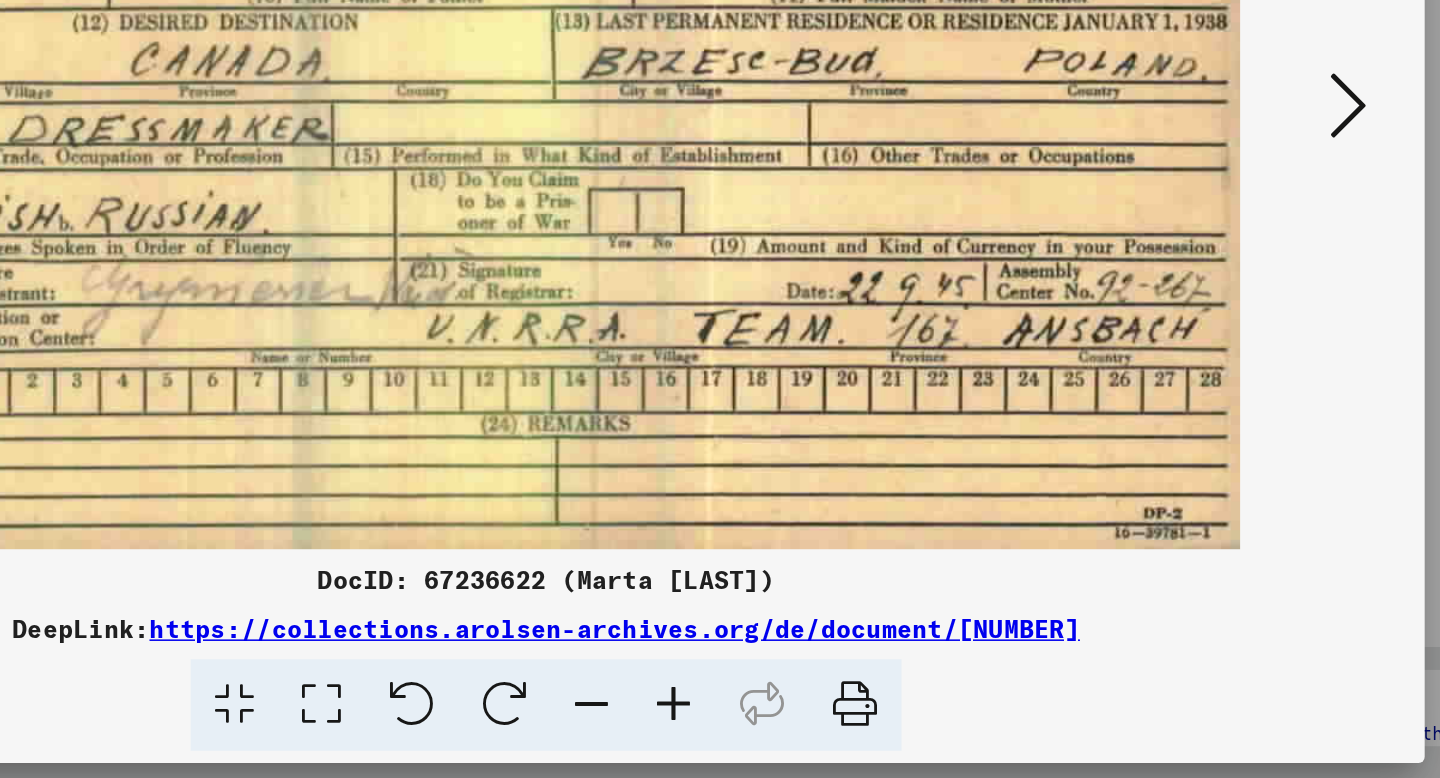 click at bounding box center [922, 730] 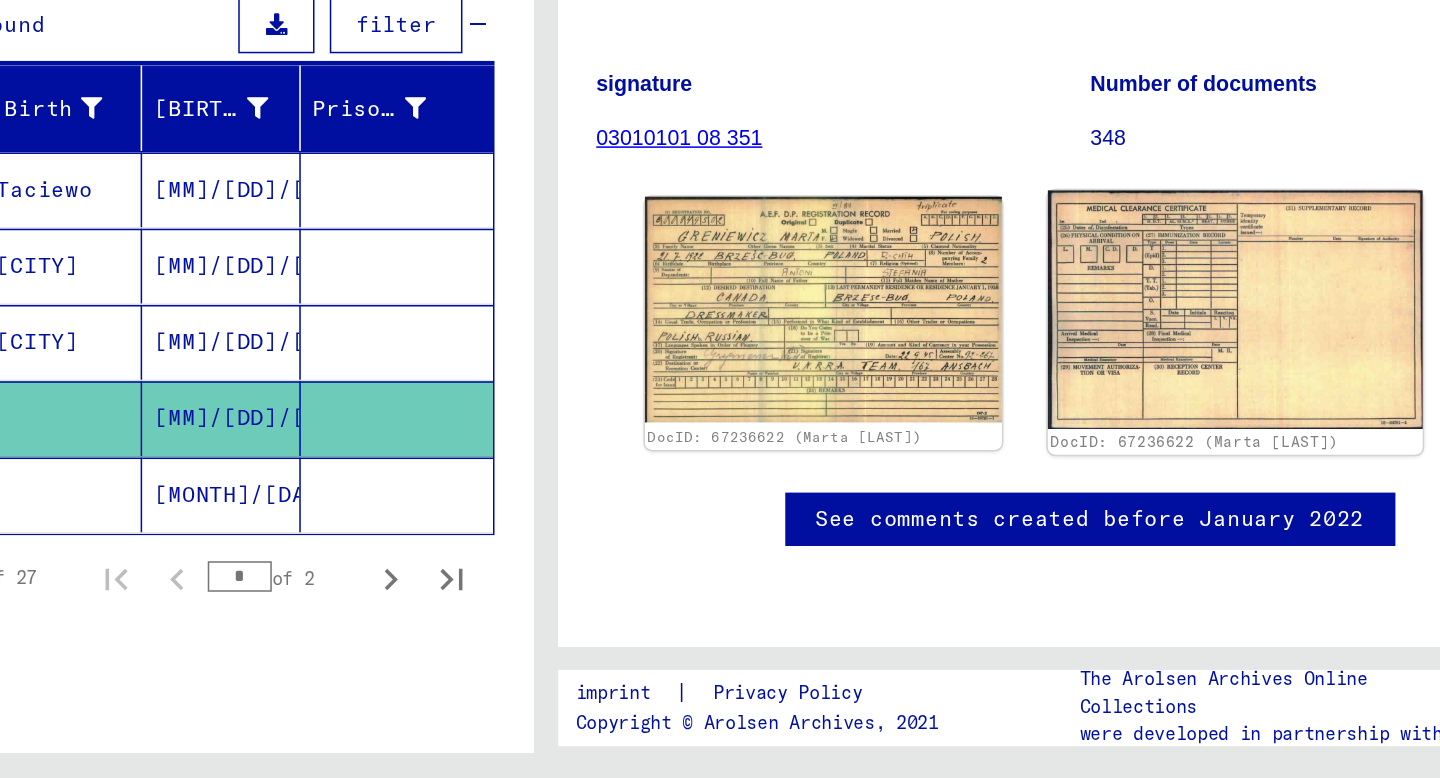 click at bounding box center (902, 471) 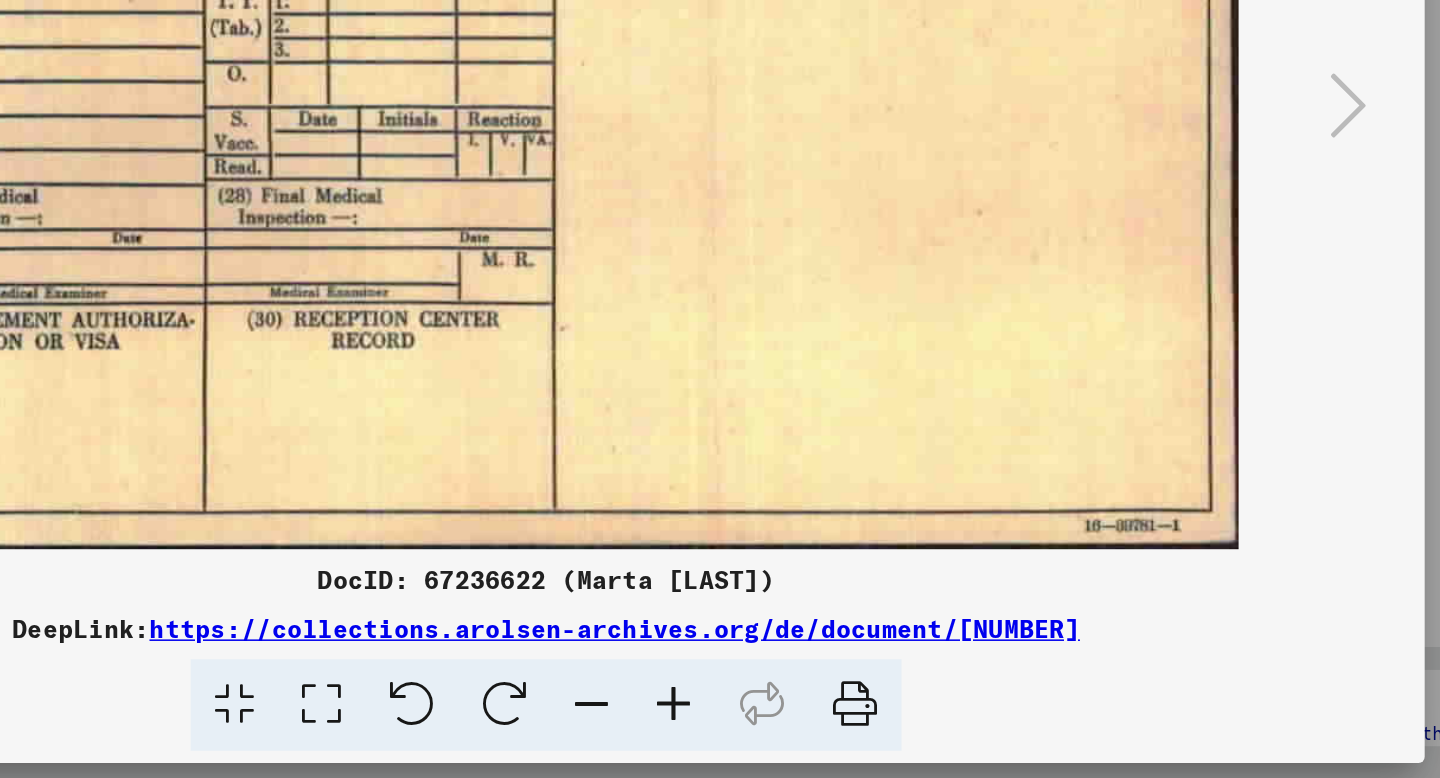 click at bounding box center [922, 730] 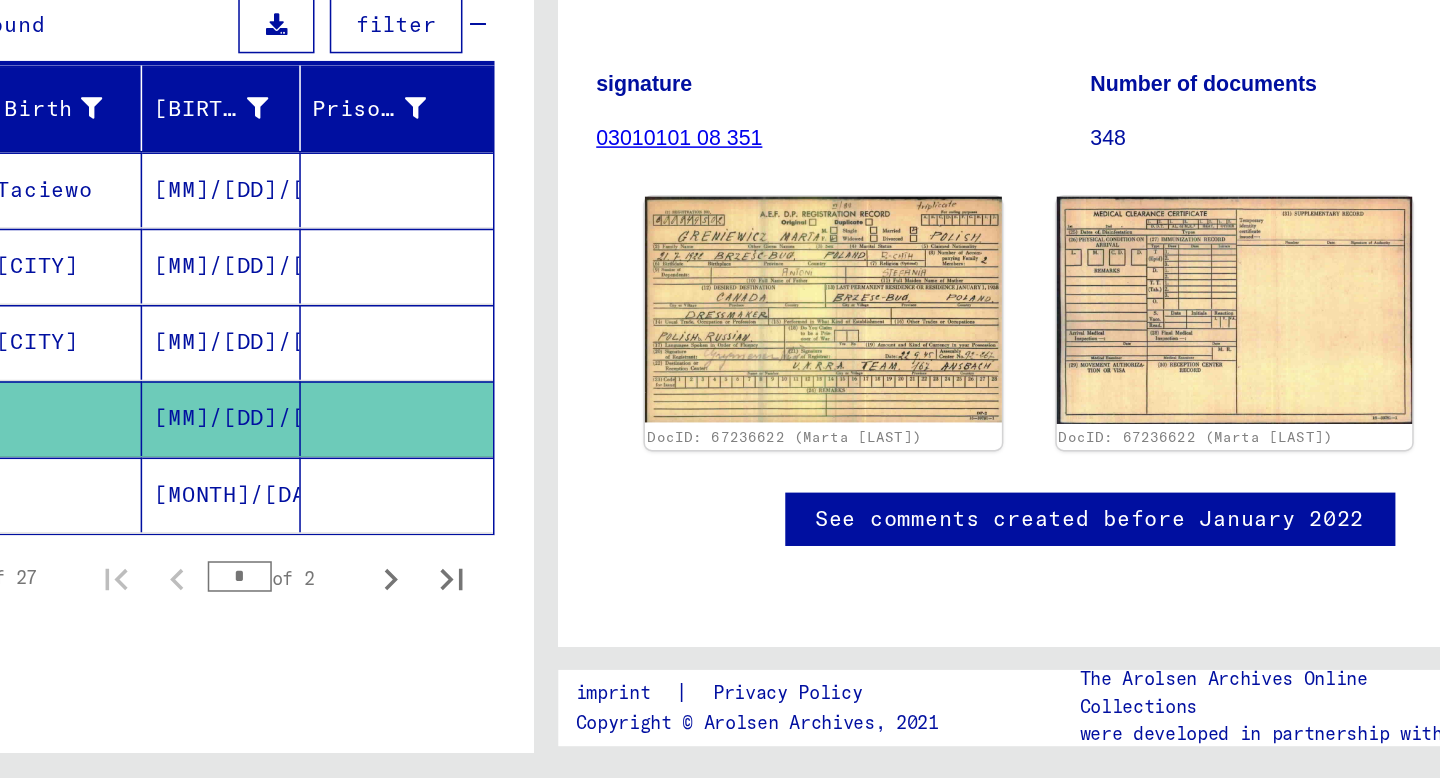 click on "[MONTH]/[DAY]/[YEAR]" at bounding box center [535, 392] 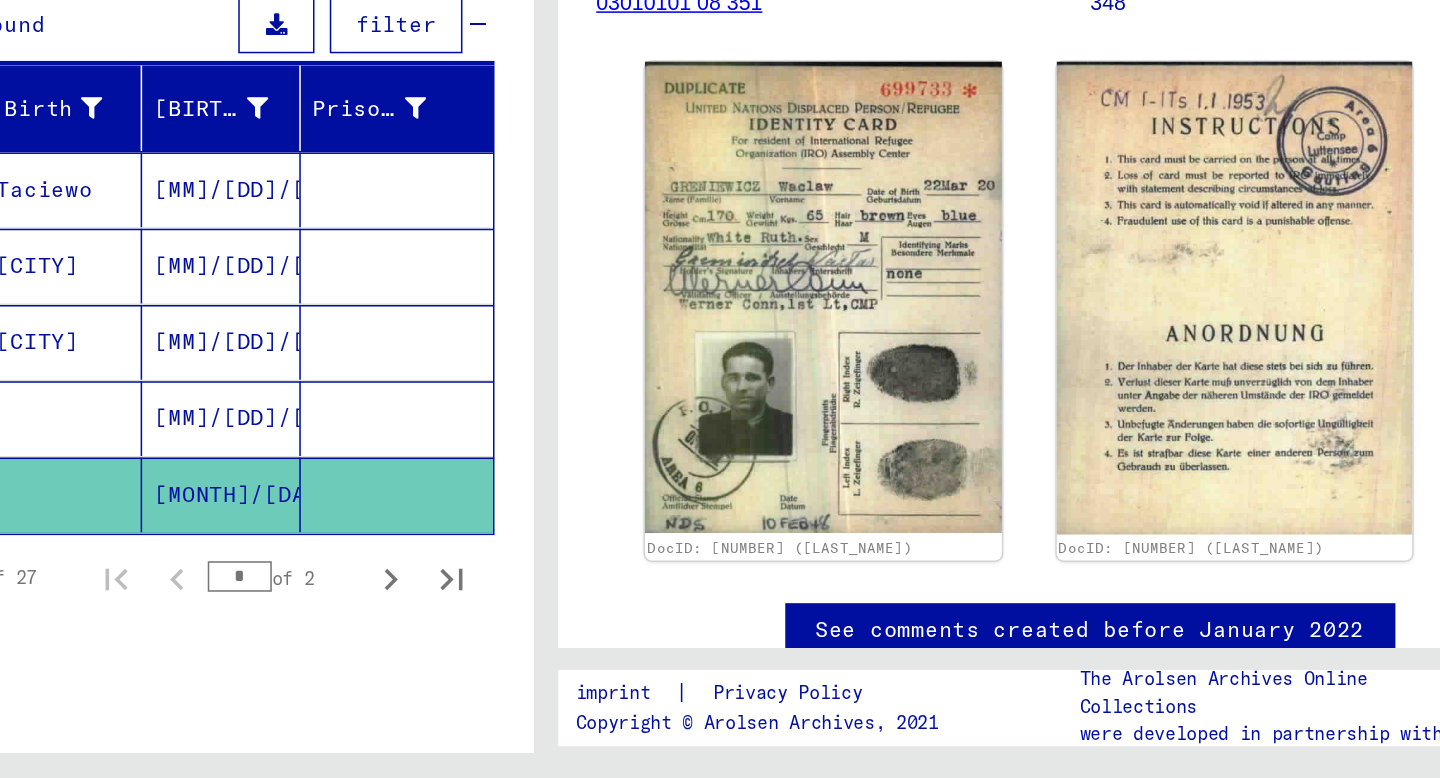 click on "[MONTH]/[DAY]/[YEAR]" at bounding box center [553, 592] 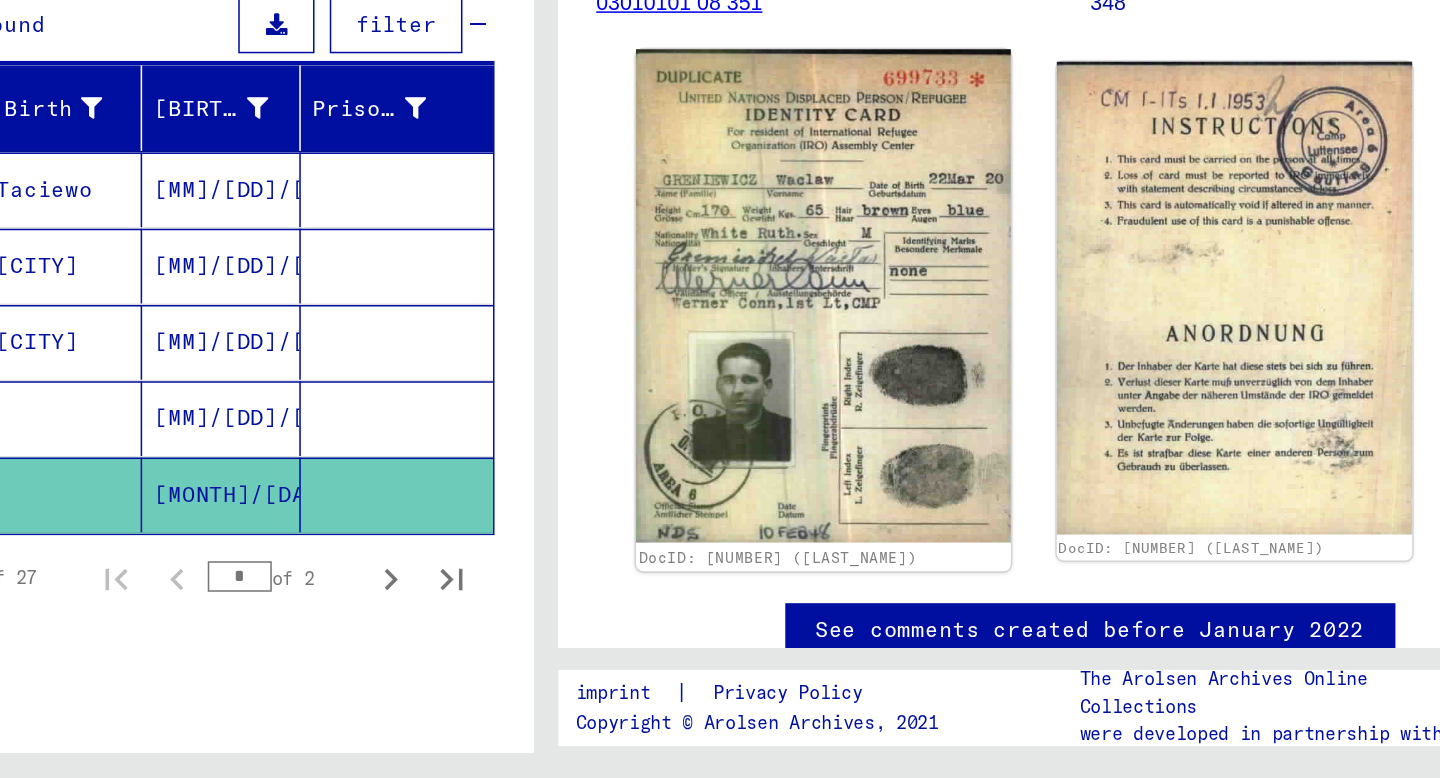 click at bounding box center [901, 462] 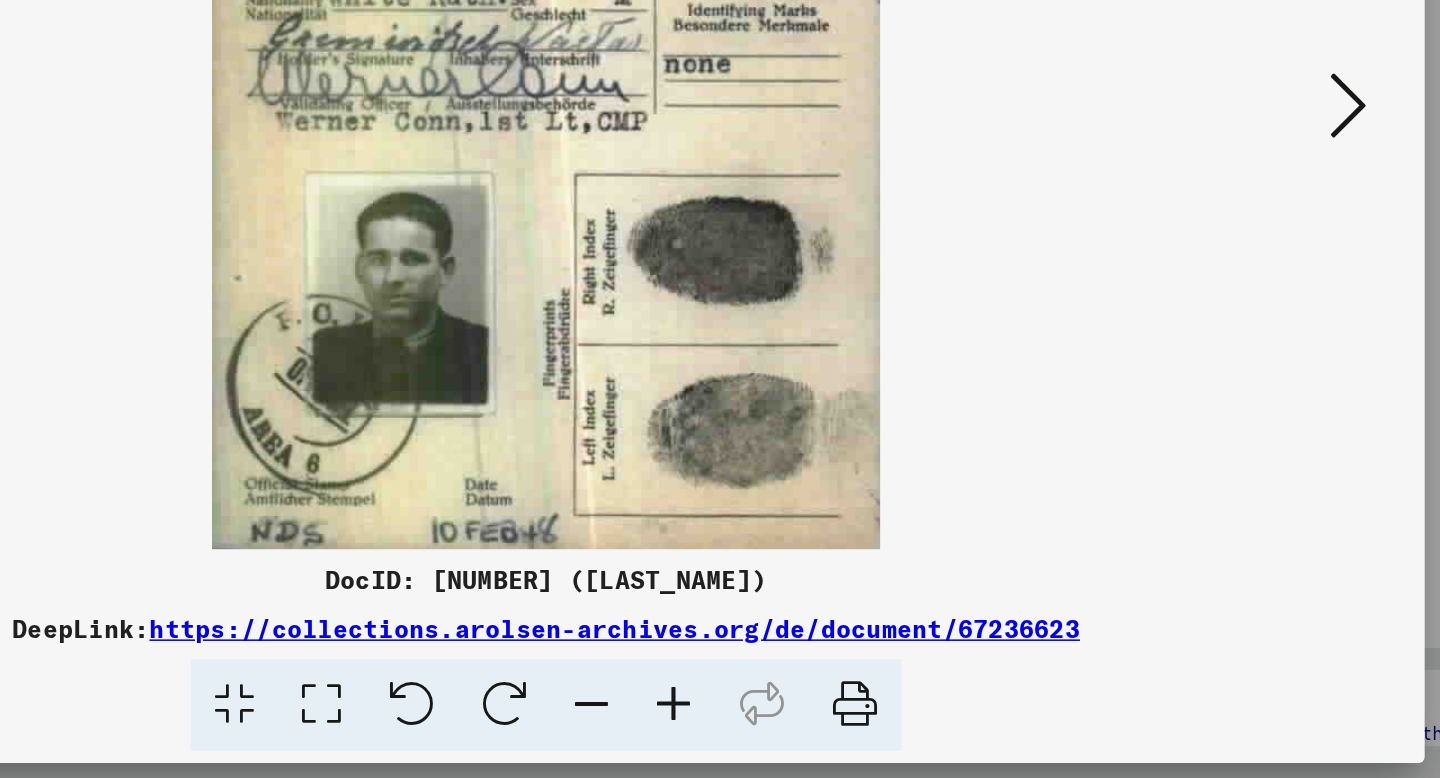 click at bounding box center [922, 730] 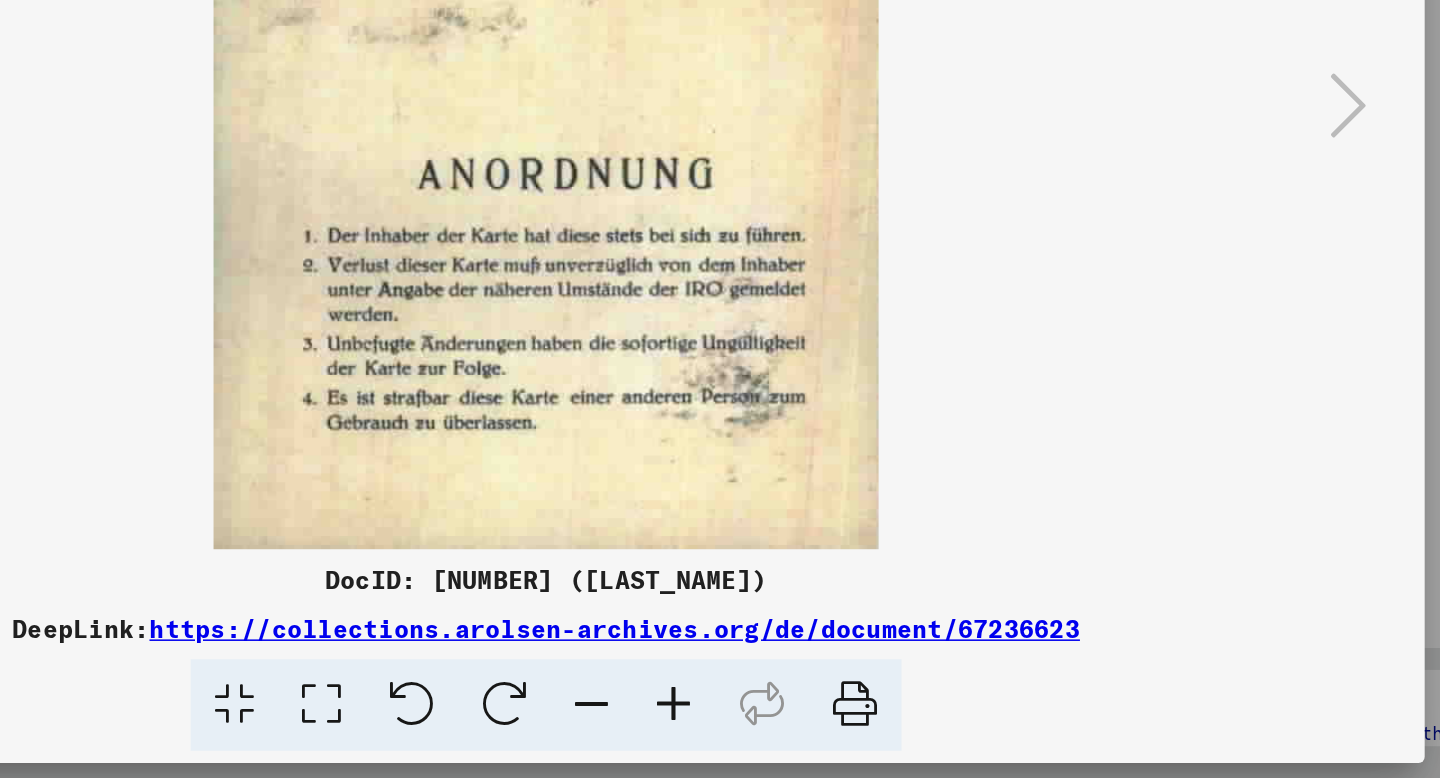 click at bounding box center (922, 730) 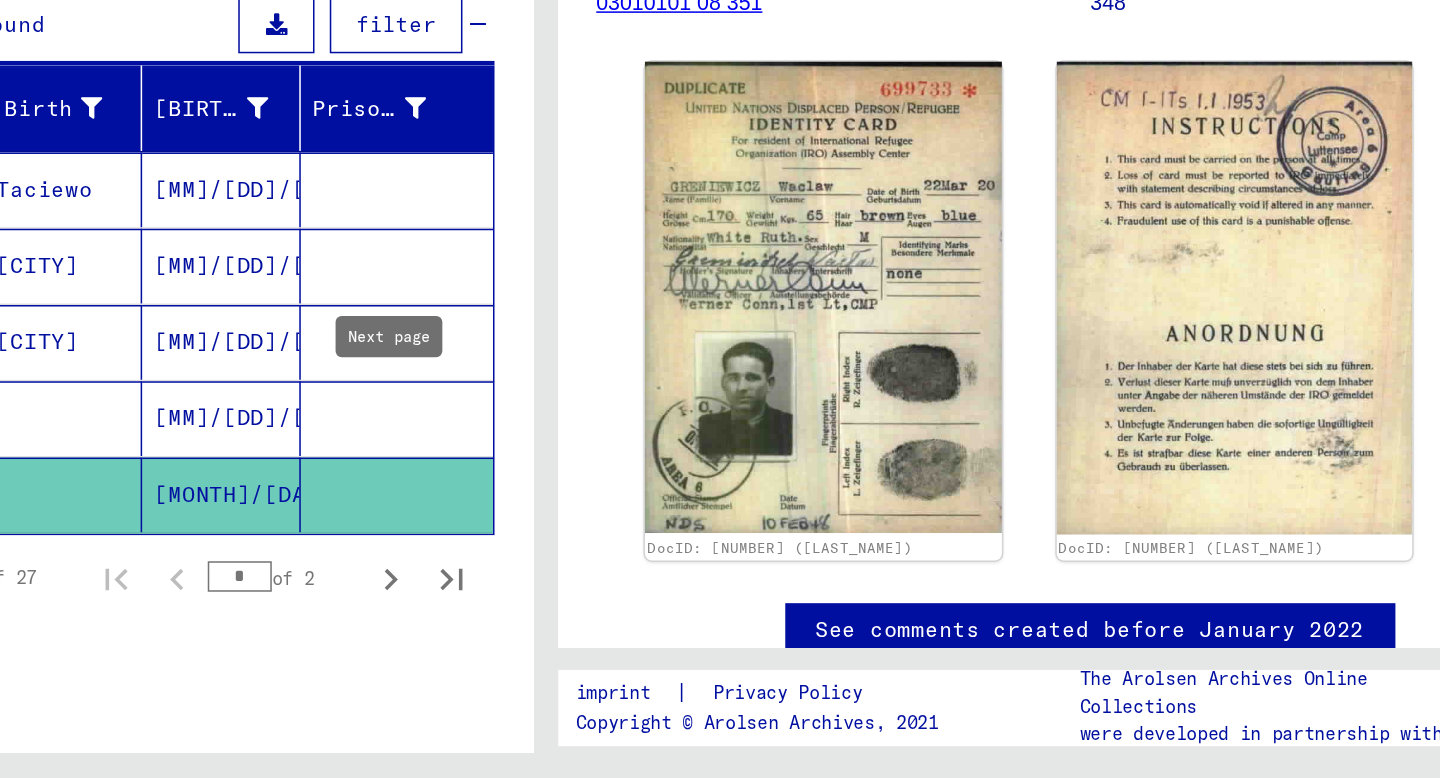 click at bounding box center [618, 648] 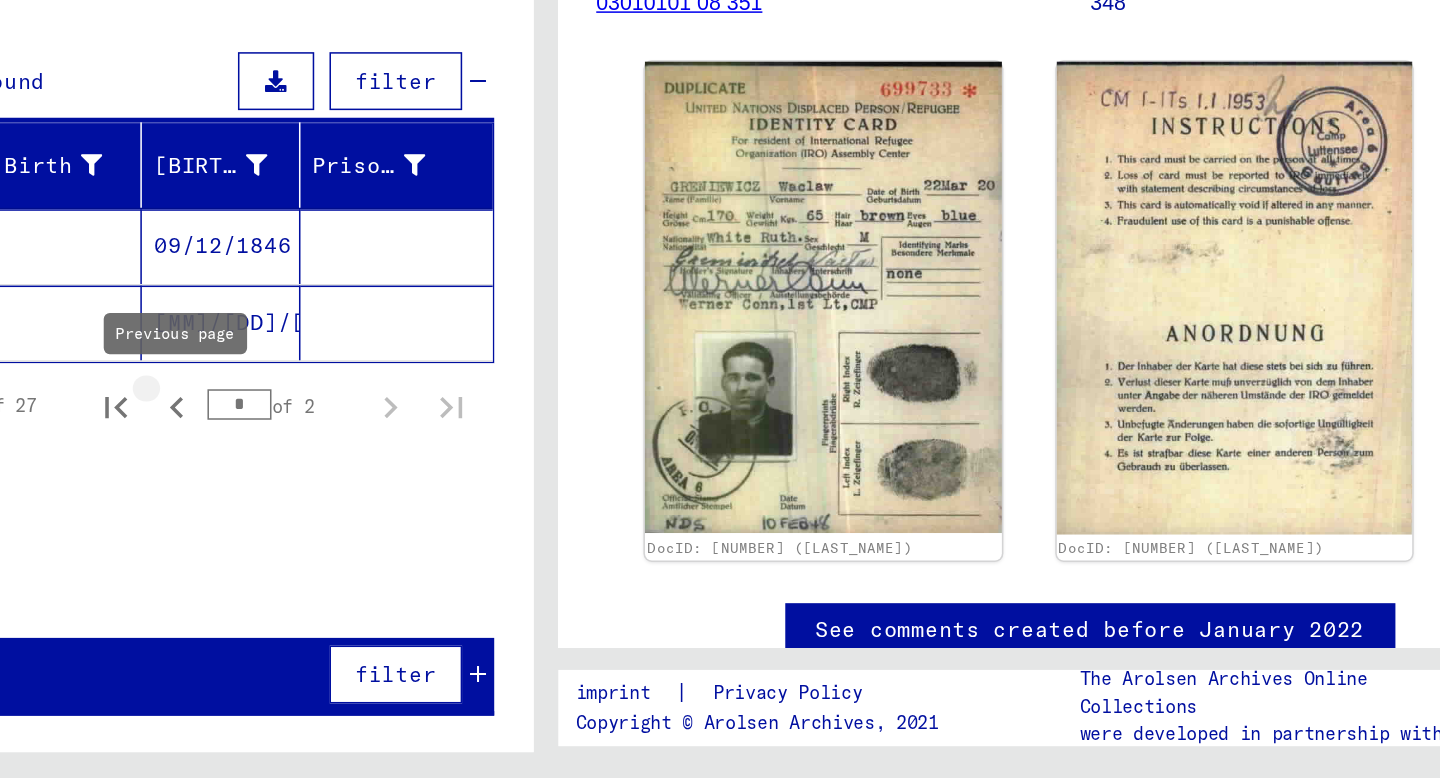 click at bounding box center [478, 535] 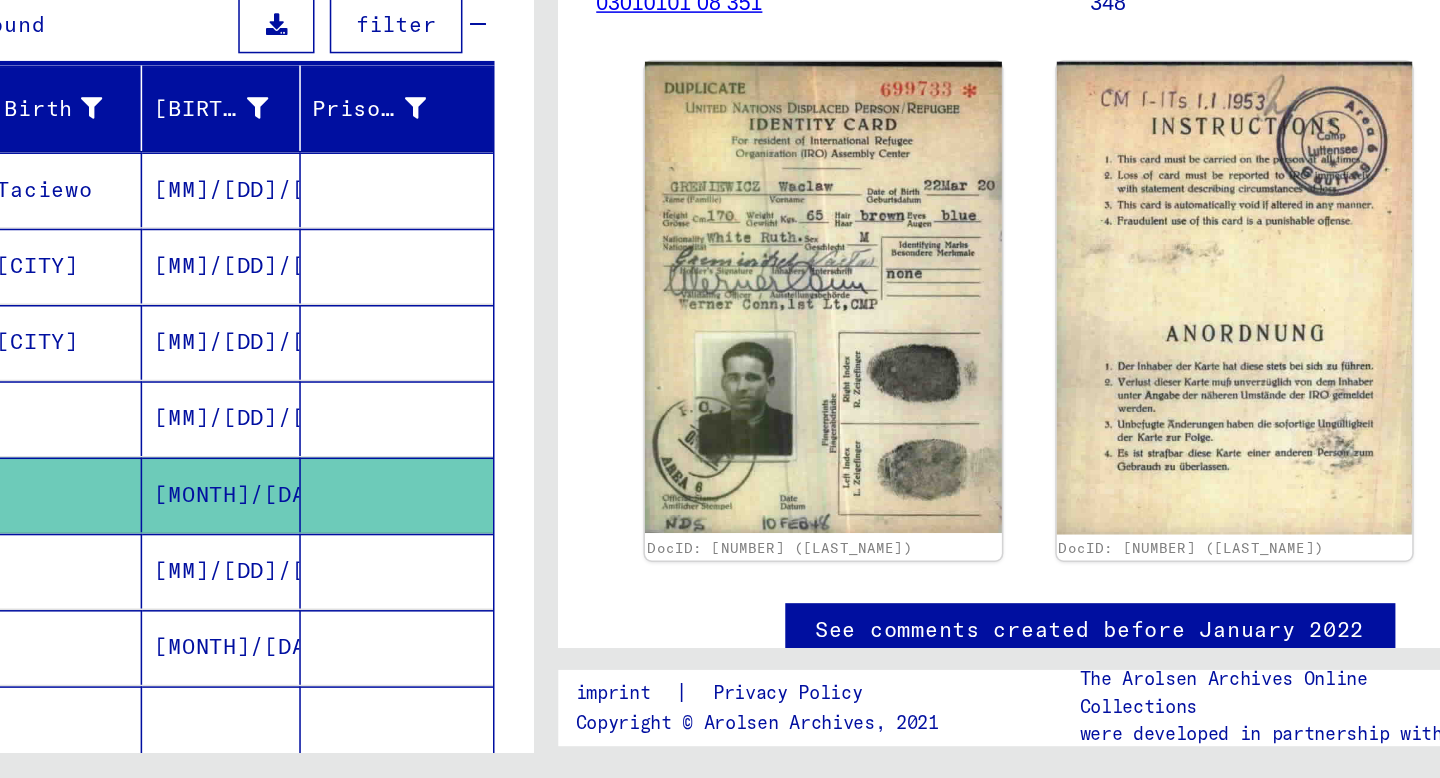 click on "[MM]/[DD]/[YYYY]" at bounding box center [535, 392] 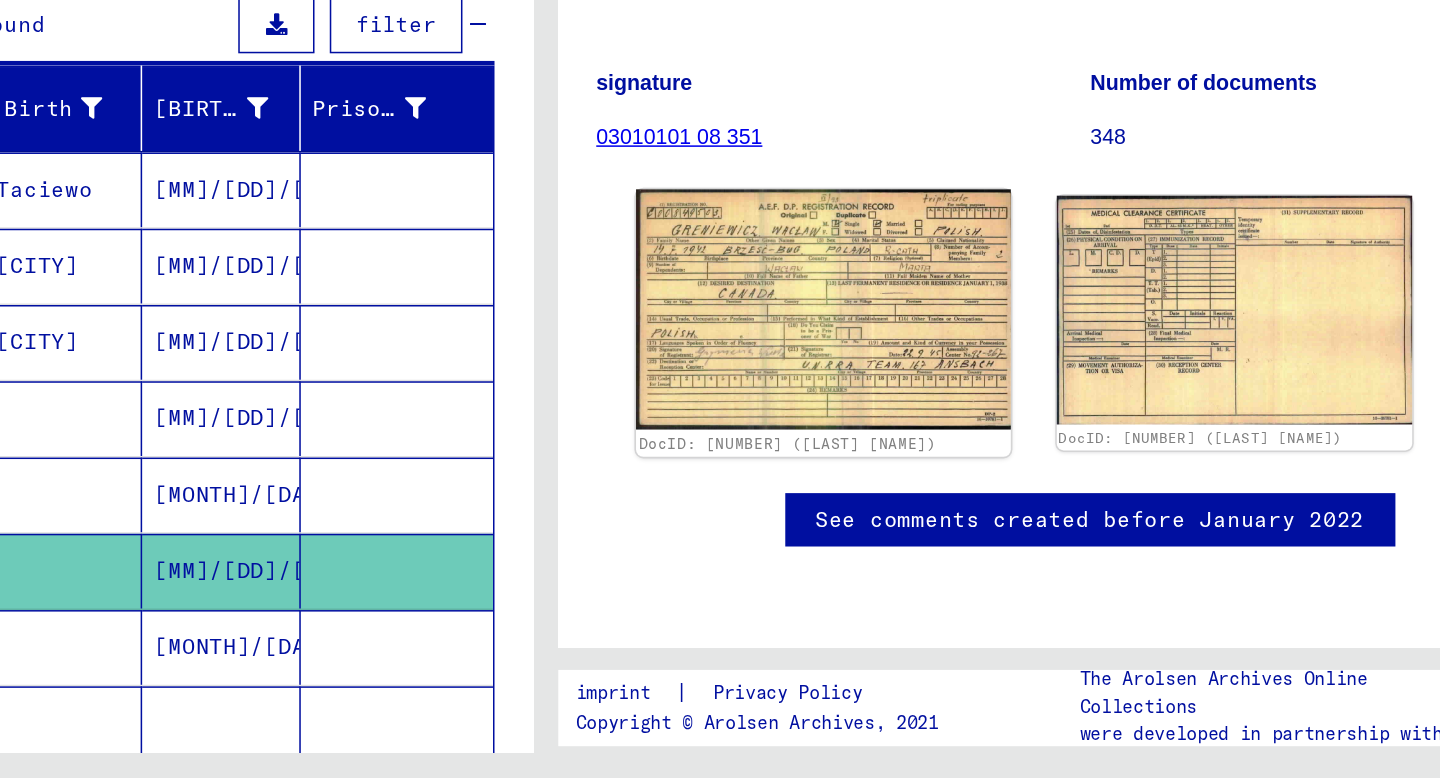 click at bounding box center [901, 471] 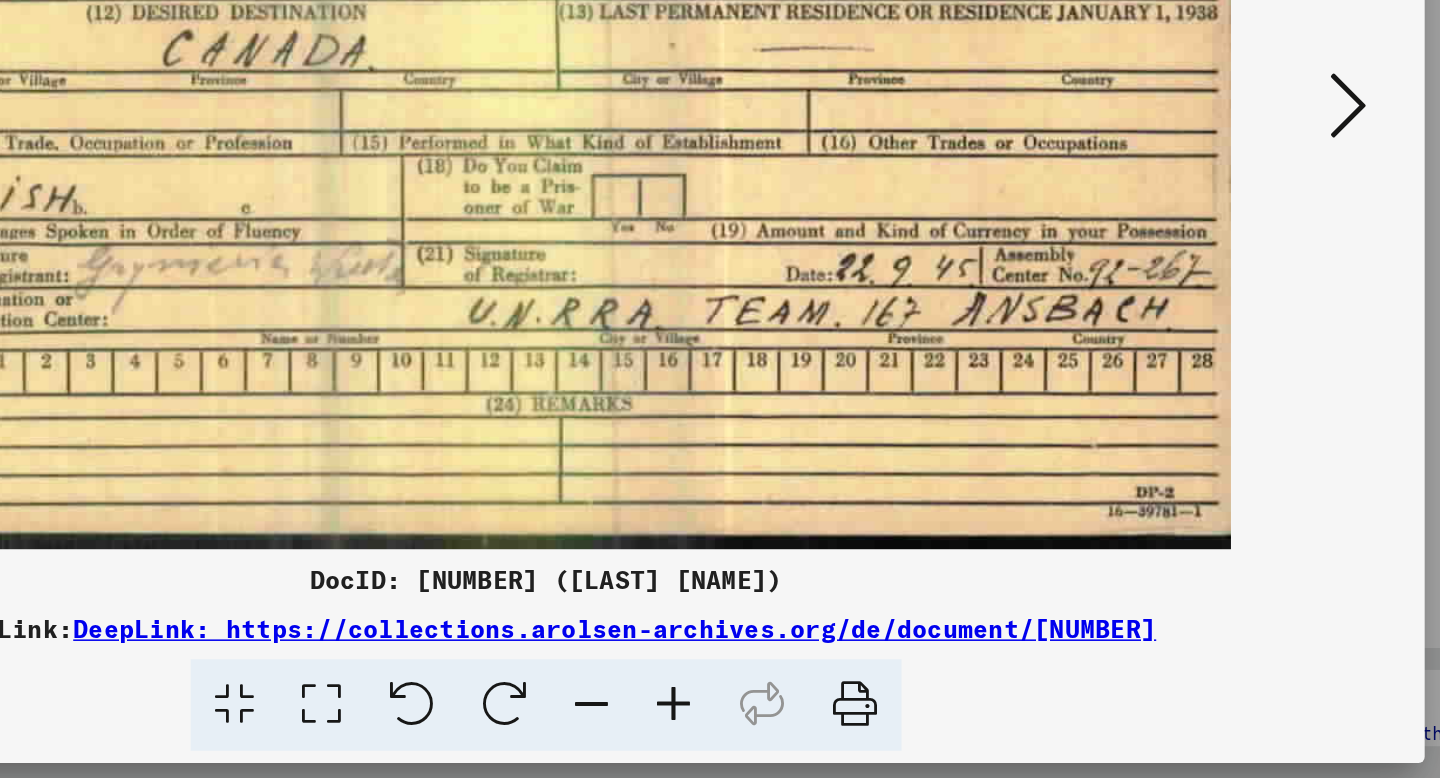 click at bounding box center (922, 730) 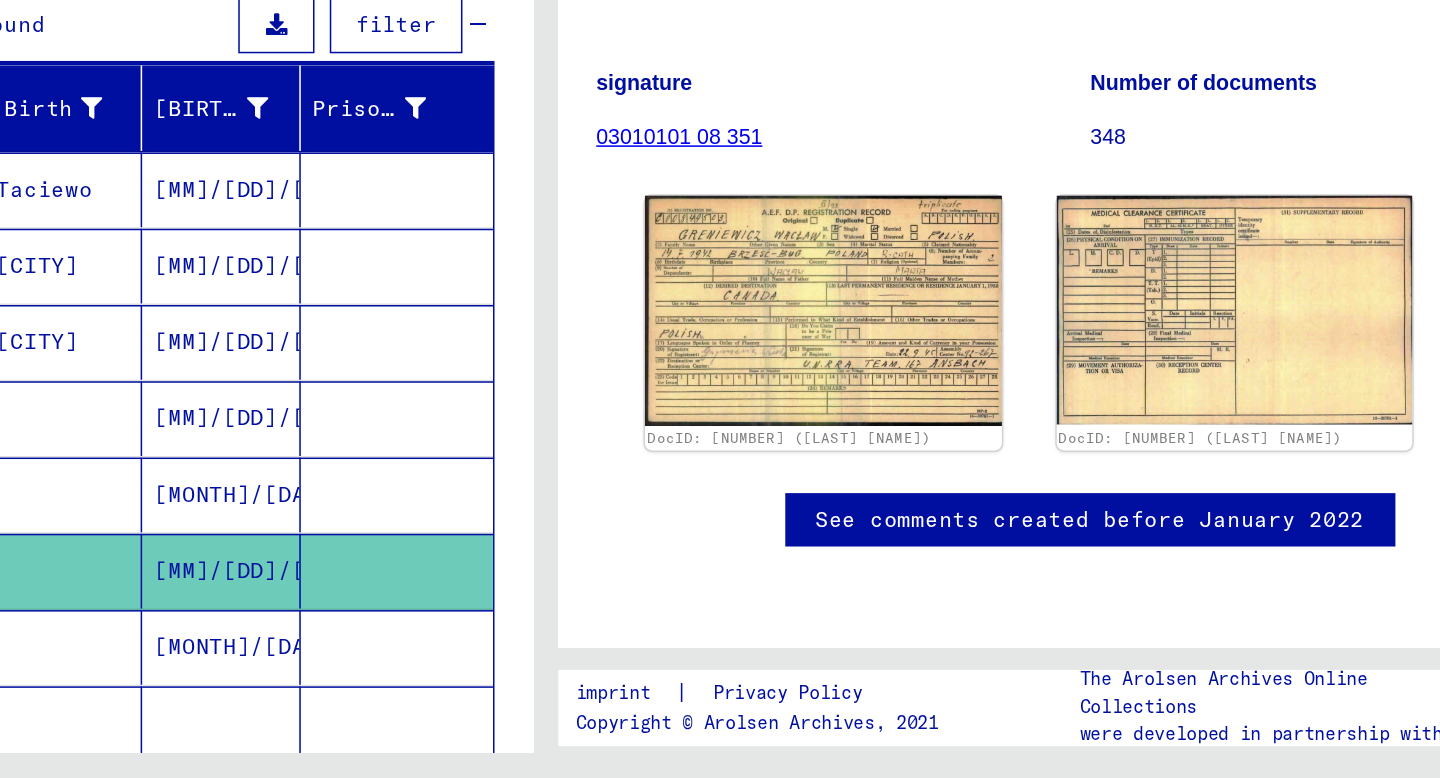 click on "[MM]/[DD]/[YYYY]" at bounding box center (535, 392) 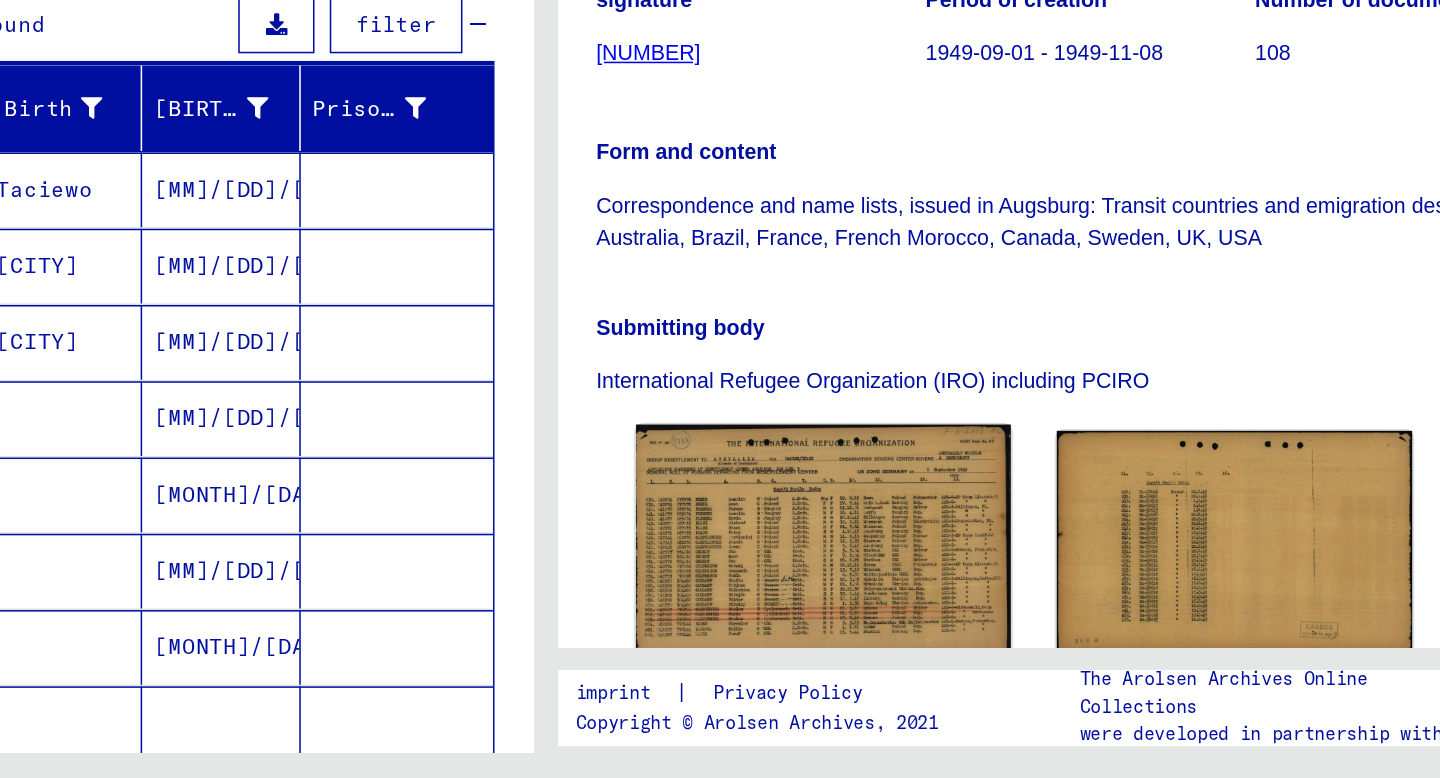 click at bounding box center [901, 624] 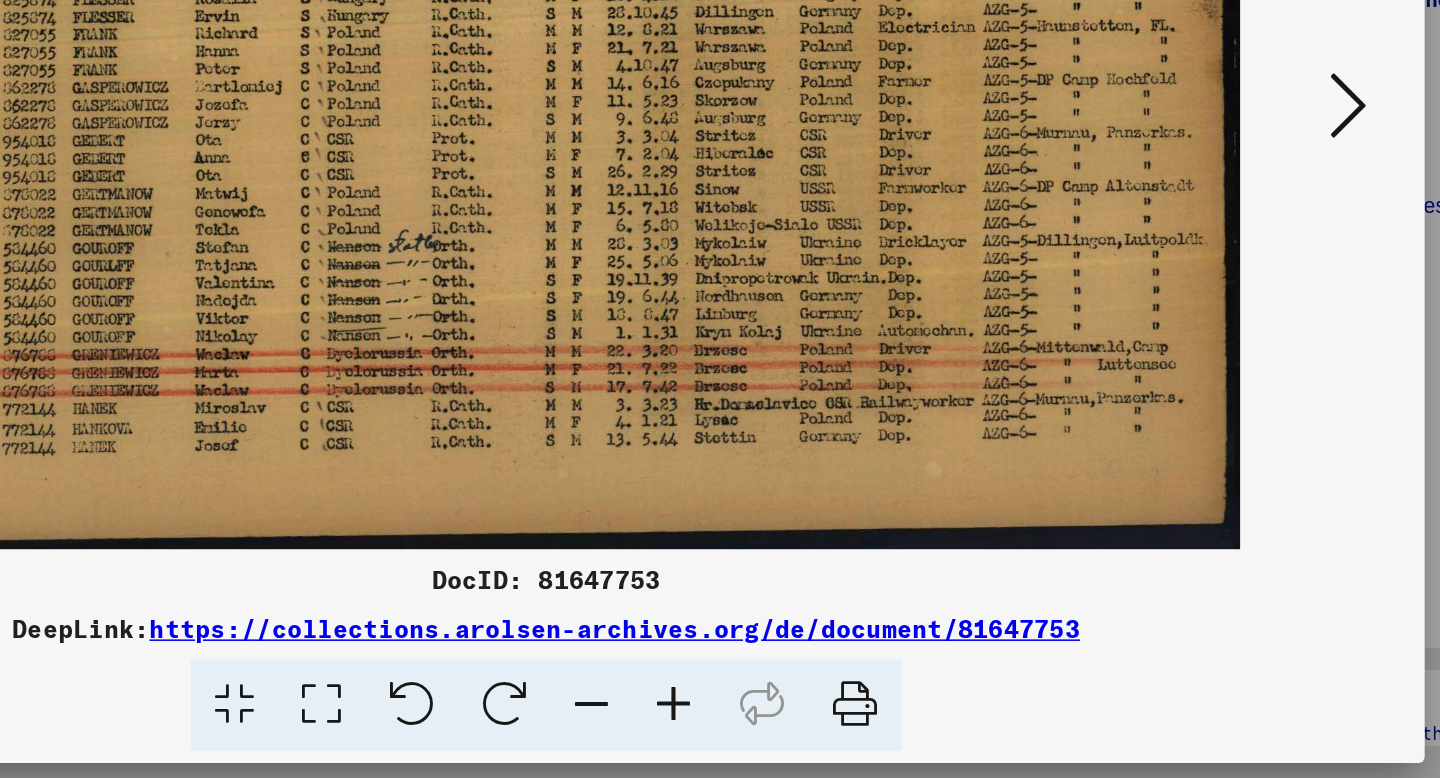 click at bounding box center (922, 730) 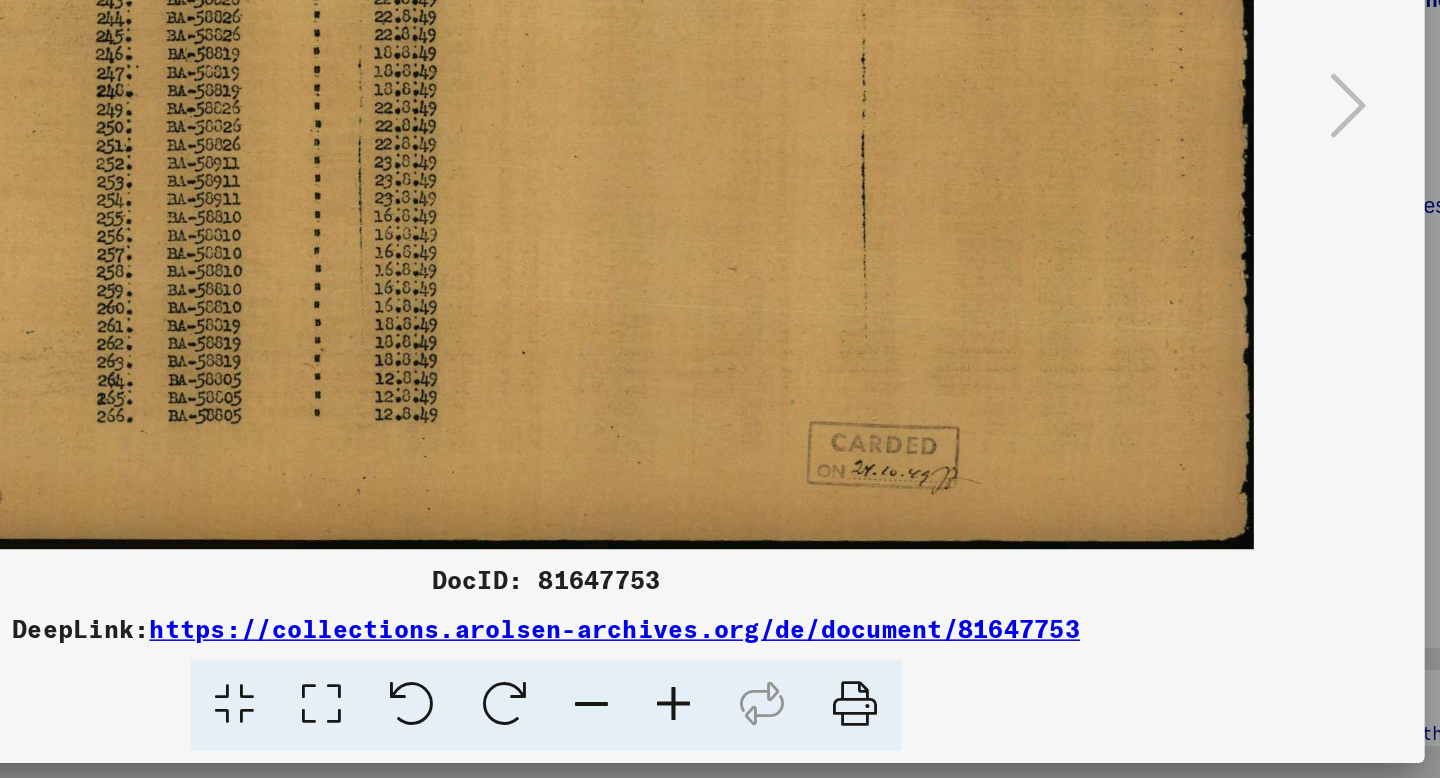 click at bounding box center (922, 730) 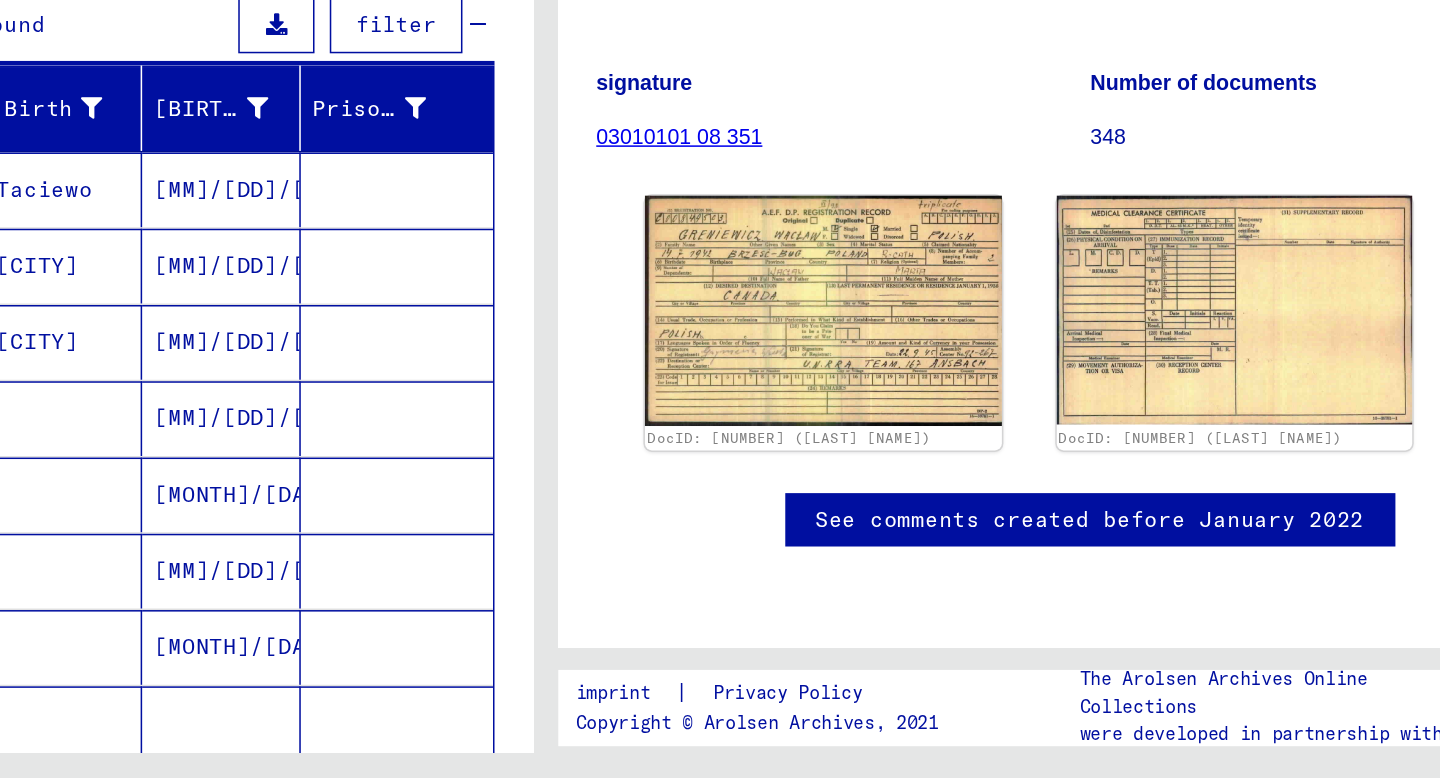 click on "[MM]/[DD]/[YYYY]" at bounding box center (535, 392) 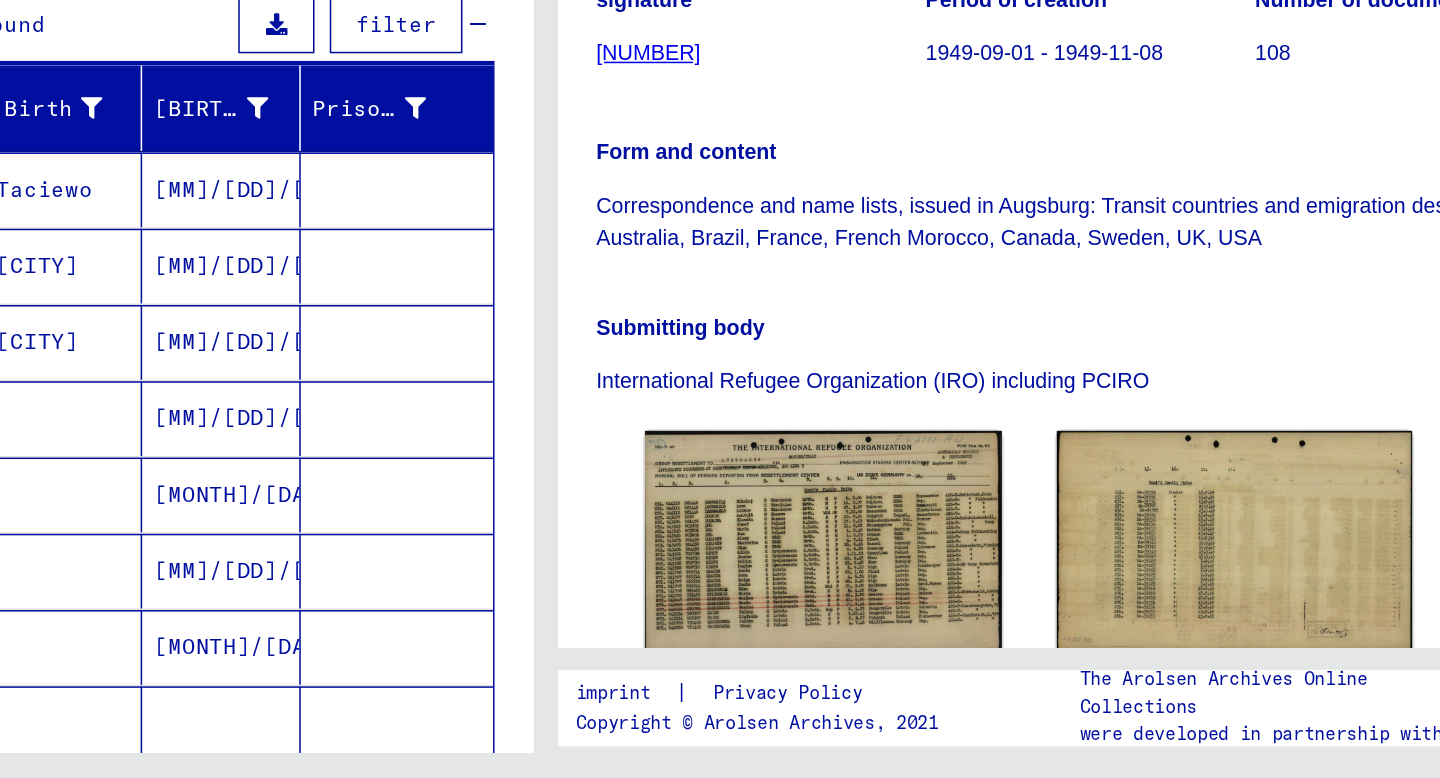 click on "[NAME]" at bounding box center (180, 392) 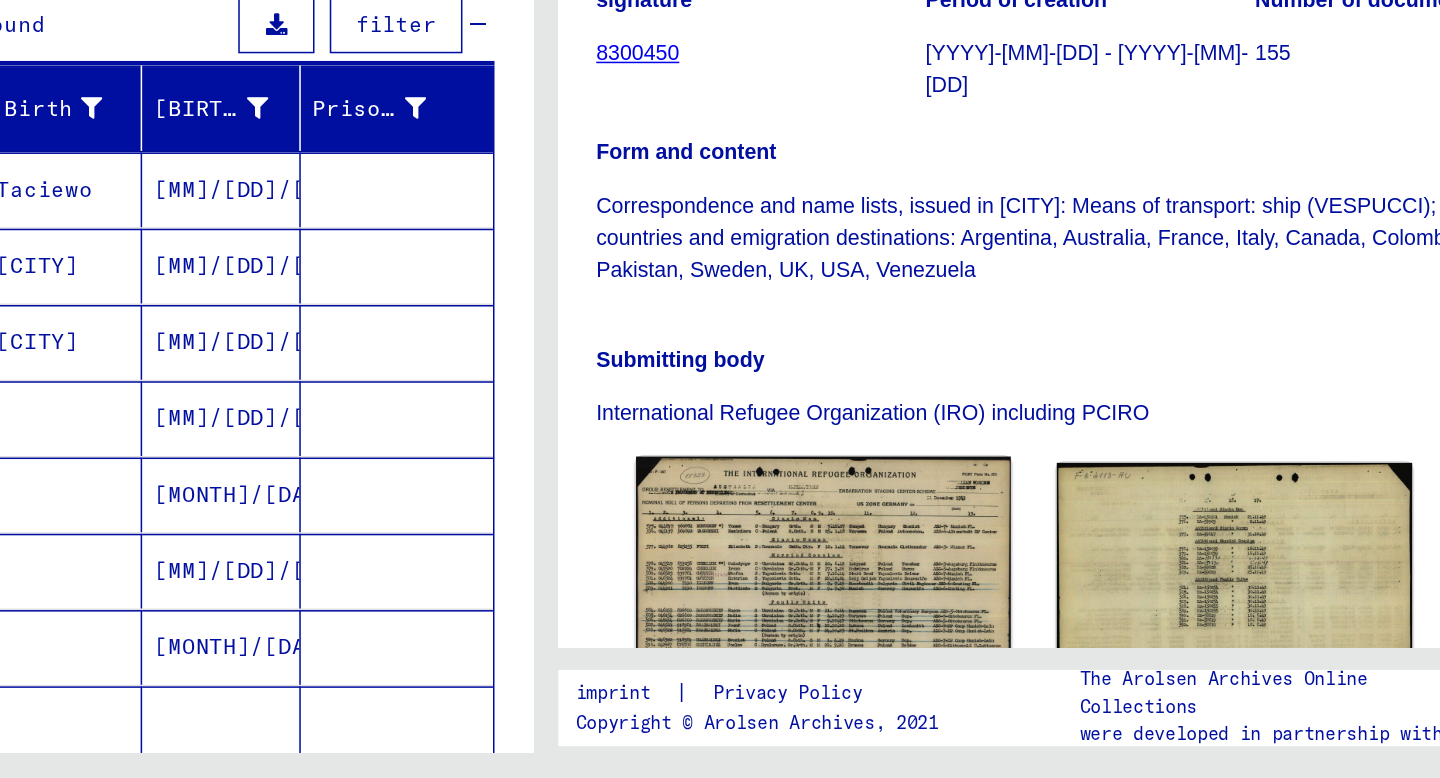 click at bounding box center [901, 645] 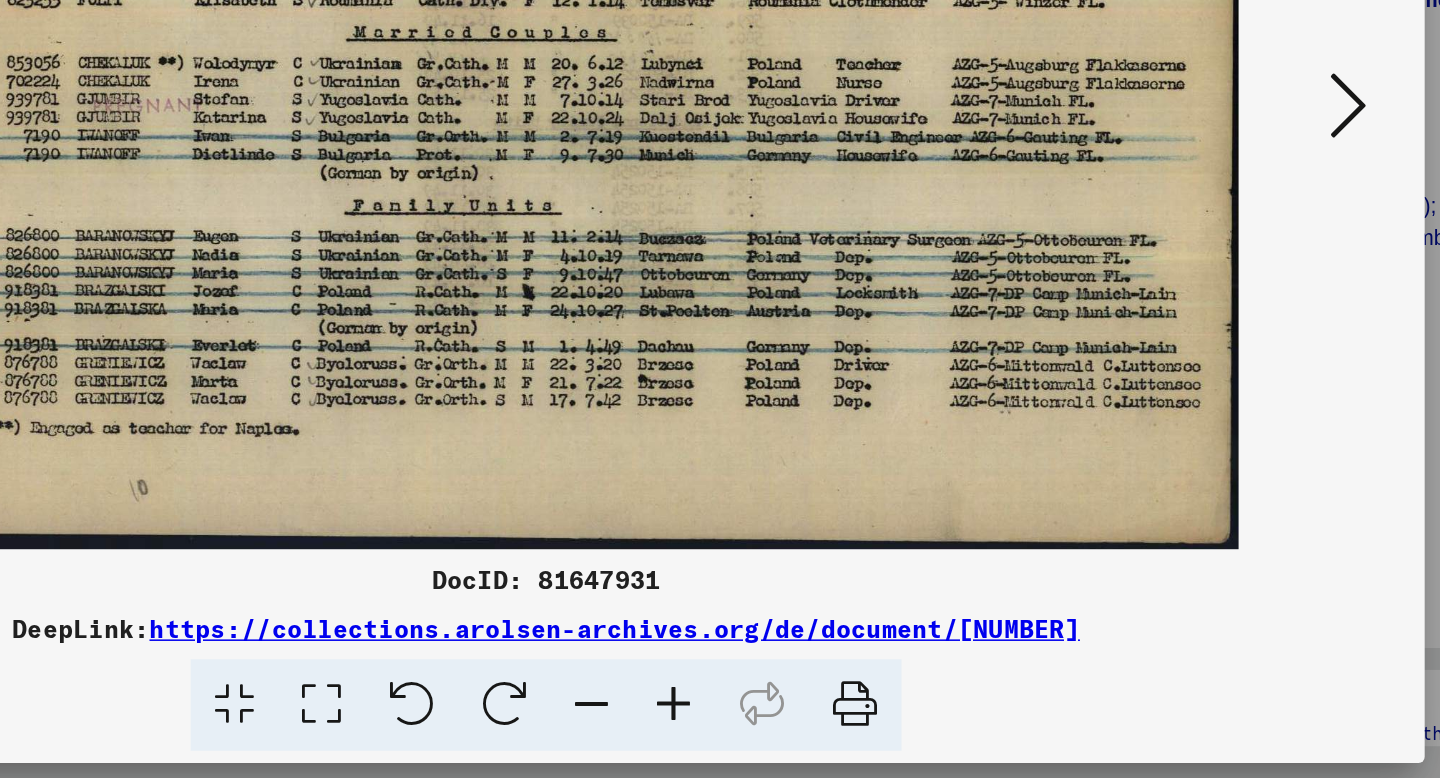 drag, startPoint x: 282, startPoint y: 159, endPoint x: 380, endPoint y: 161, distance: 98.02041 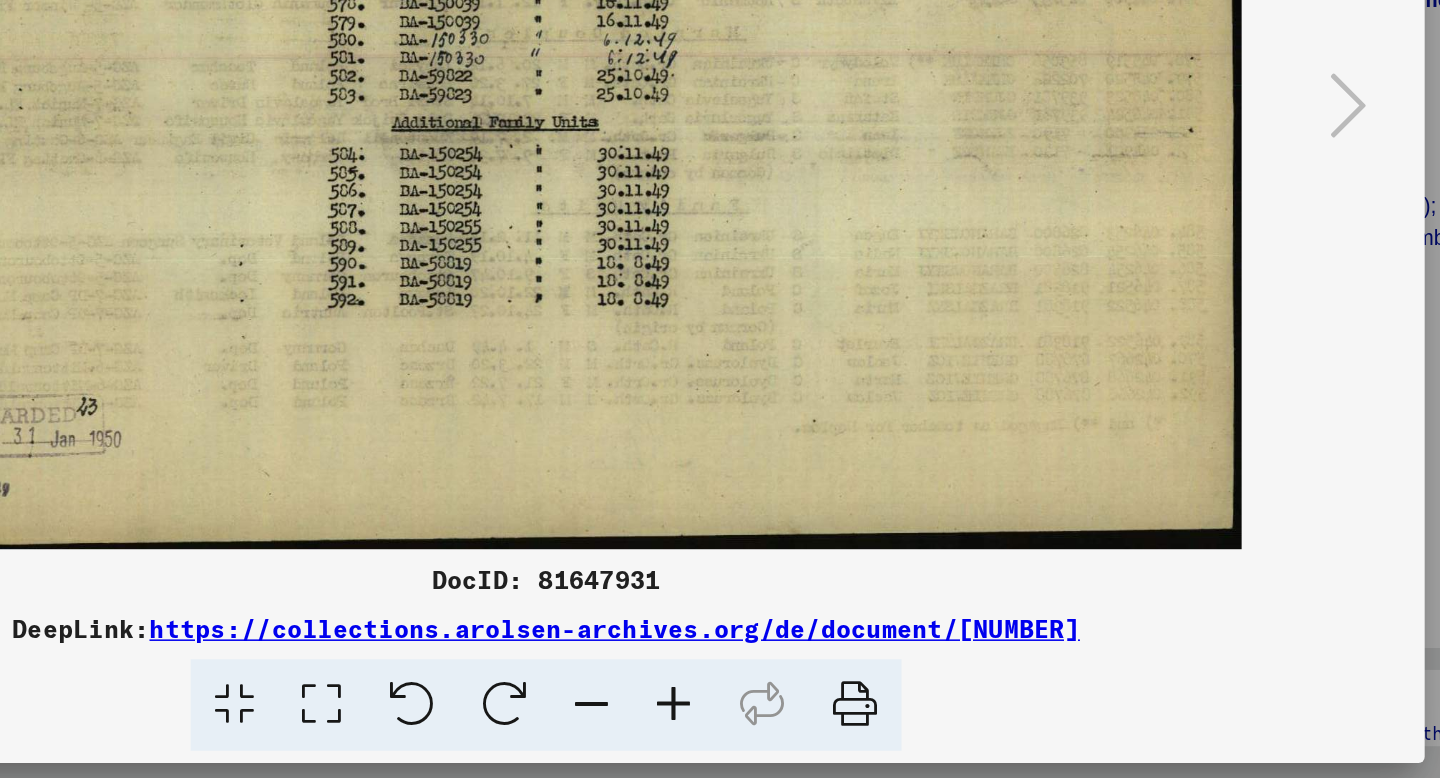 click at bounding box center (194, 337) 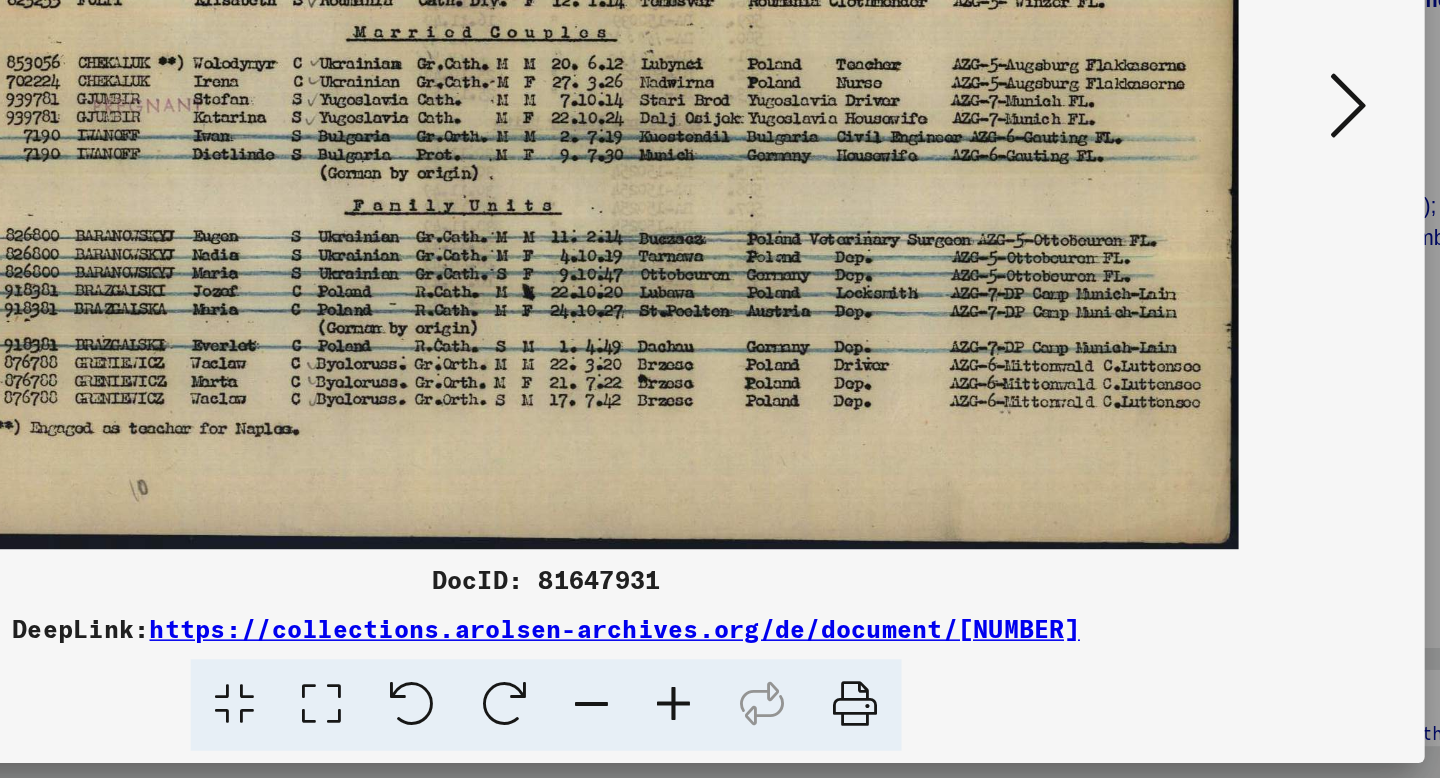 click at bounding box center (1246, 337) 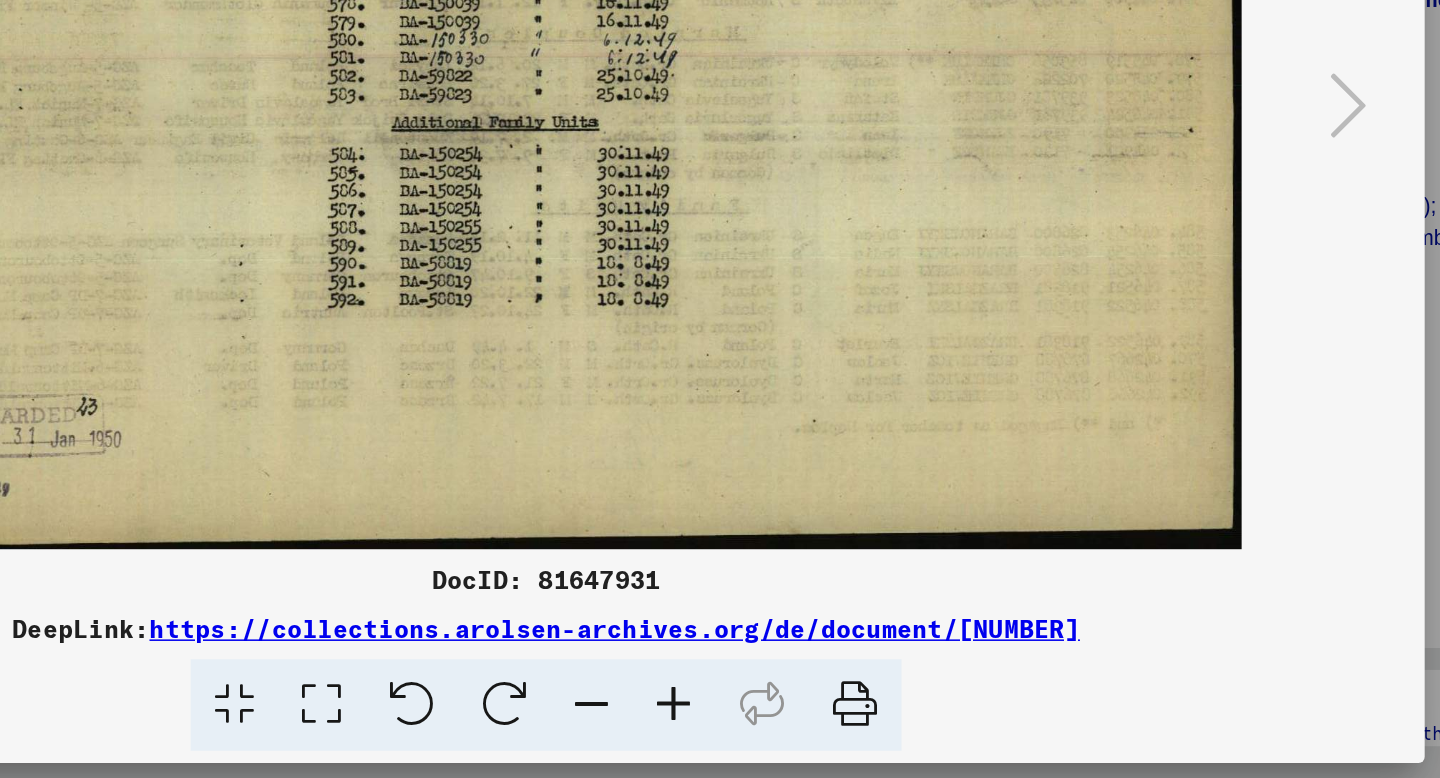 click at bounding box center [194, 337] 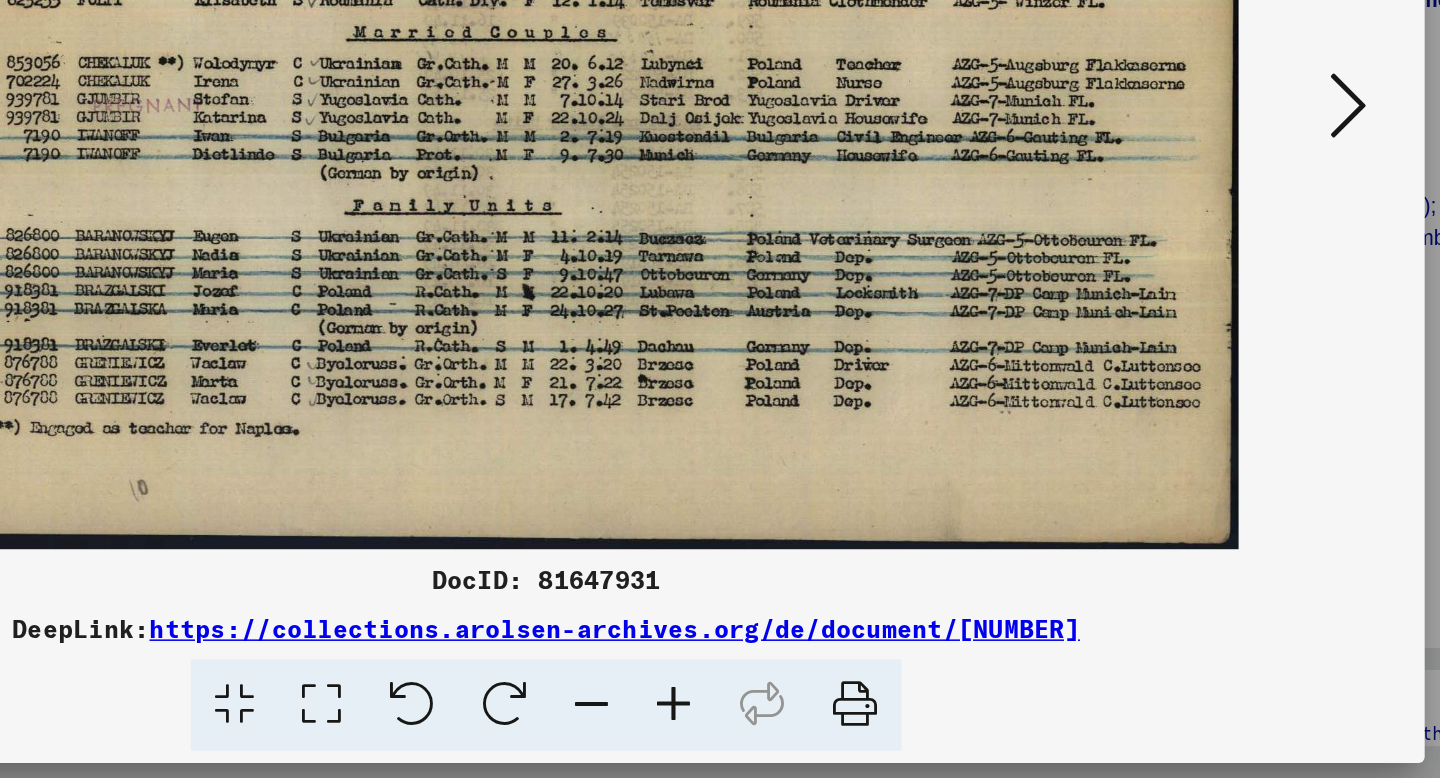 click at bounding box center (1246, 337) 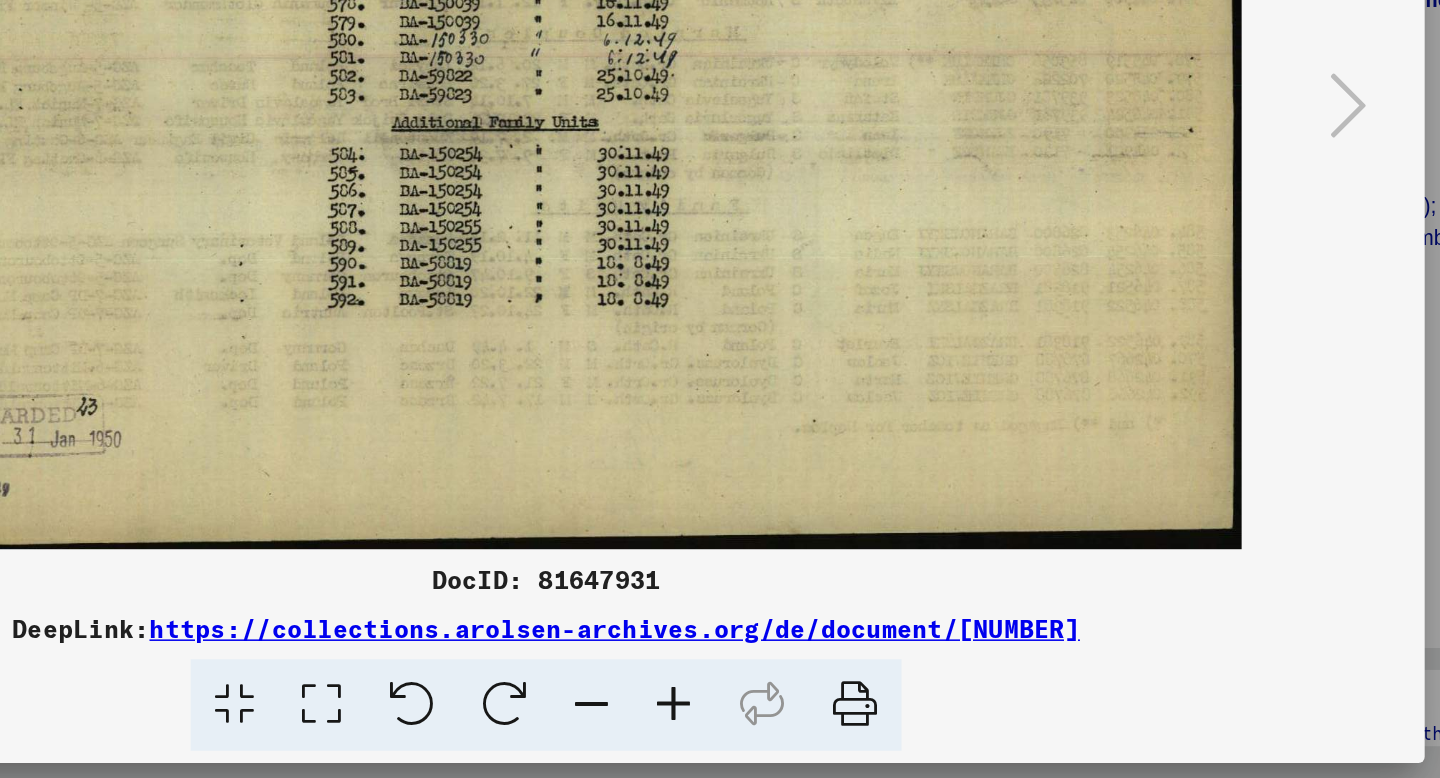 click at bounding box center [719, 30] 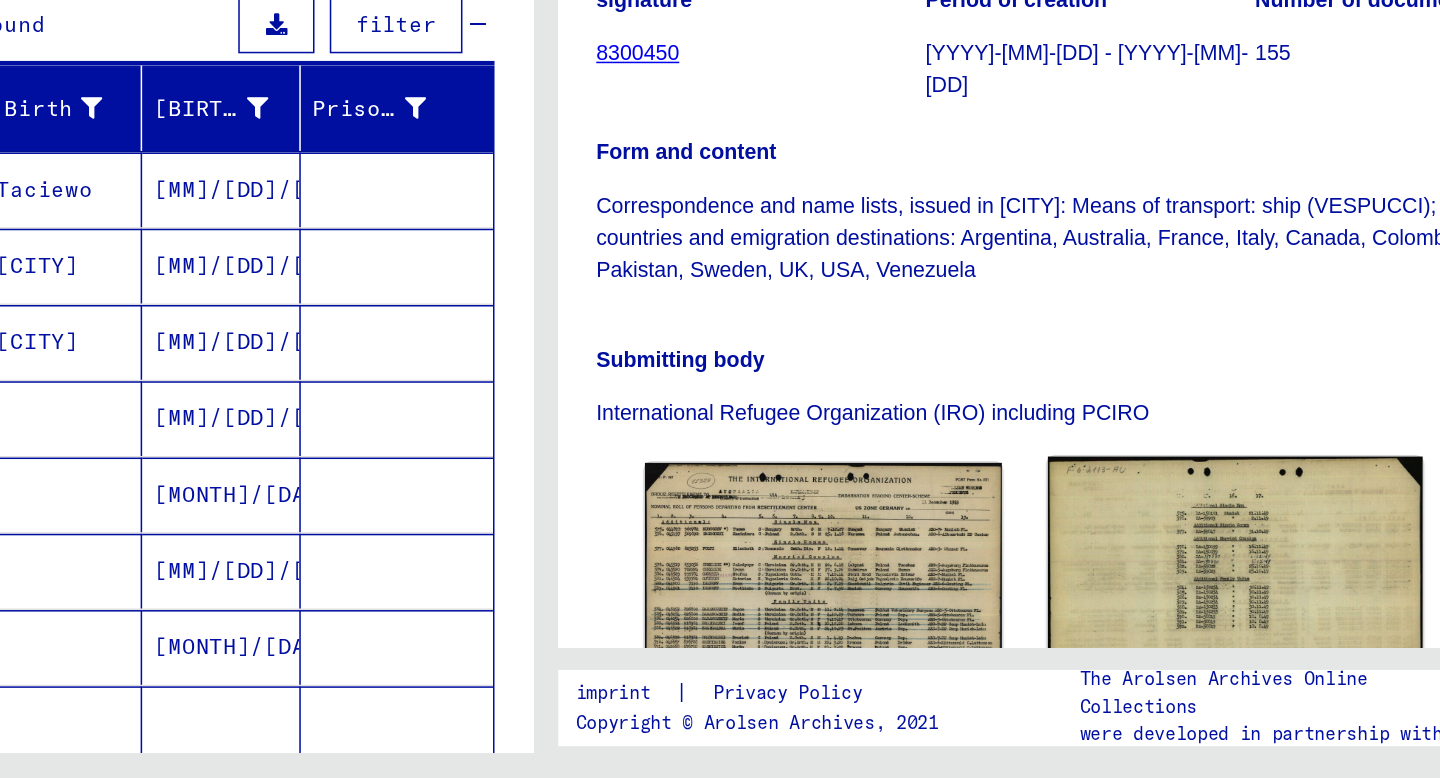 click at bounding box center [902, 645] 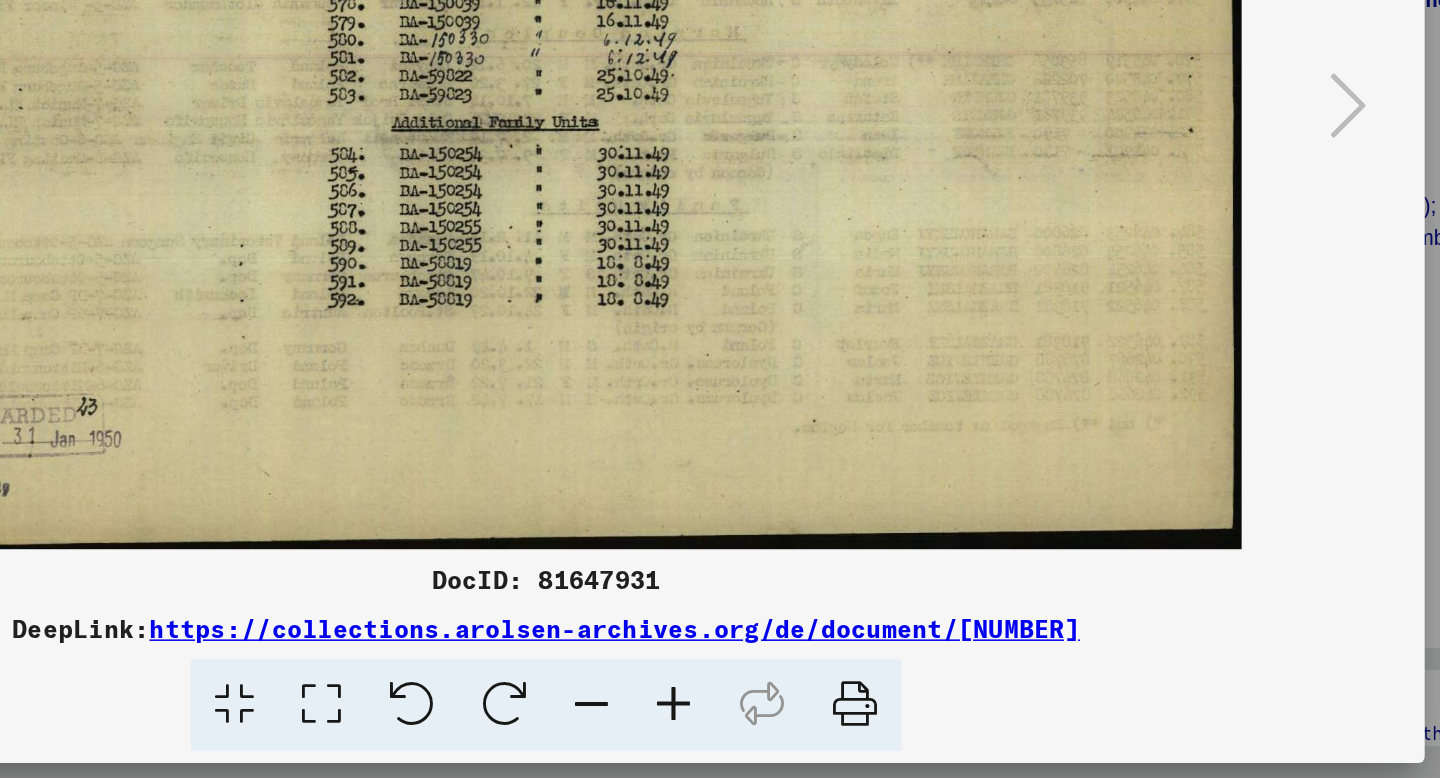 click at bounding box center (922, 730) 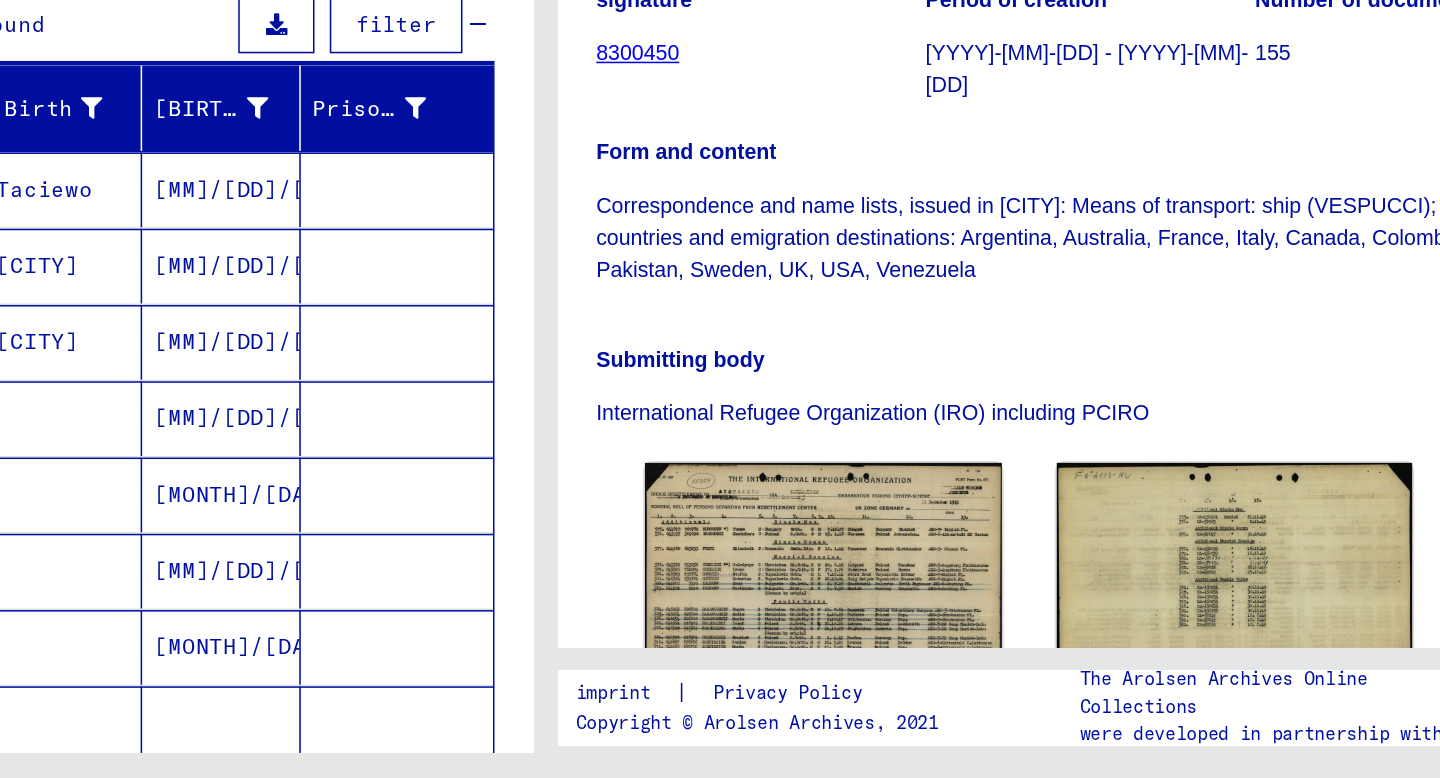 click on "[MM]/[DD]/[YYYY]" at bounding box center (535, 392) 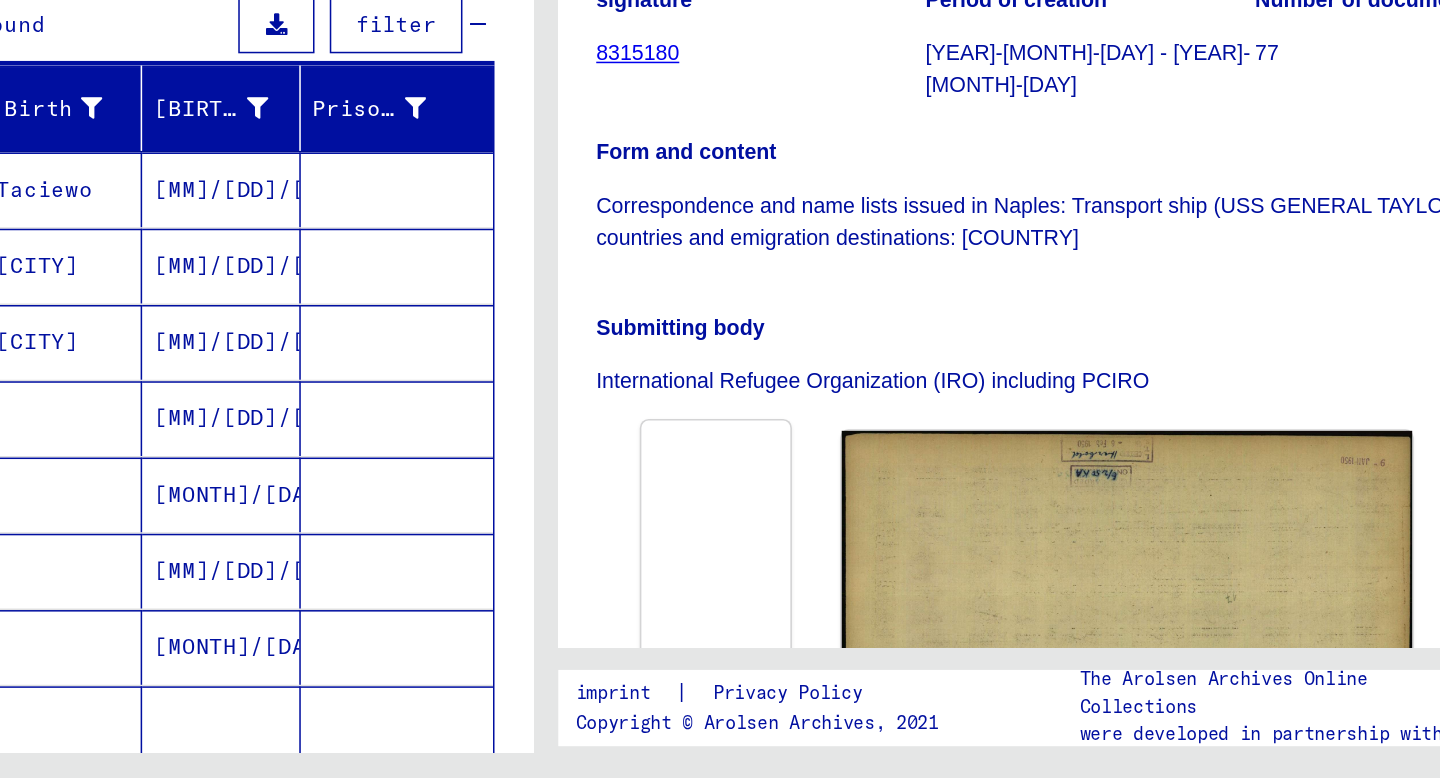 click at bounding box center [901, 630] 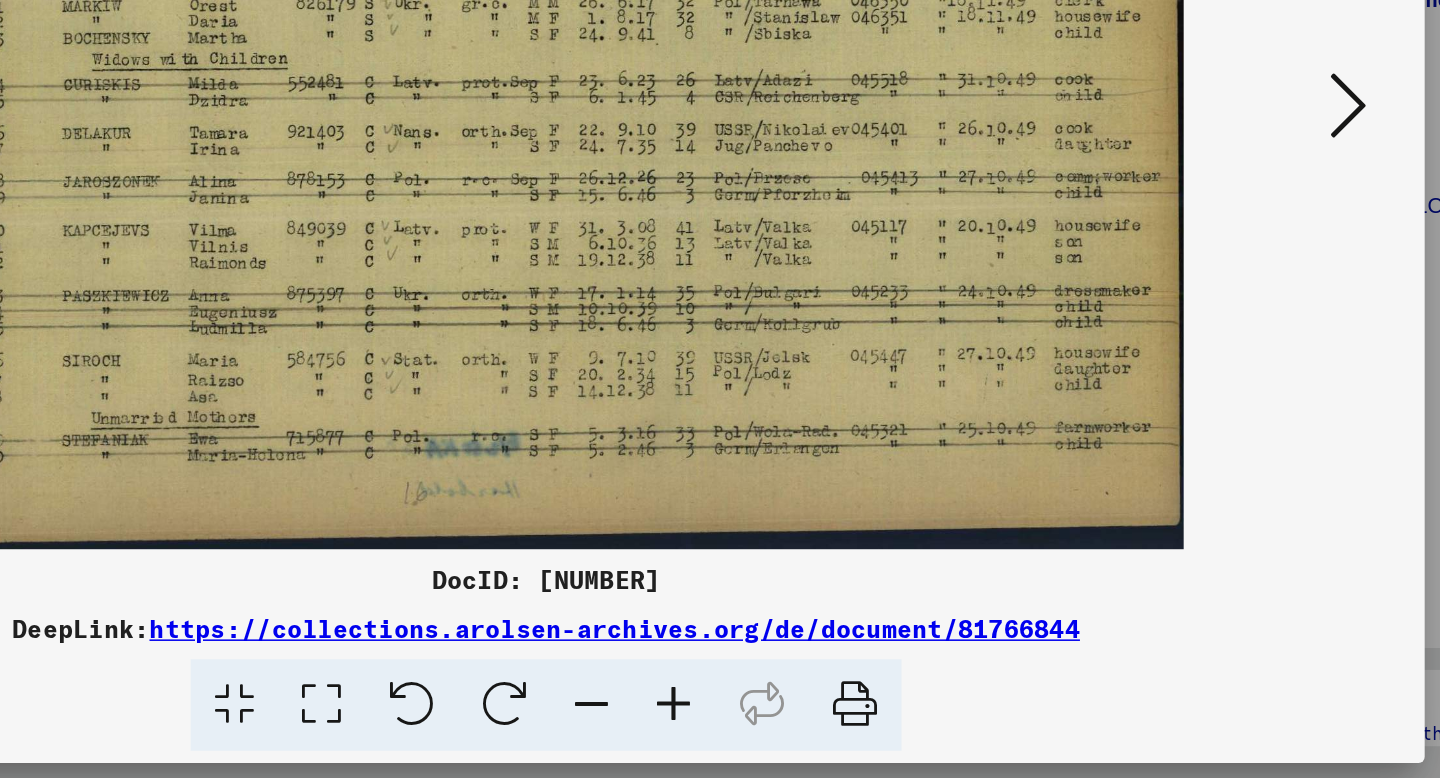 click at bounding box center (719, 30) 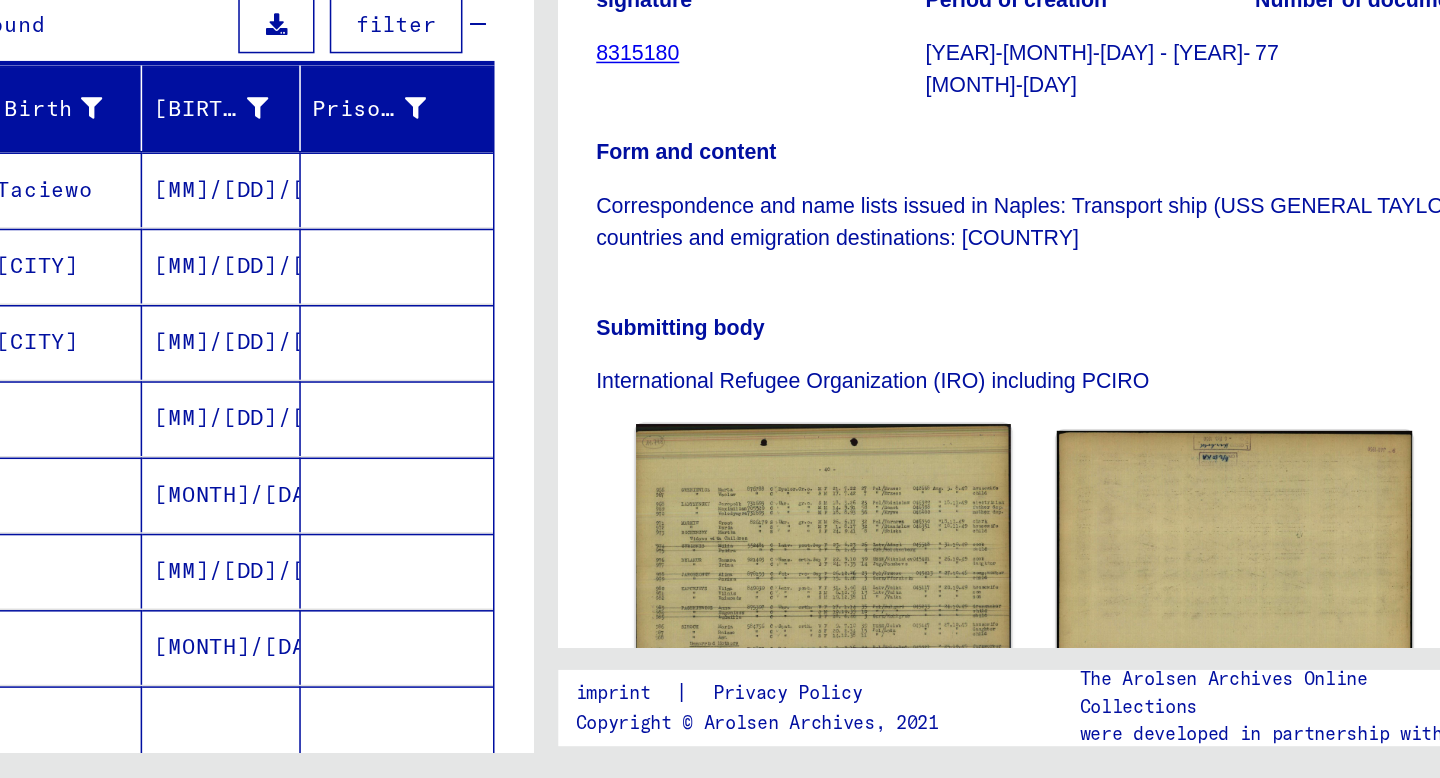 click at bounding box center [901, 630] 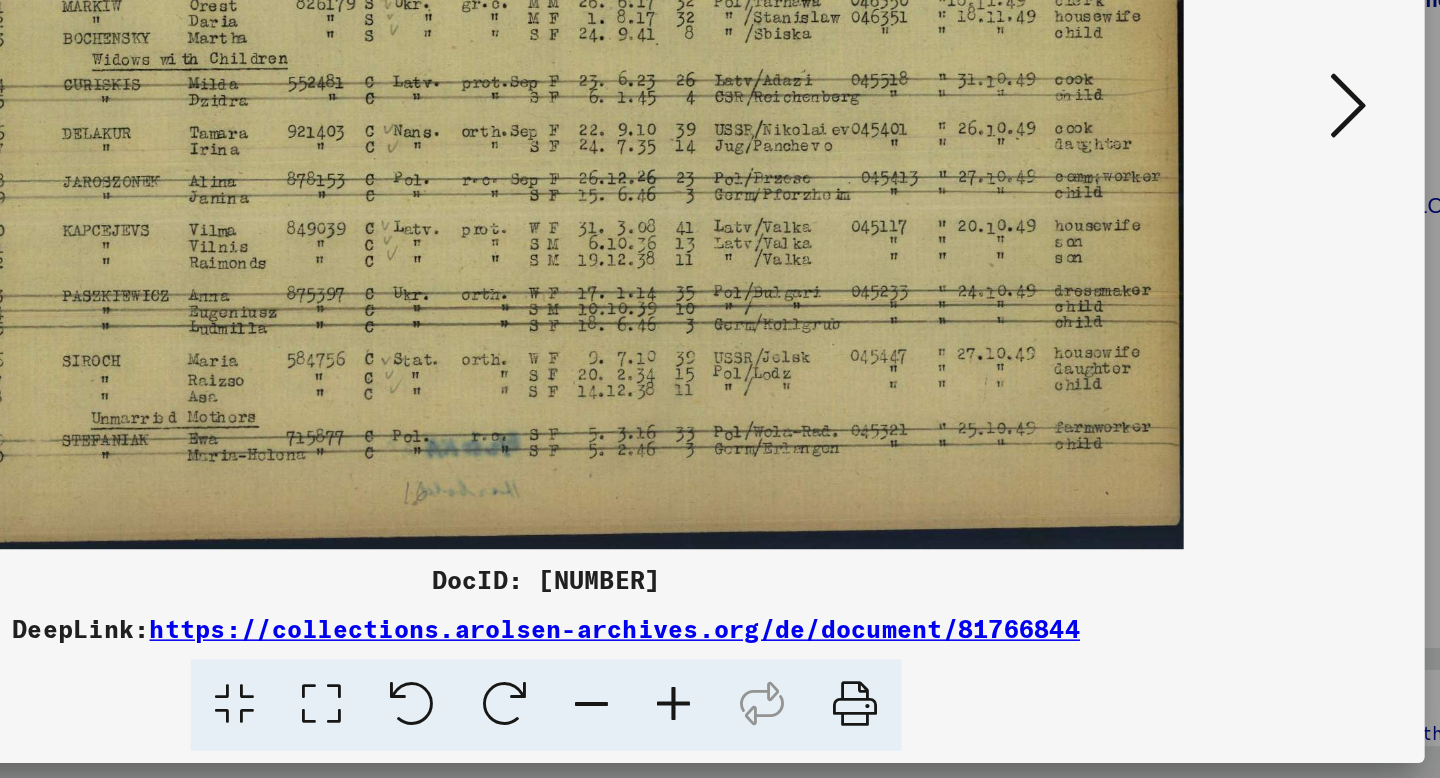 click at bounding box center [719, 30] 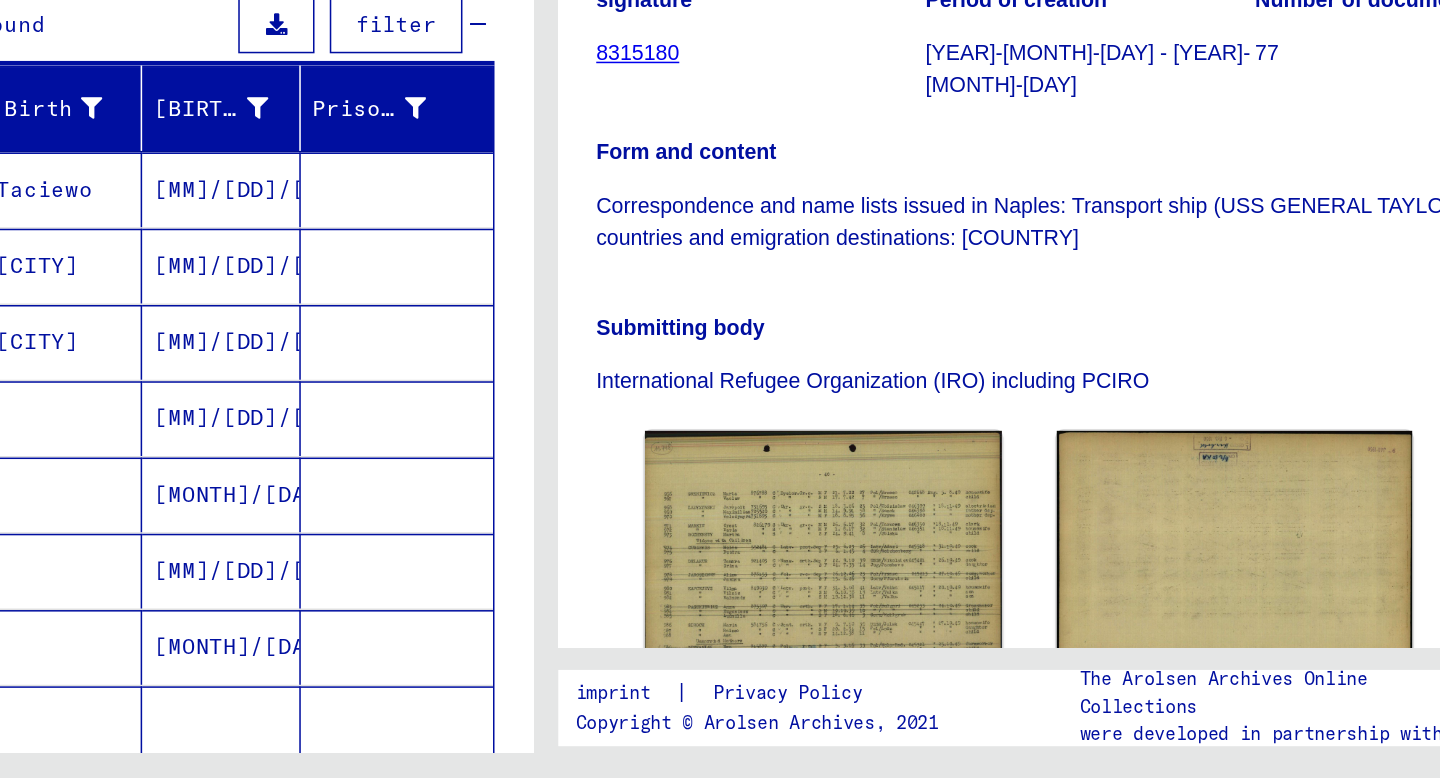 drag, startPoint x: 755, startPoint y: 193, endPoint x: 1049, endPoint y: 210, distance: 294.4911 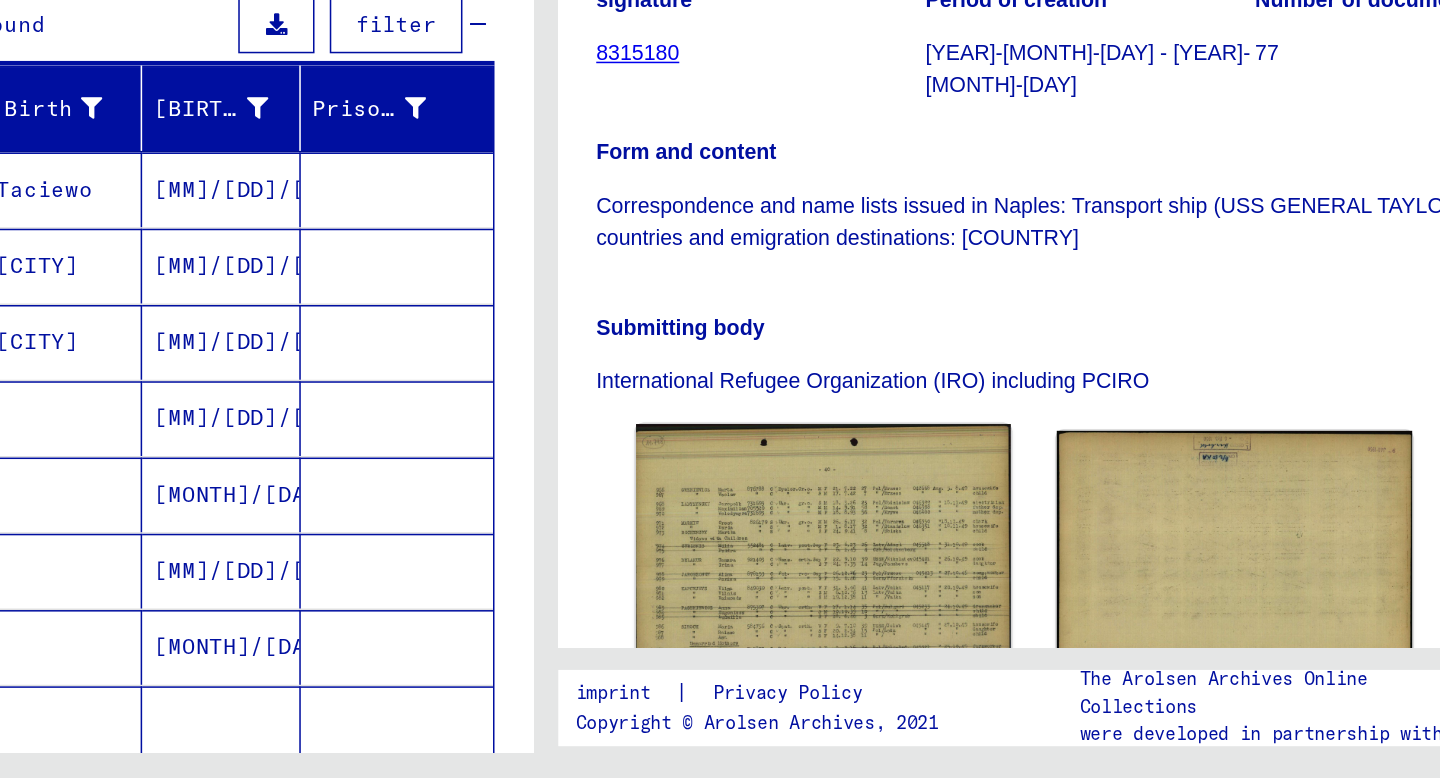 click at bounding box center [901, 630] 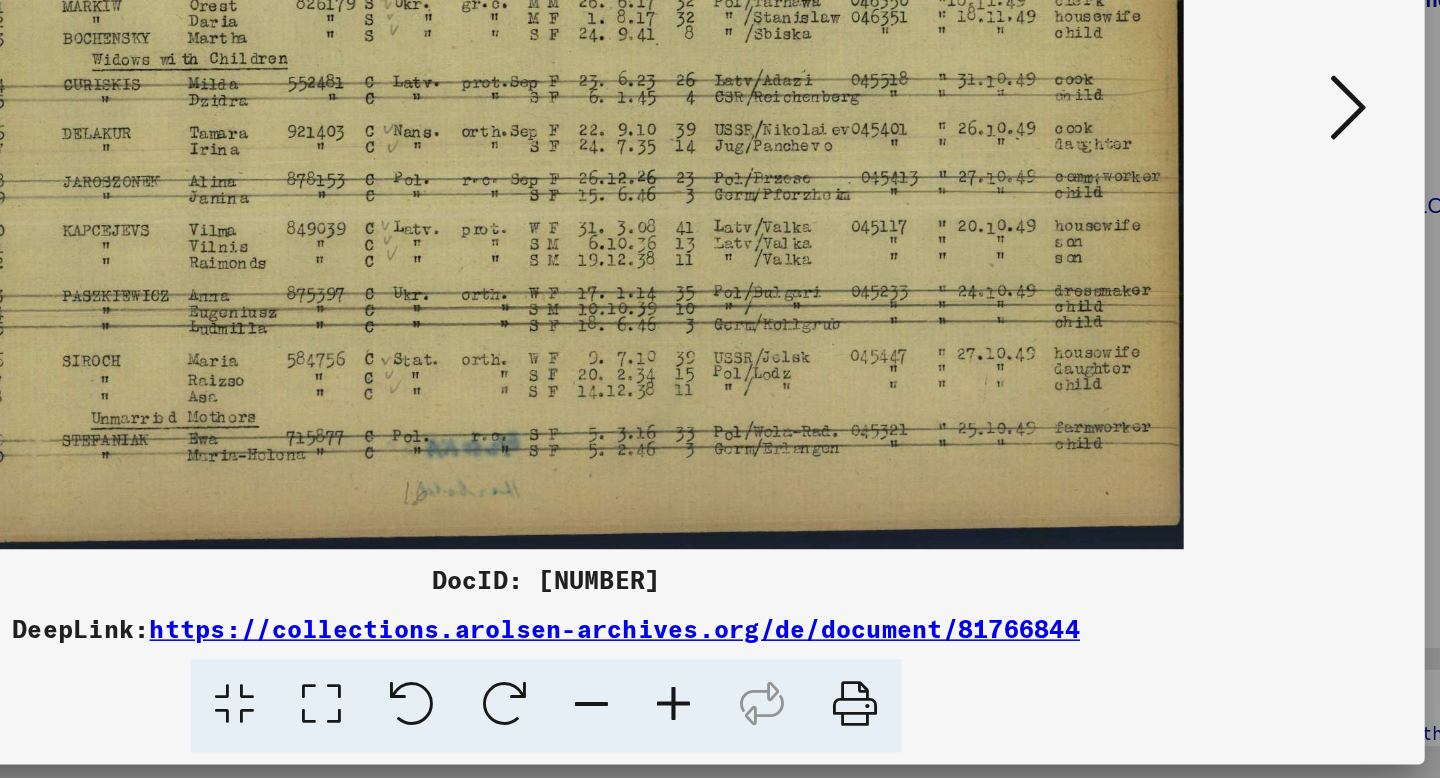 click at bounding box center [720, 339] 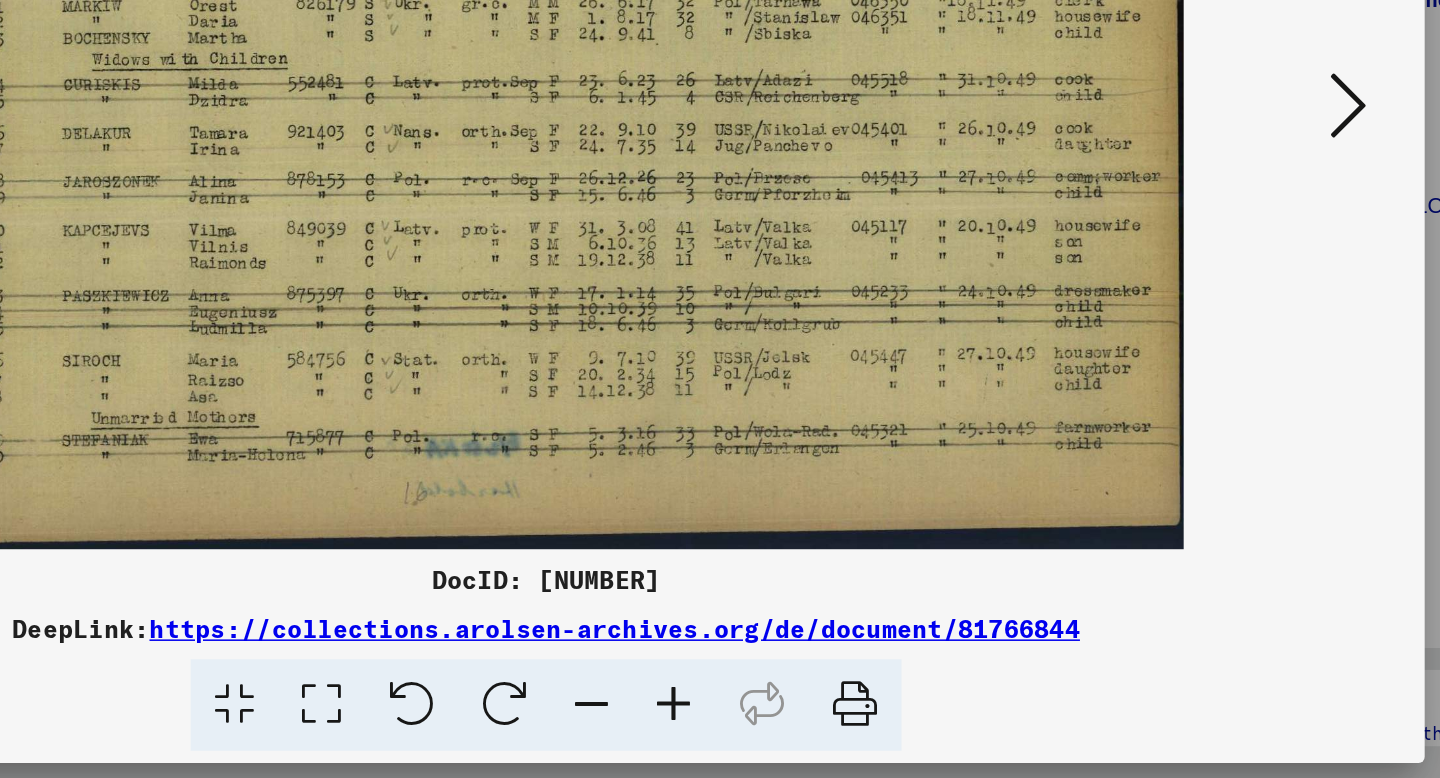 click at bounding box center (922, 730) 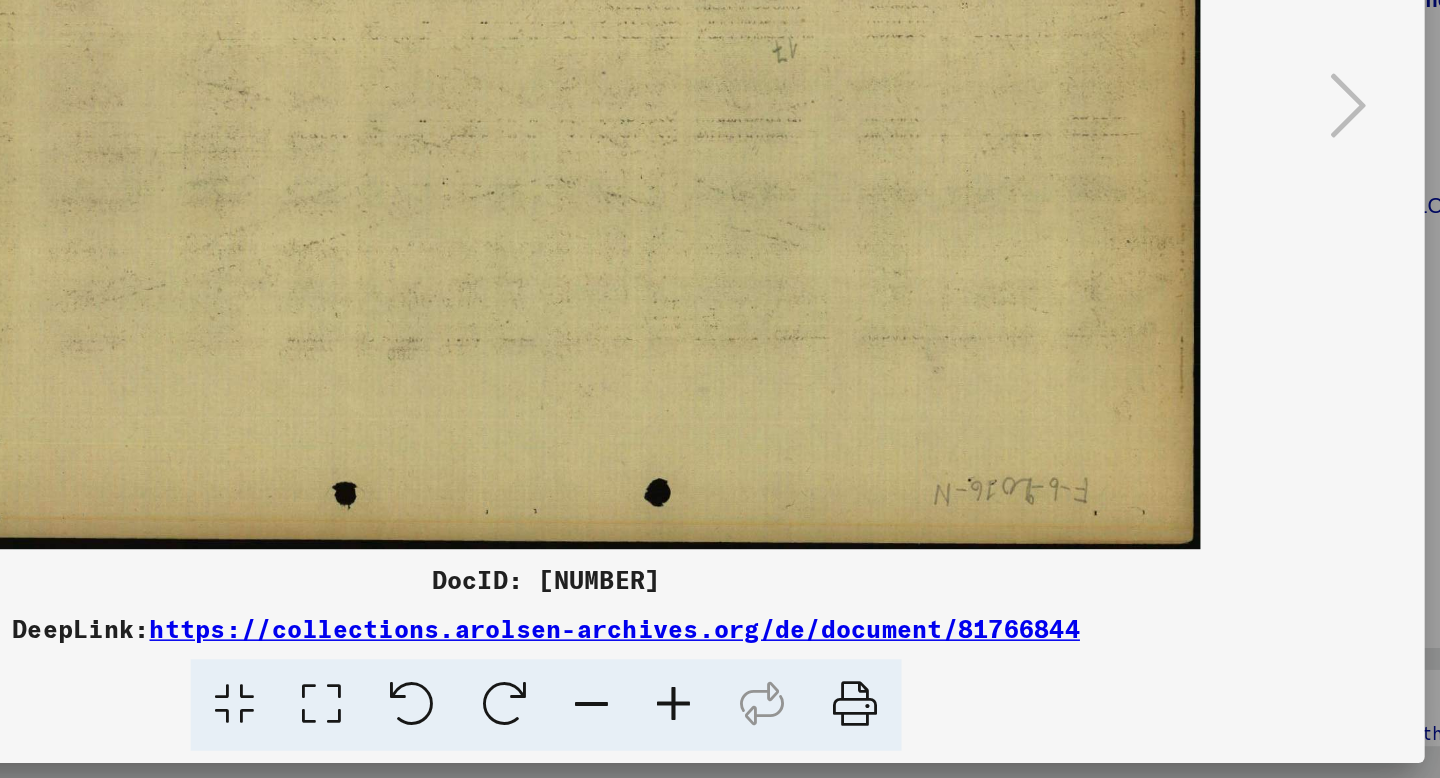 click at bounding box center (719, 30) 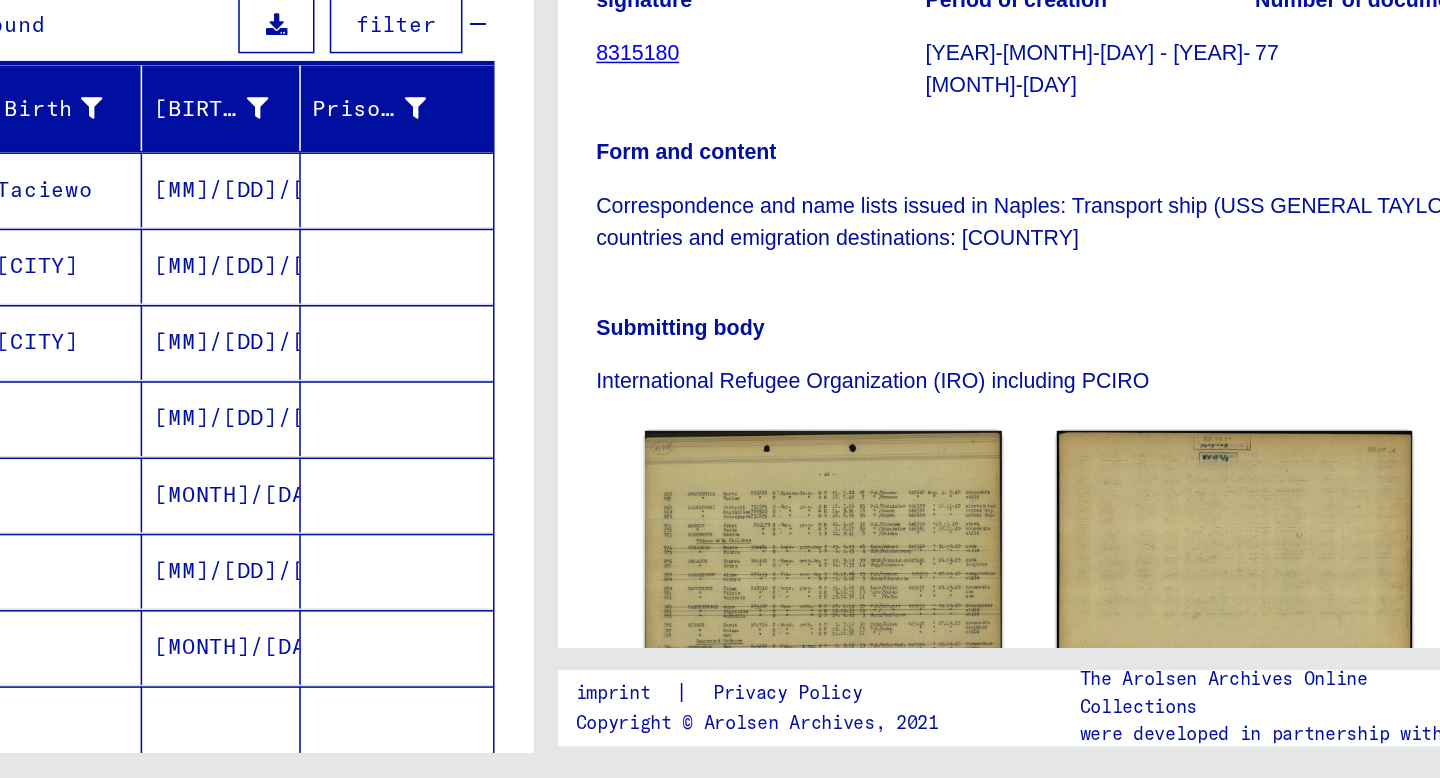 click on "filter" at bounding box center [621, 284] 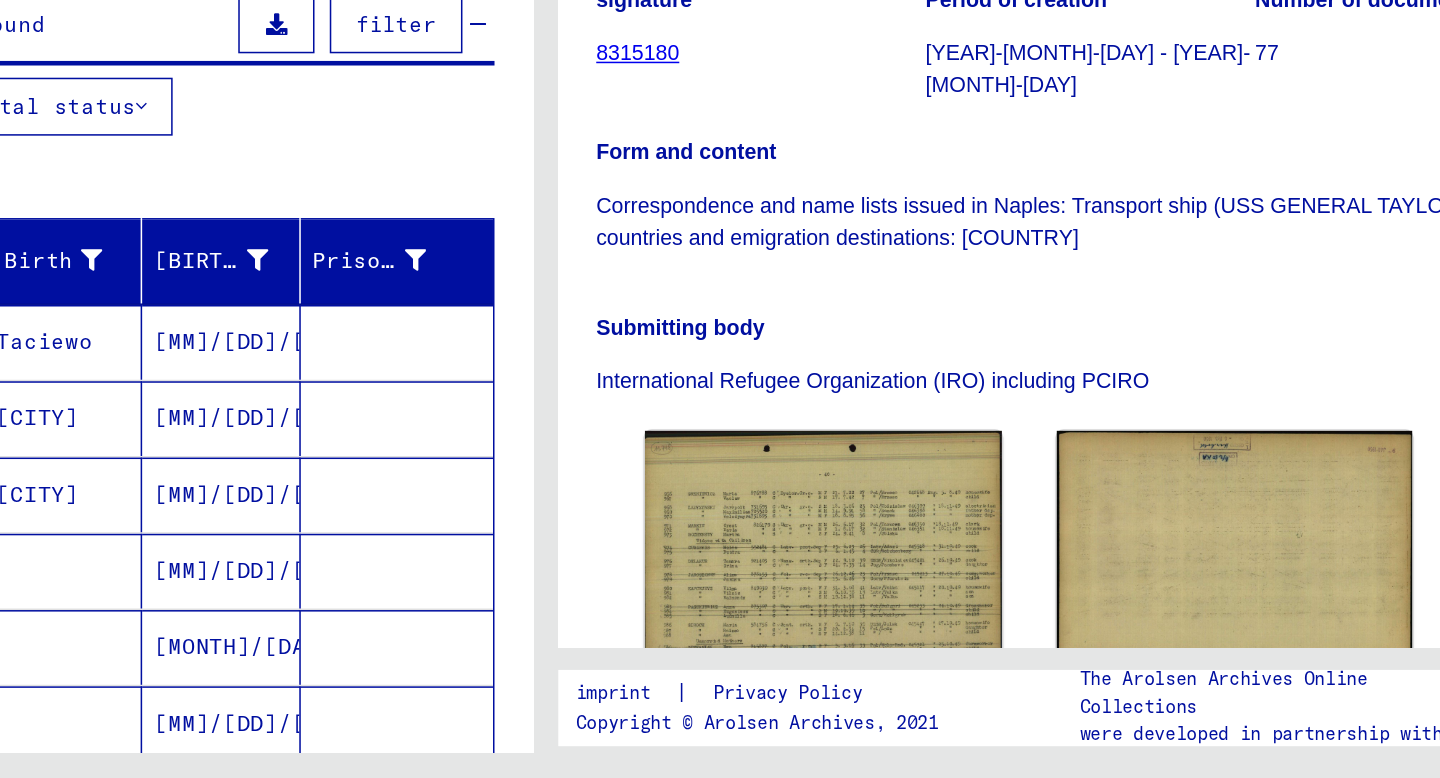 click on "Place of Incarceration" at bounding box center [92, 338] 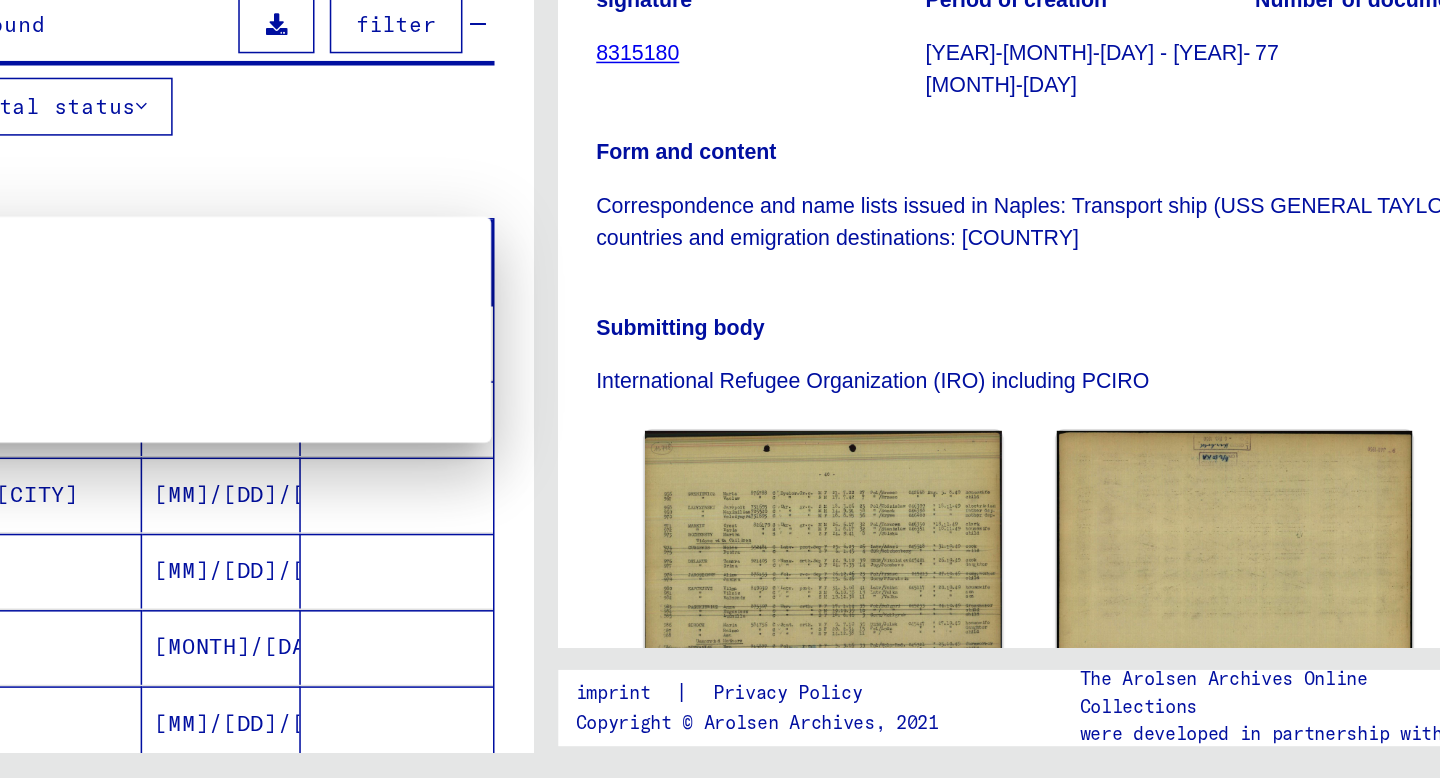 click at bounding box center (145, 436) 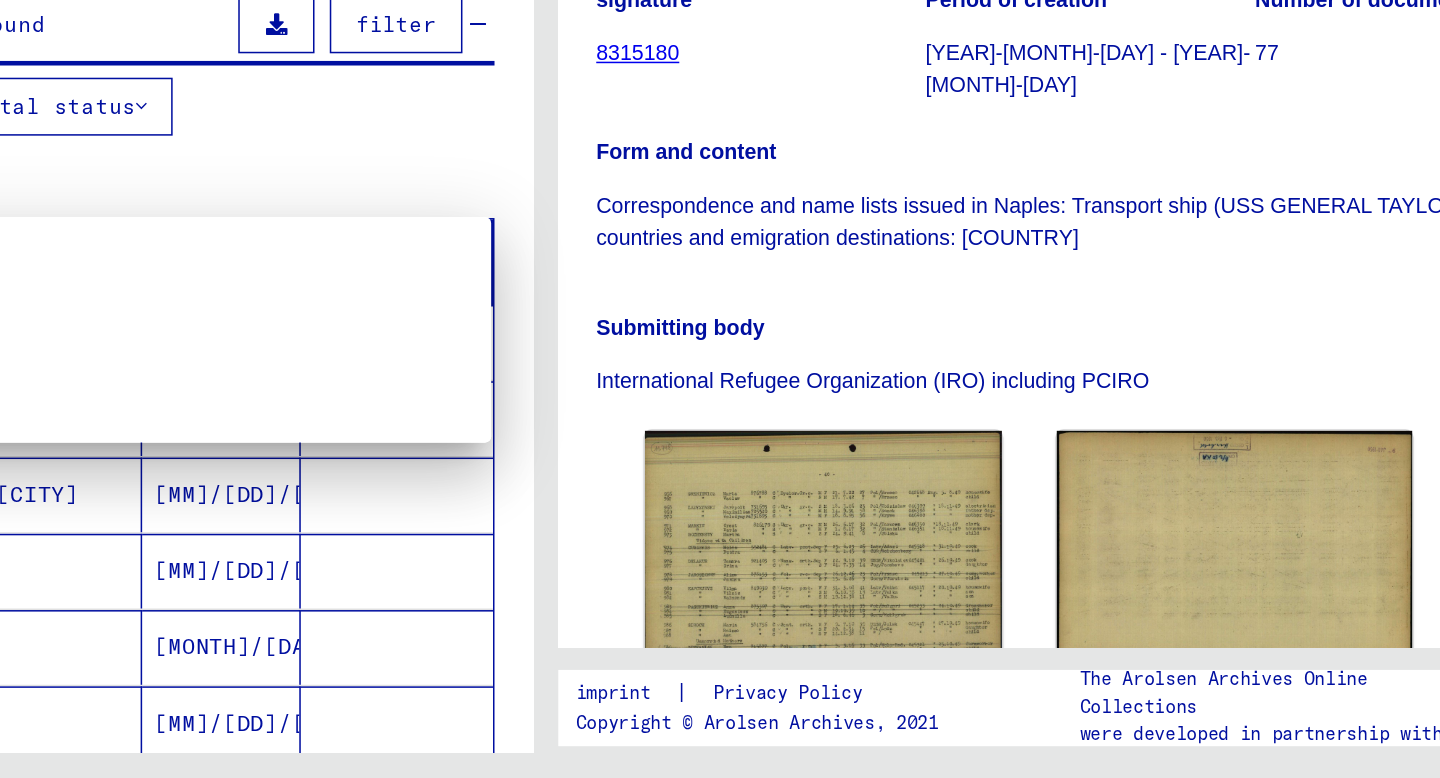 click on "Apply" at bounding box center [179, 529] 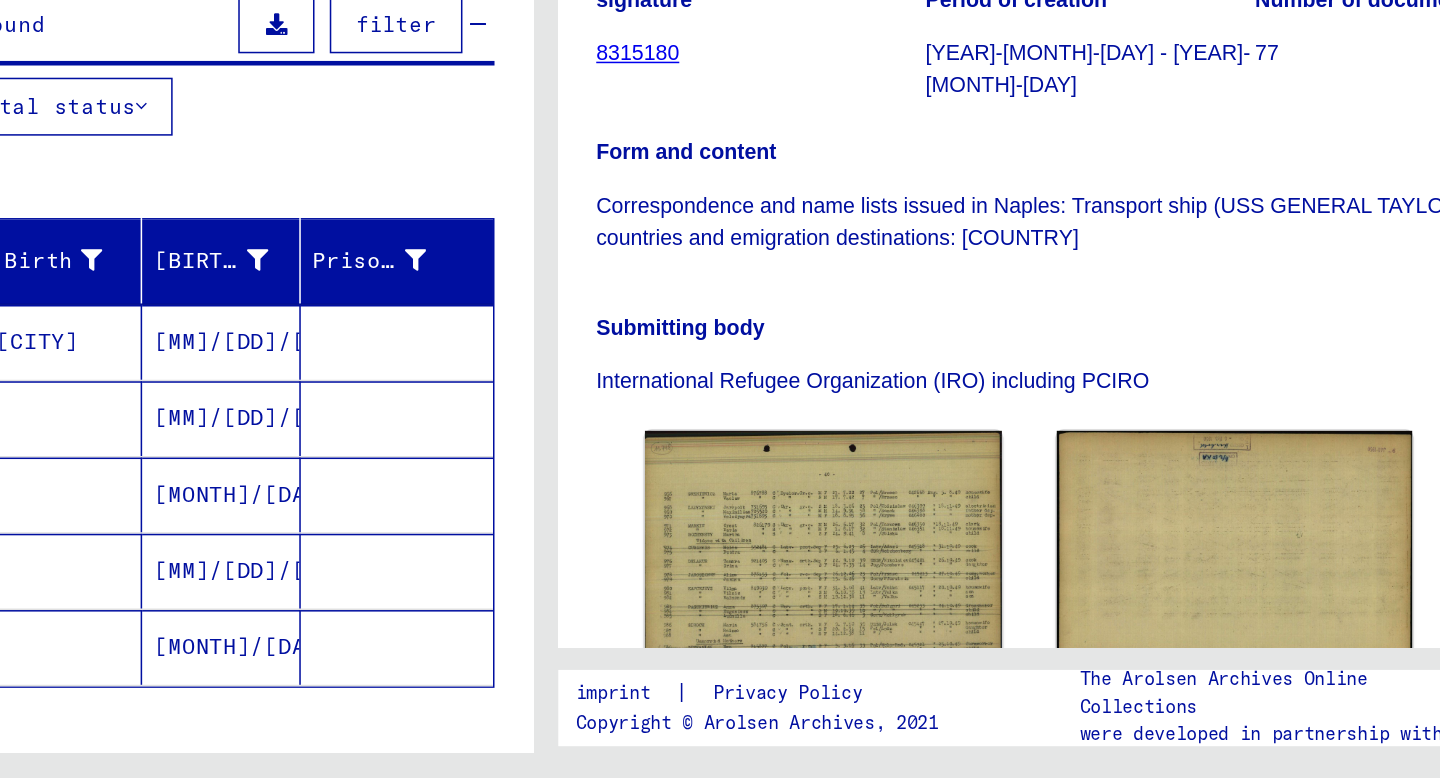 click on "Show all results" at bounding box center [129, 748] 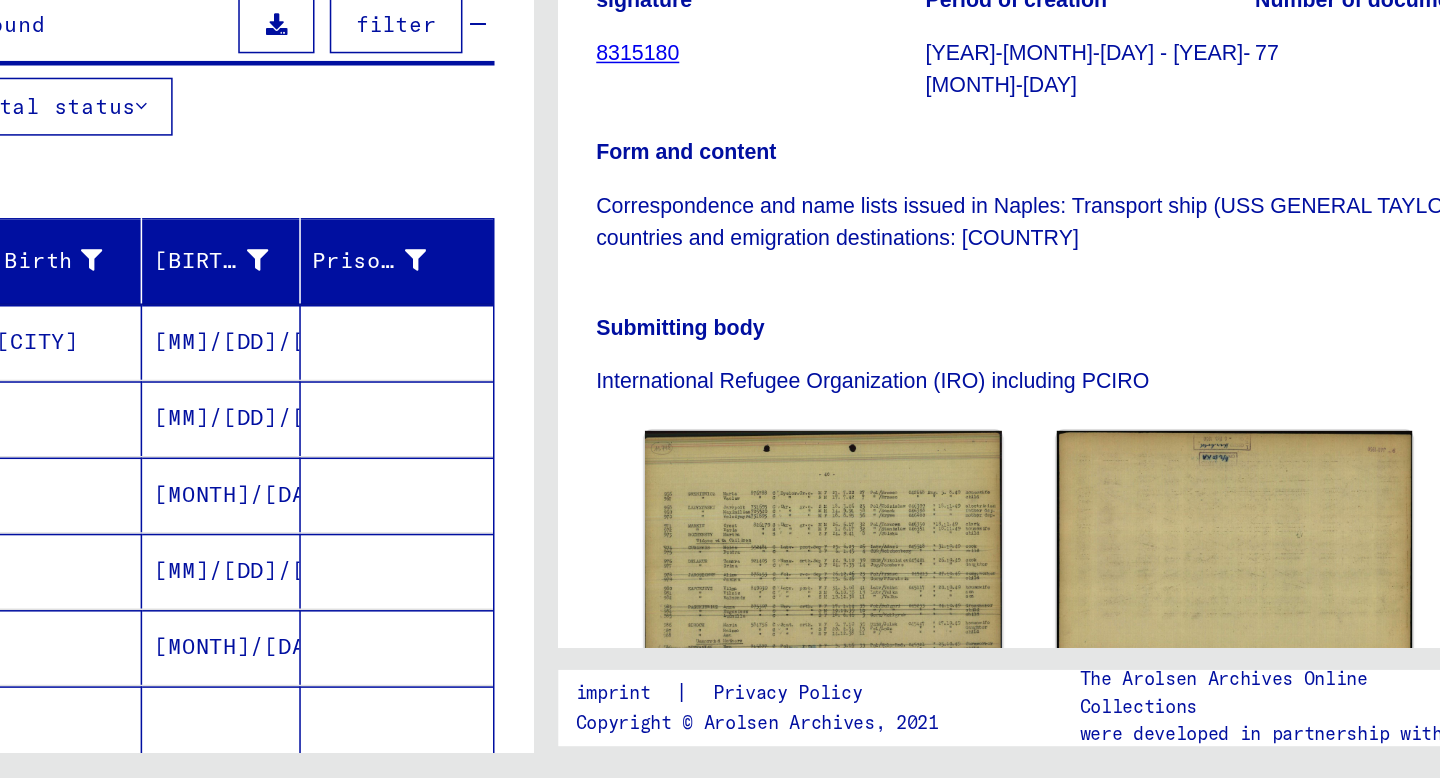 click on "filter" at bounding box center [621, 284] 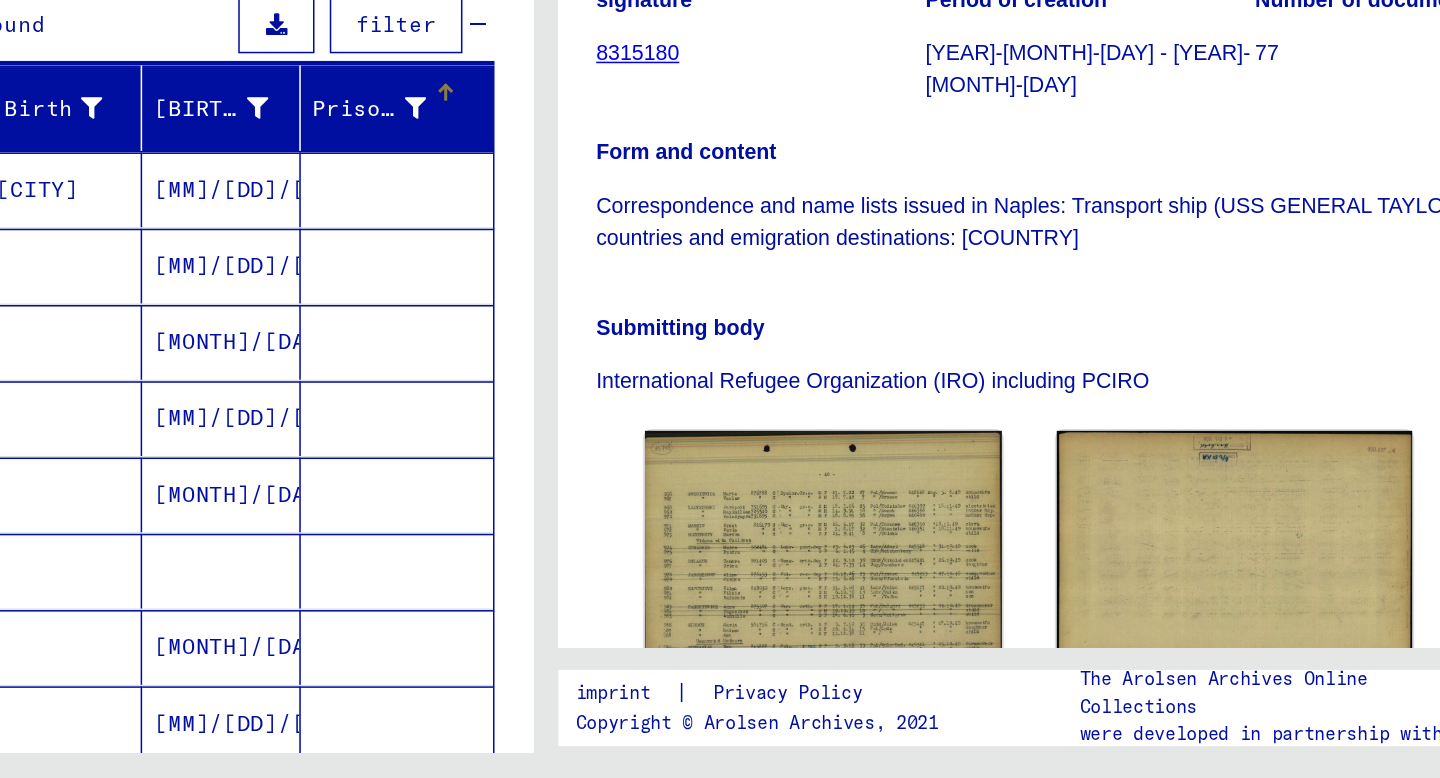 click on "Prisoner #" at bounding box center [612, 339] 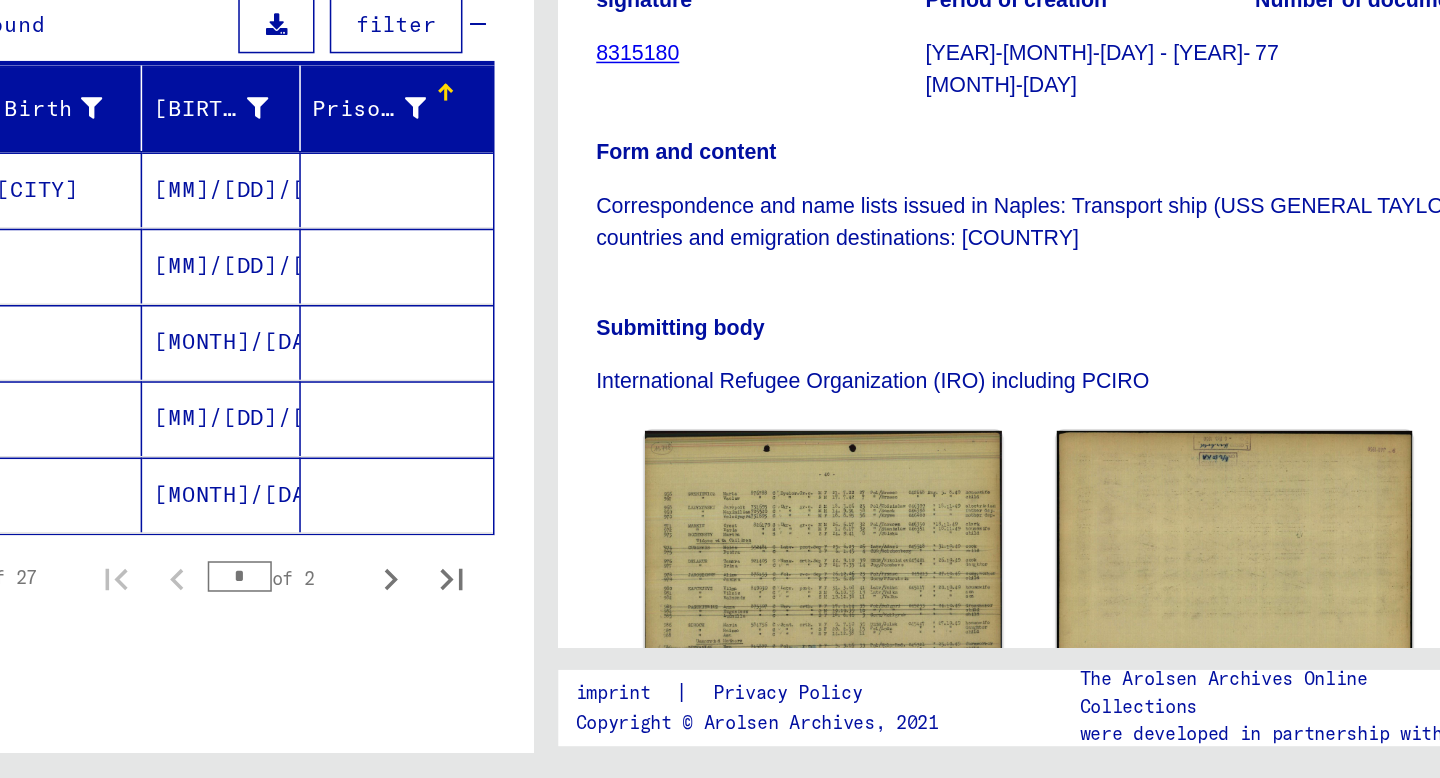 click on "Search" at bounding box center (636, 142) 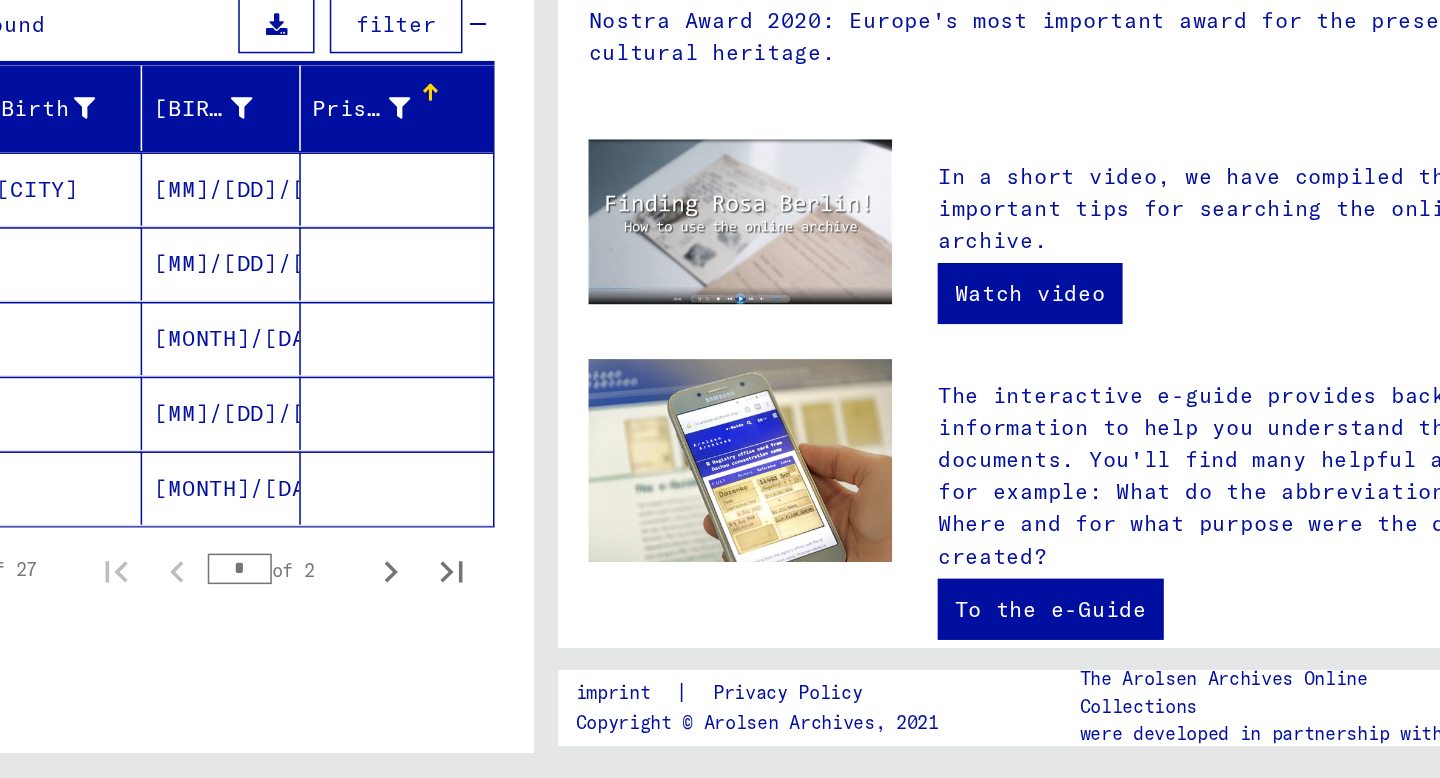 click on "People 27  records found filter" at bounding box center (363, 285) 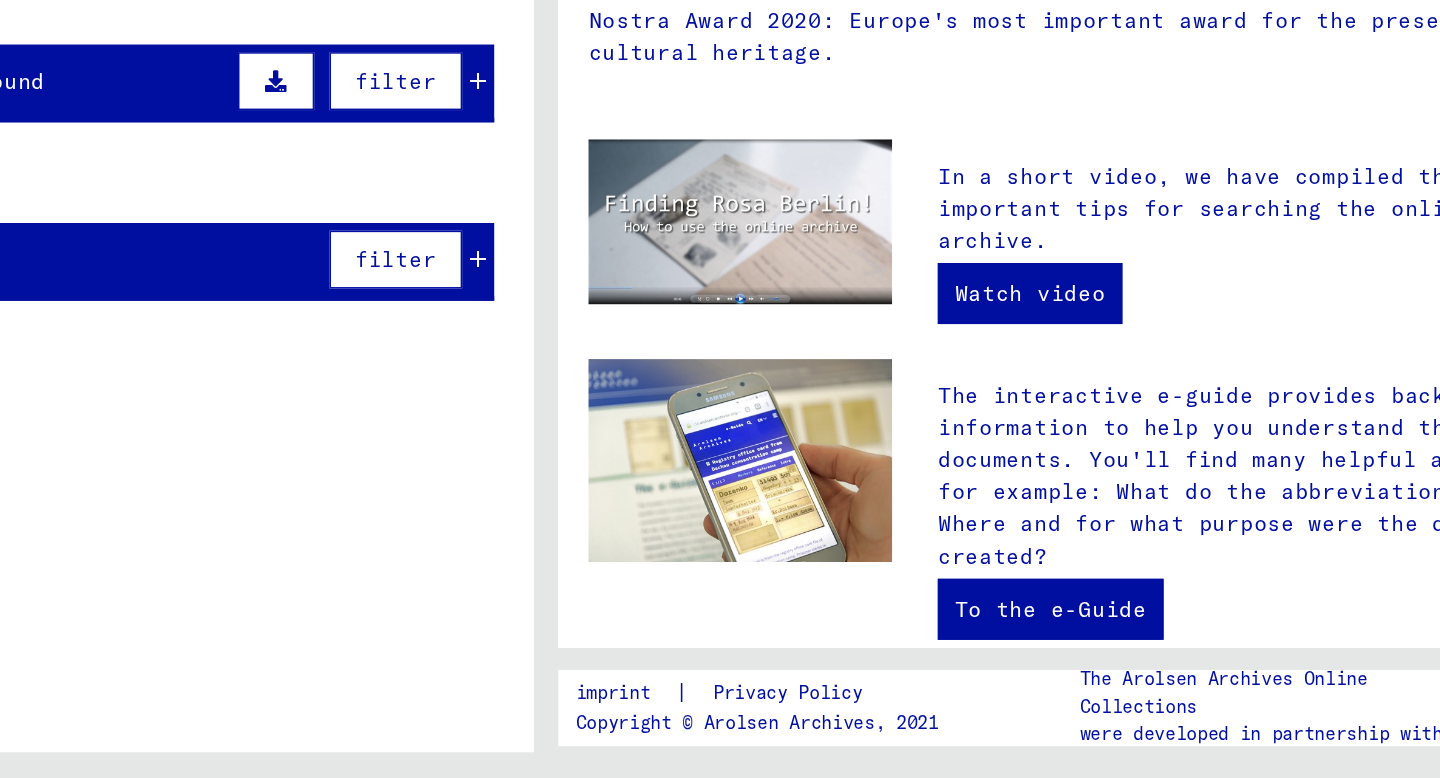 click on "[MM]/[DD]/[YYYY]" at bounding box center (535, 429) 